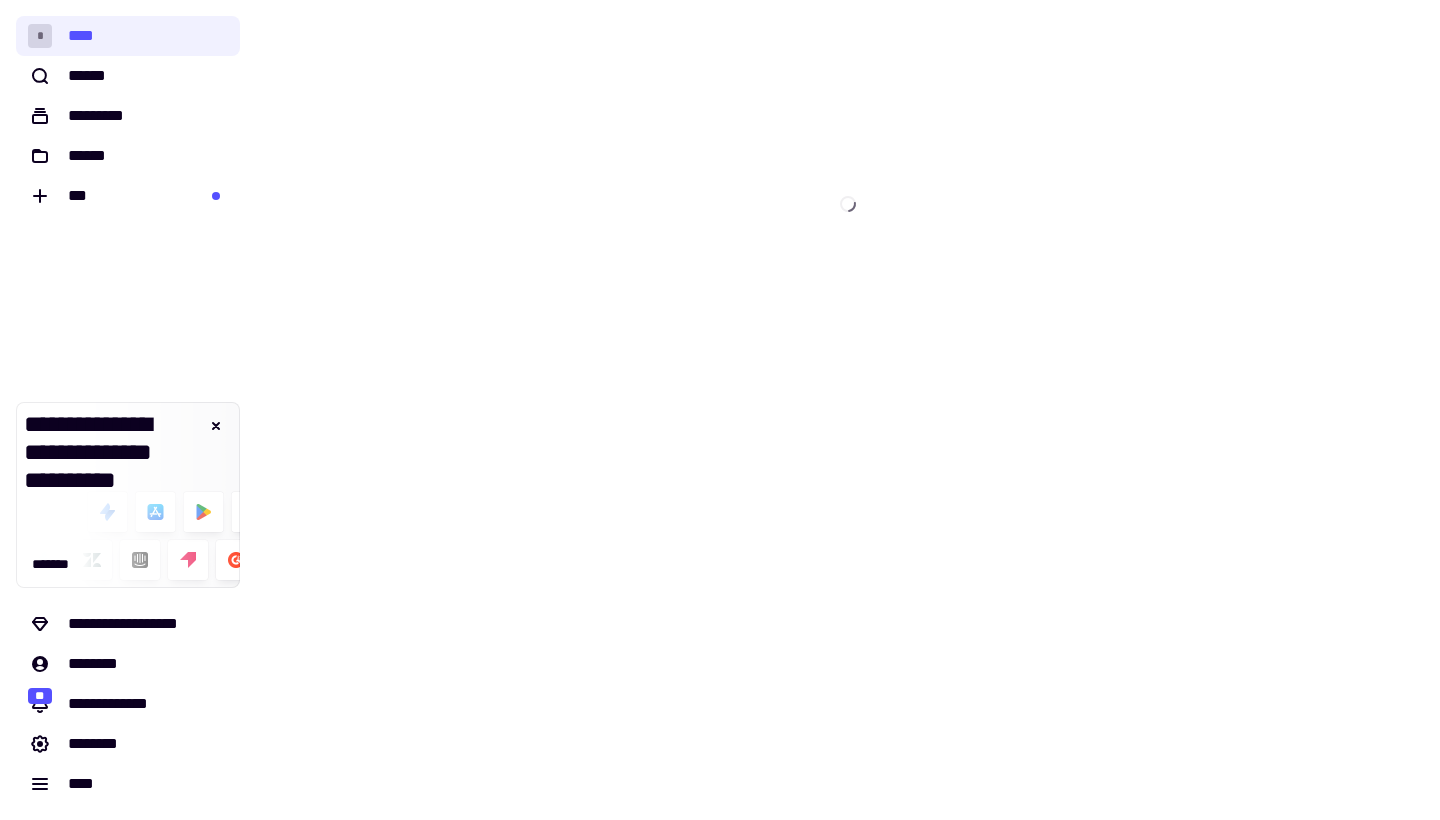 scroll, scrollTop: 0, scrollLeft: 0, axis: both 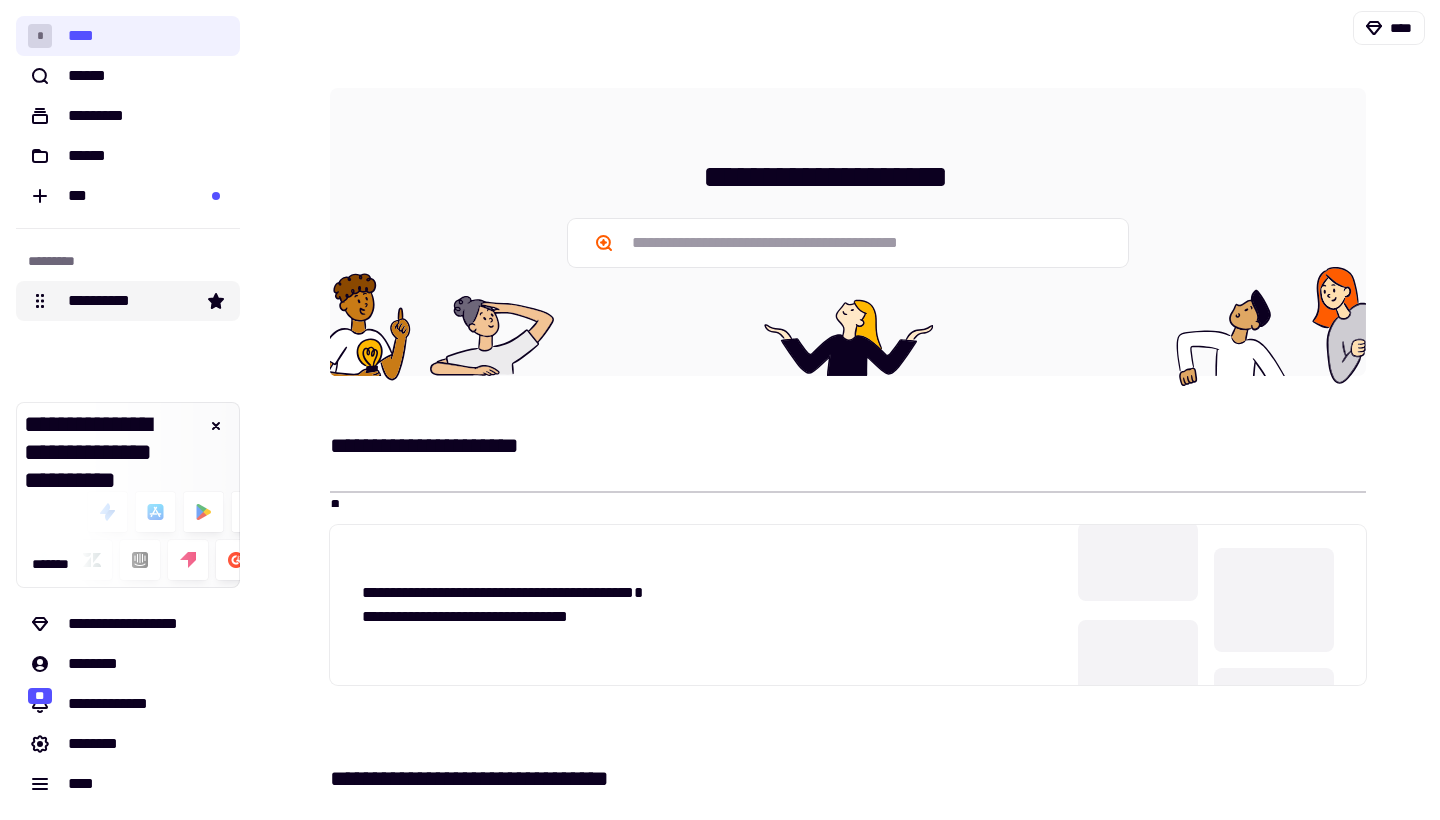click on "**********" 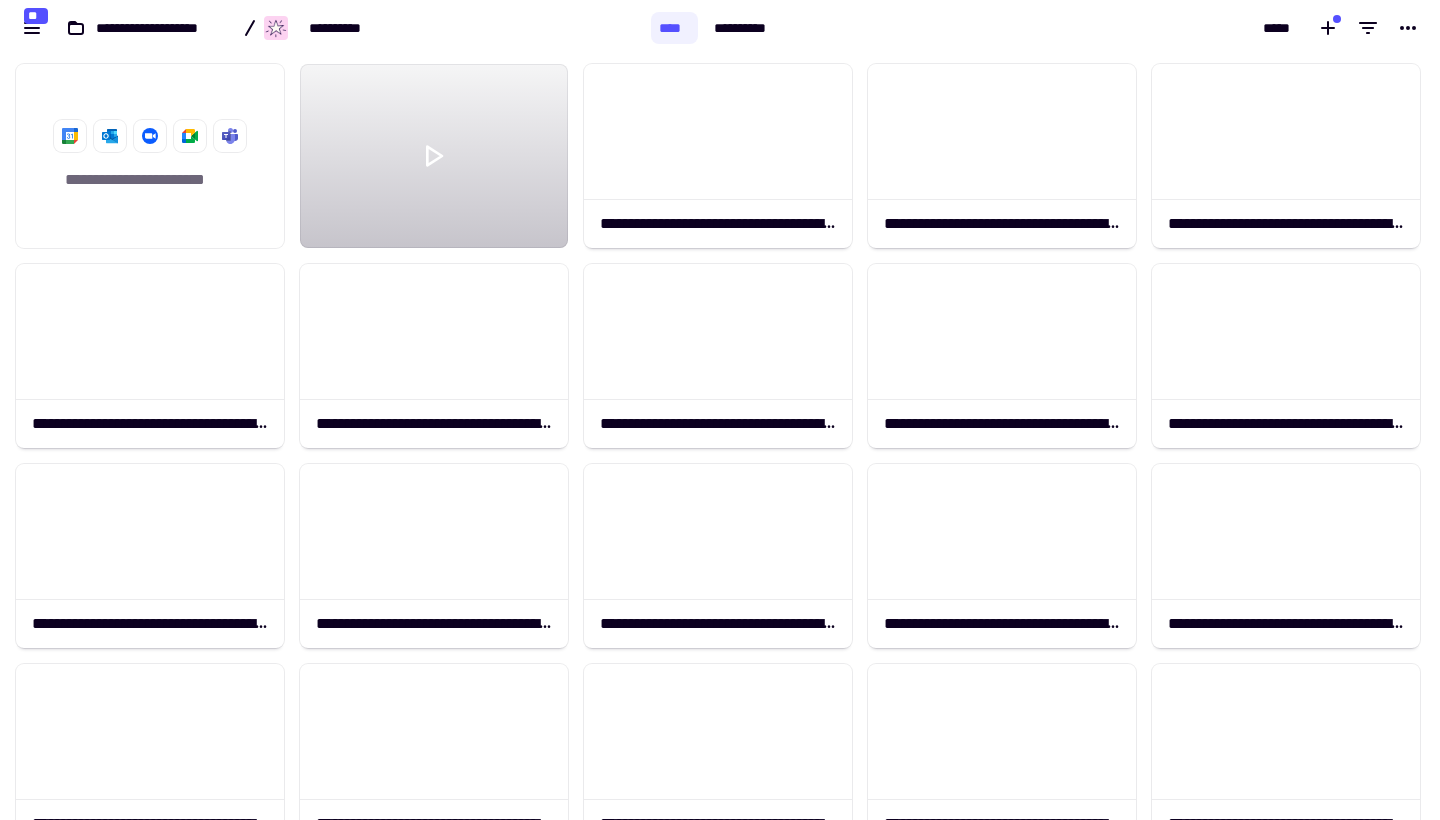 scroll, scrollTop: 1, scrollLeft: 1, axis: both 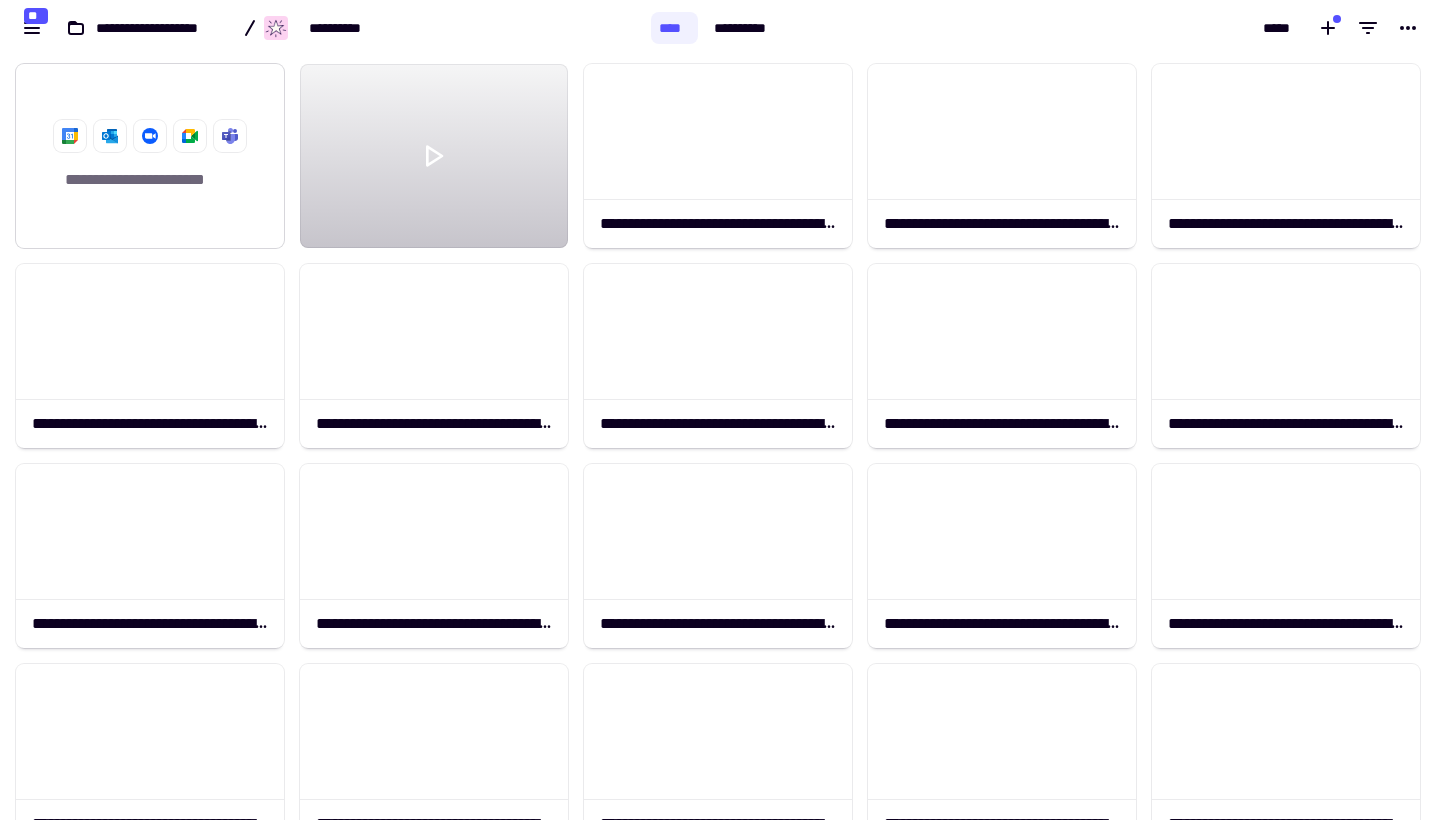 click on "**********" 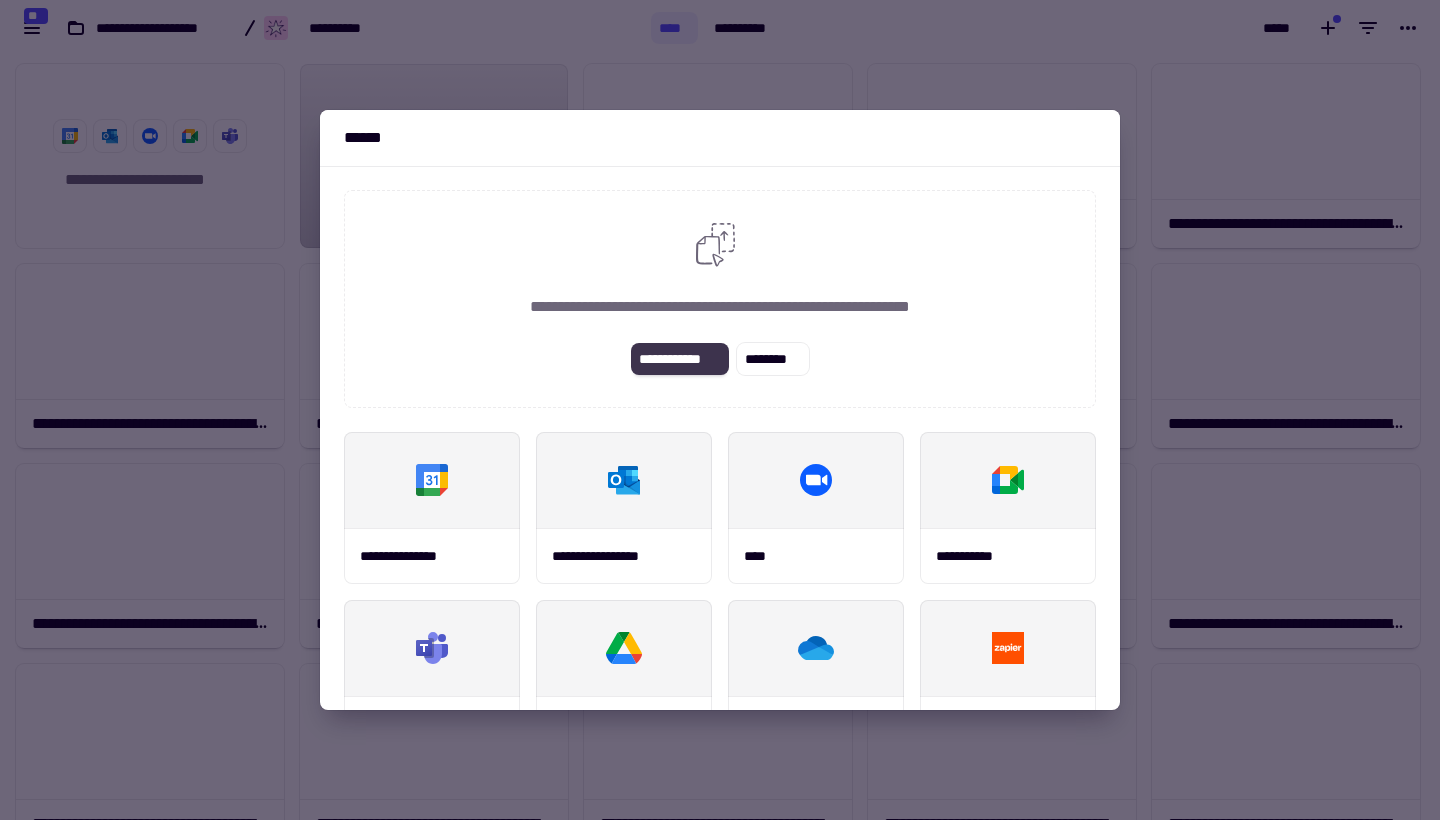 click on "**********" 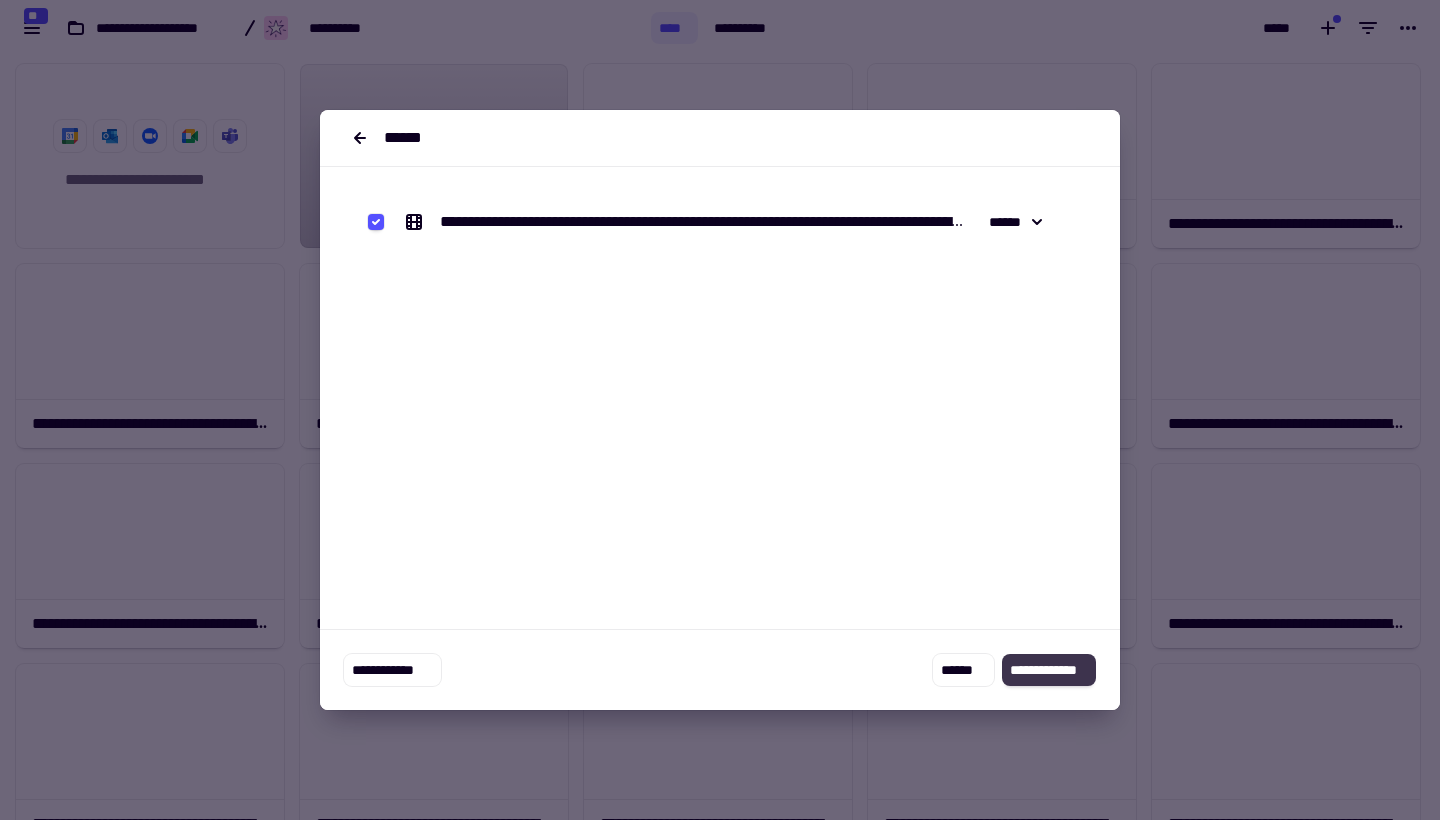 click on "**********" 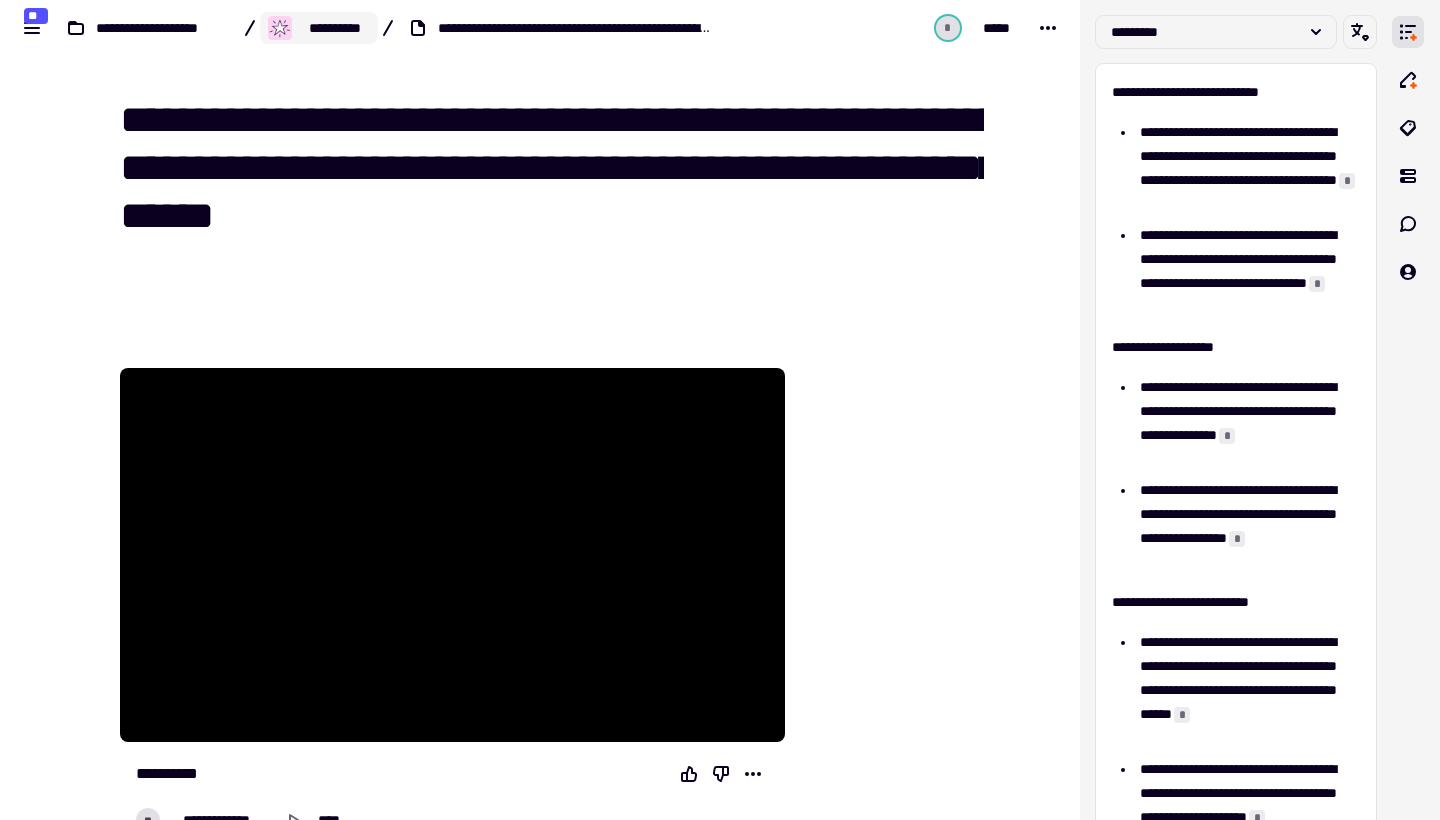 click on "**********" 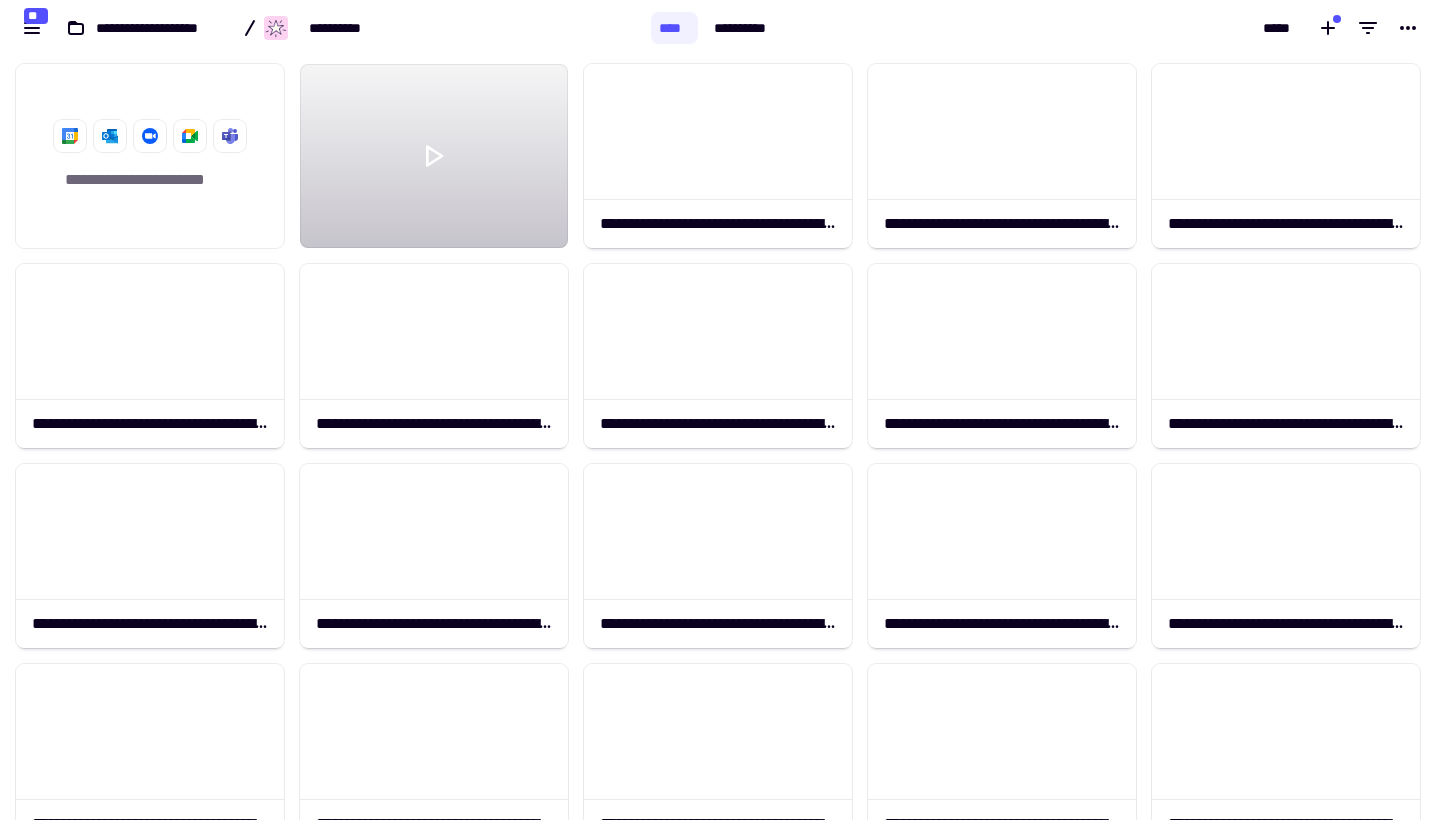 scroll, scrollTop: 1, scrollLeft: 1, axis: both 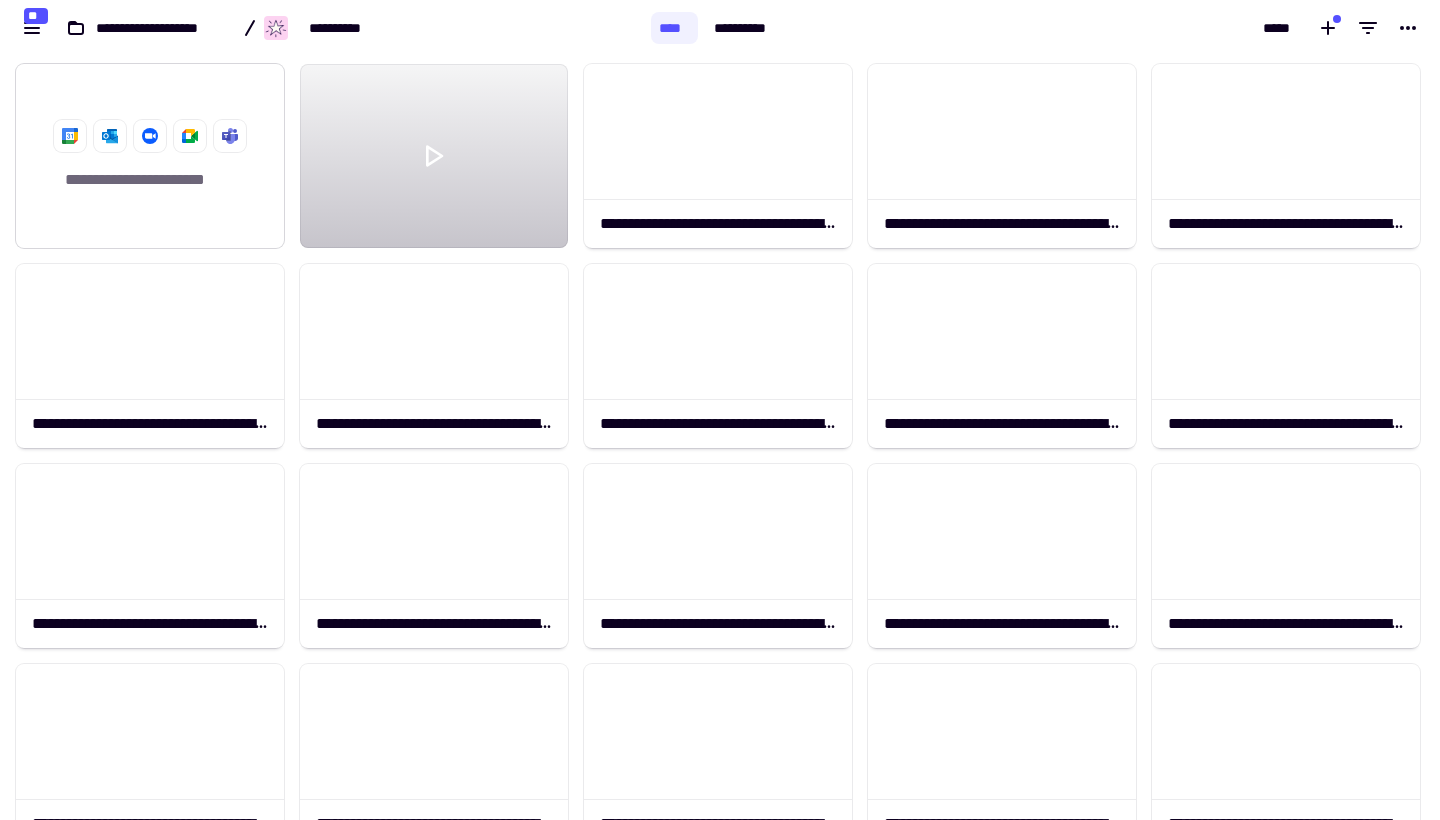 click on "**********" 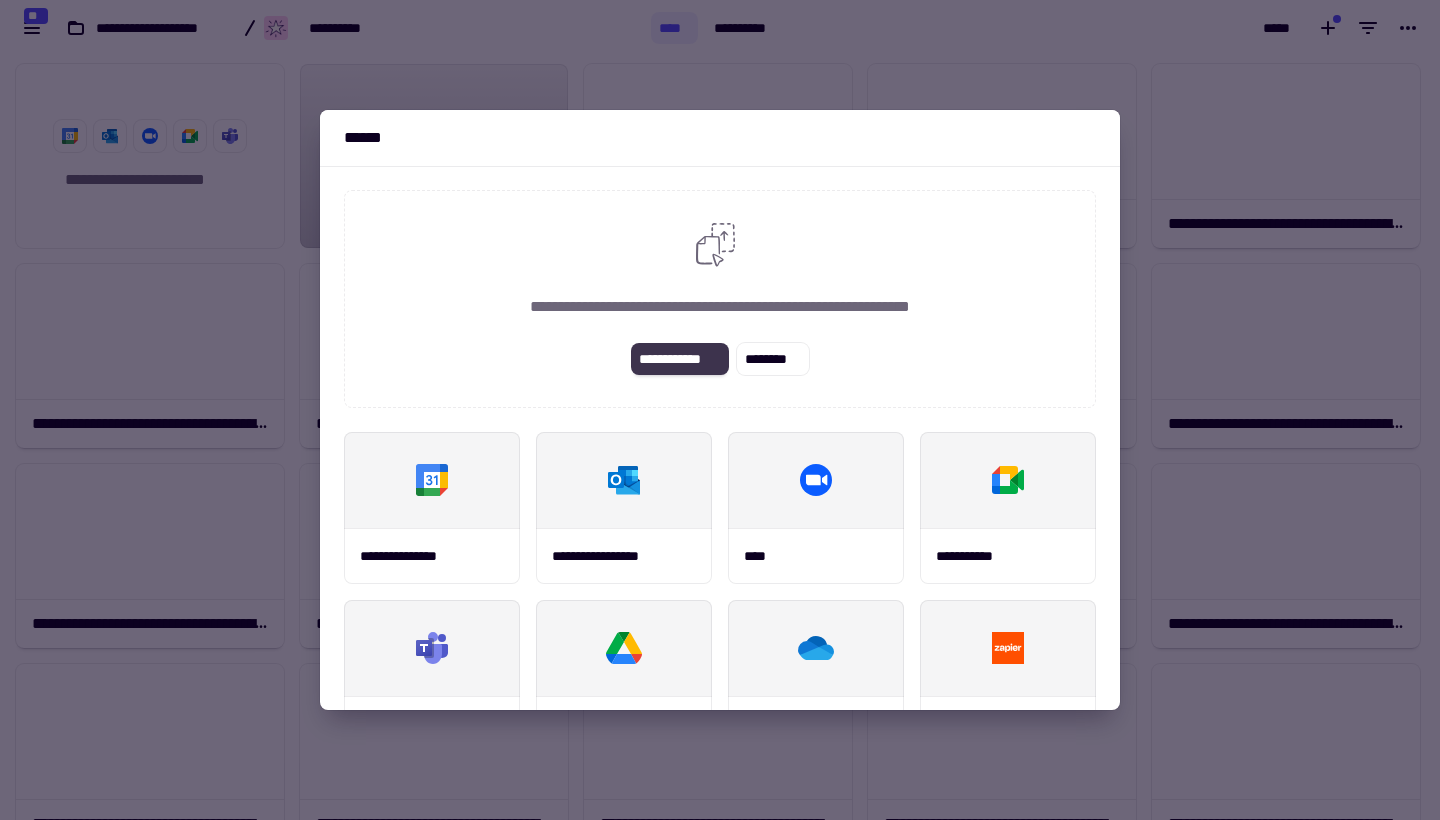 click on "**********" 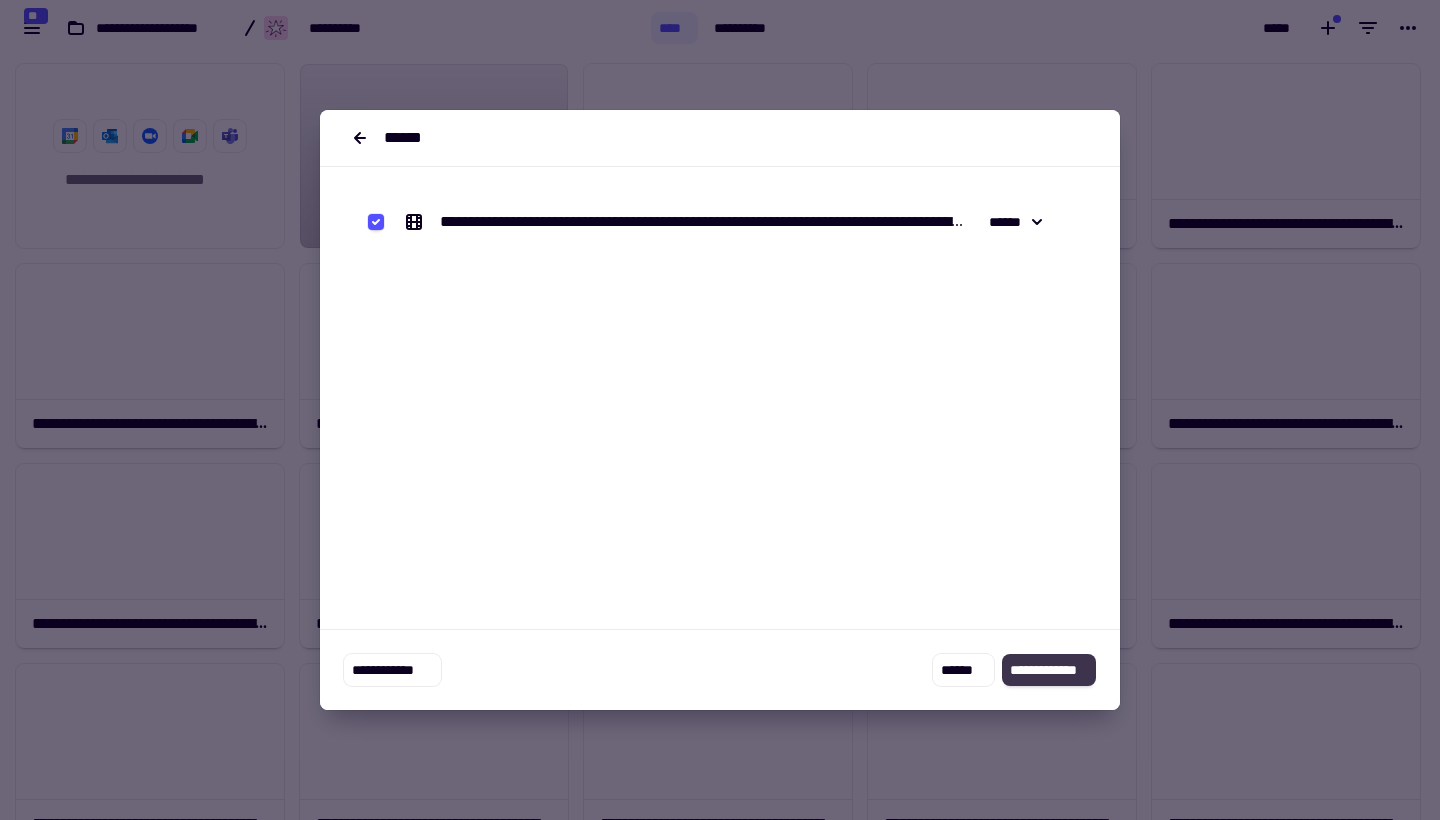 click on "**********" 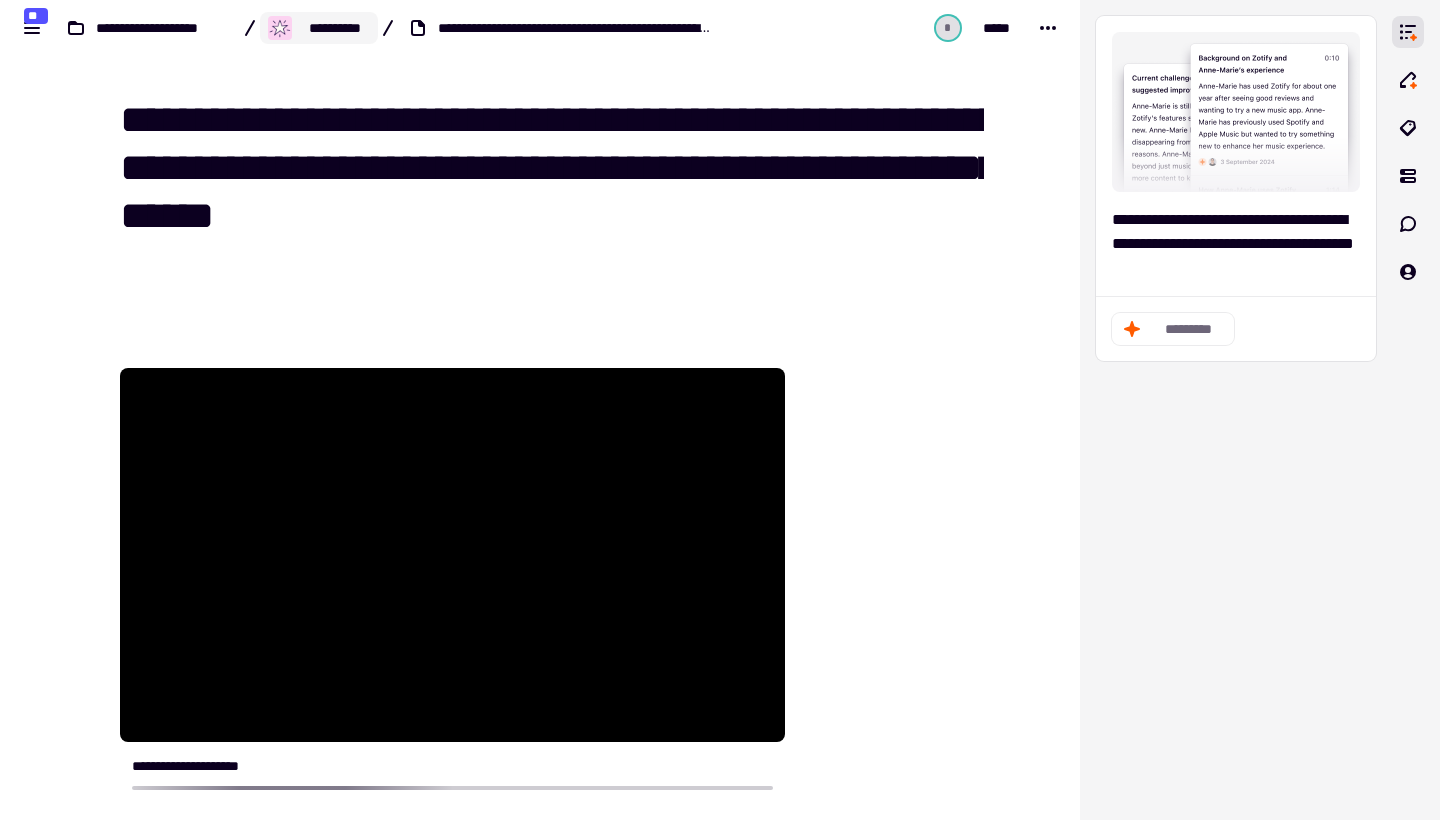 click on "**********" 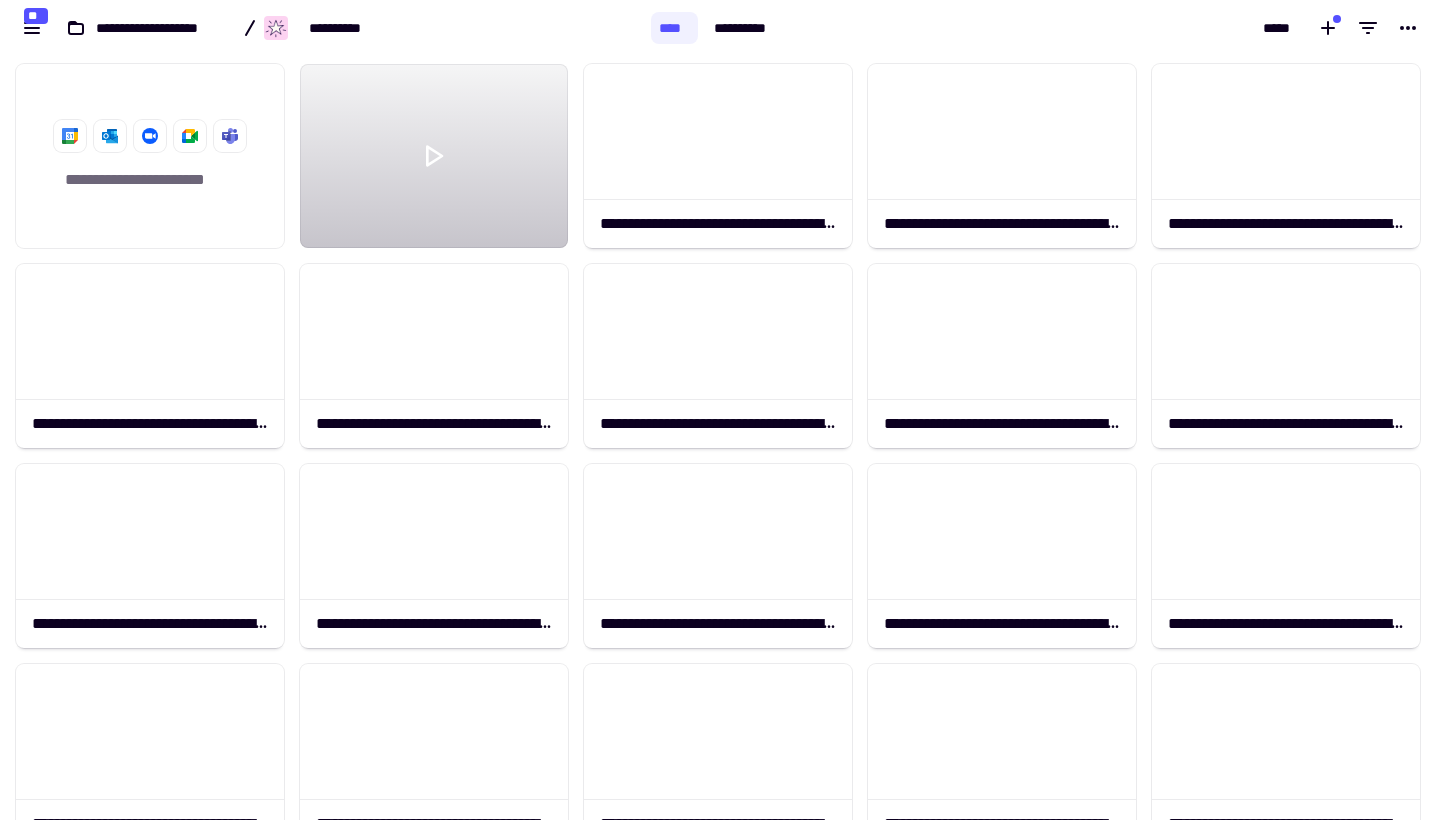 scroll, scrollTop: 1, scrollLeft: 1, axis: both 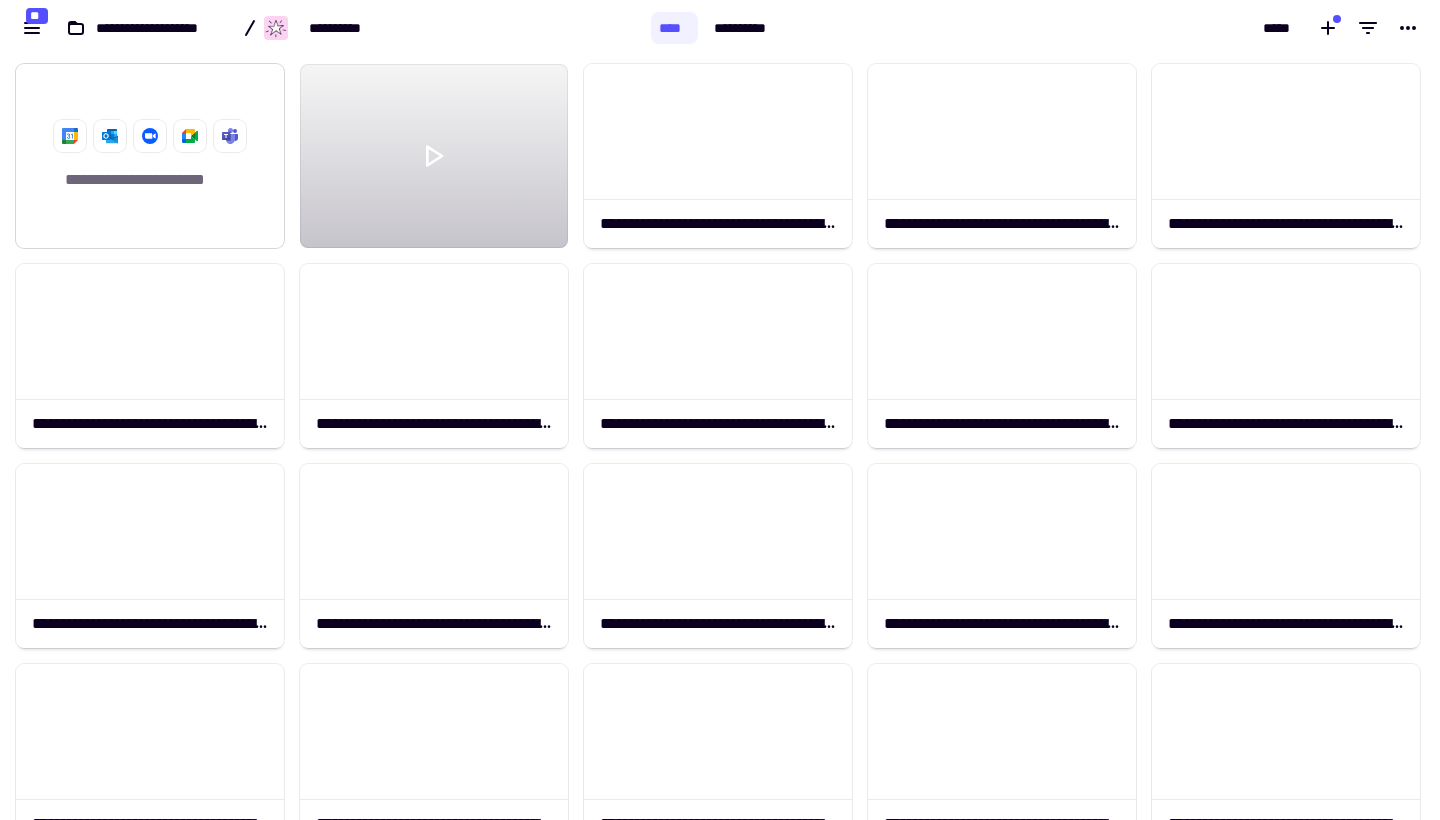 click 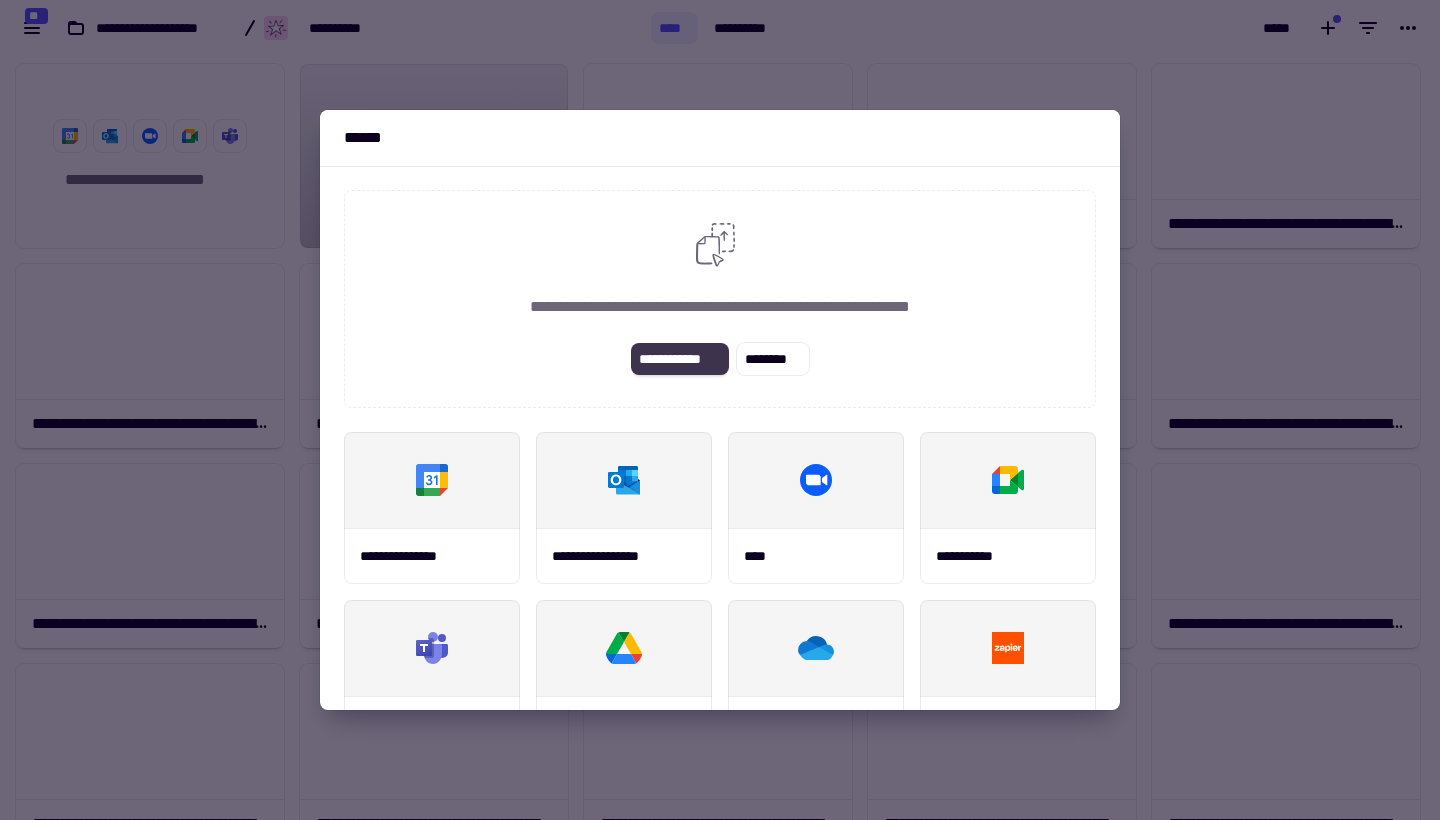click on "**********" 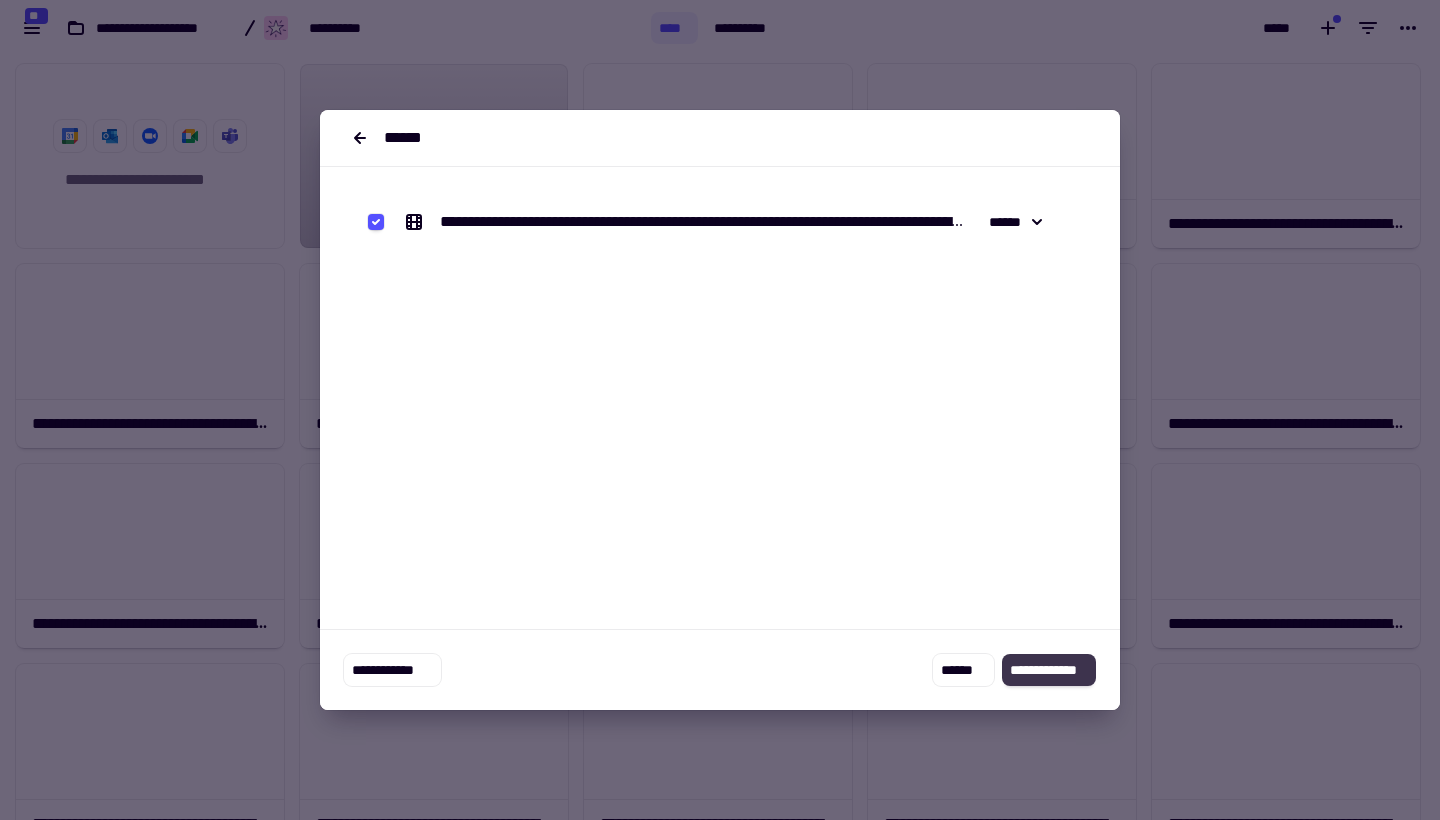 click on "**********" 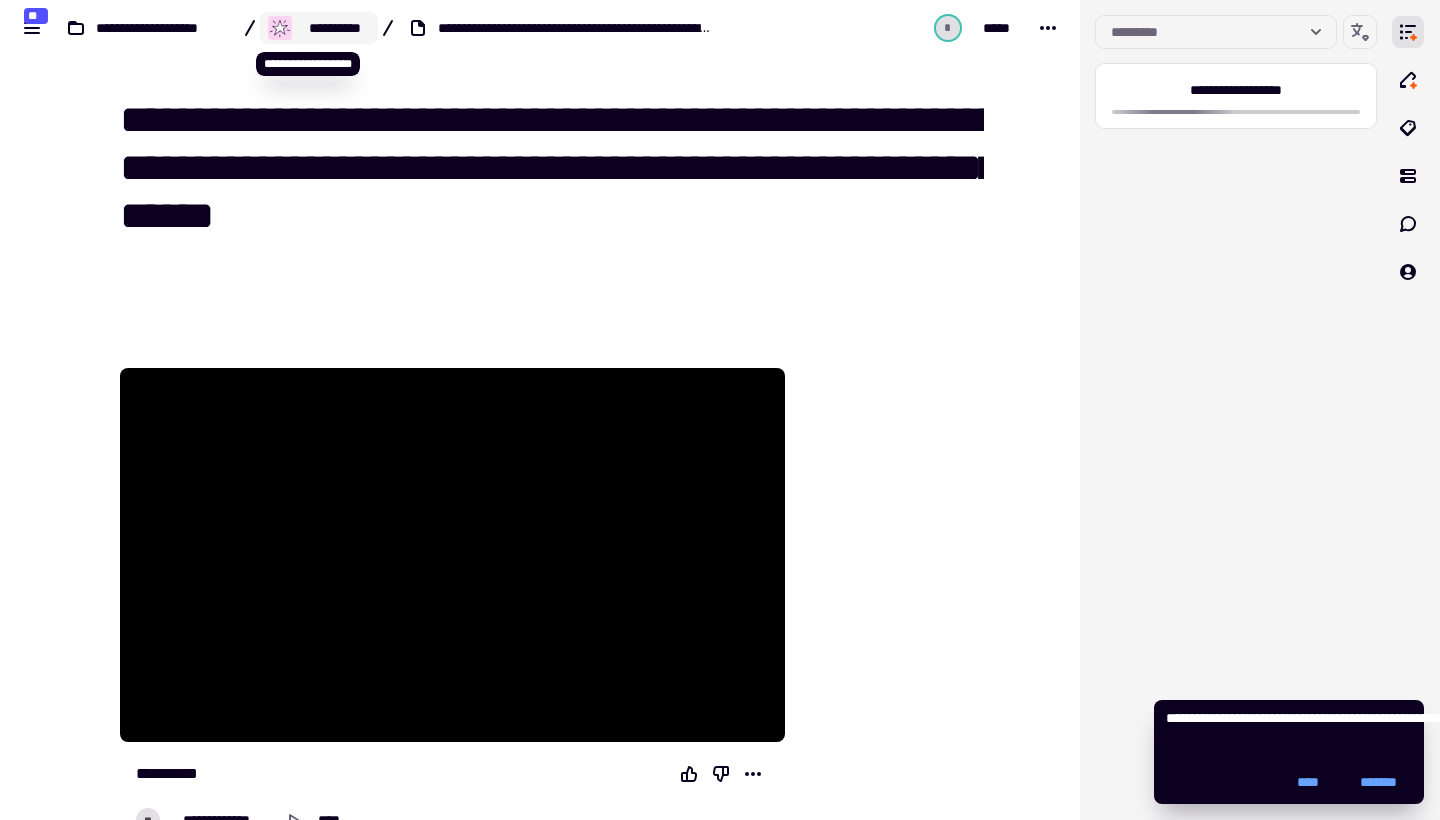 click on "**********" 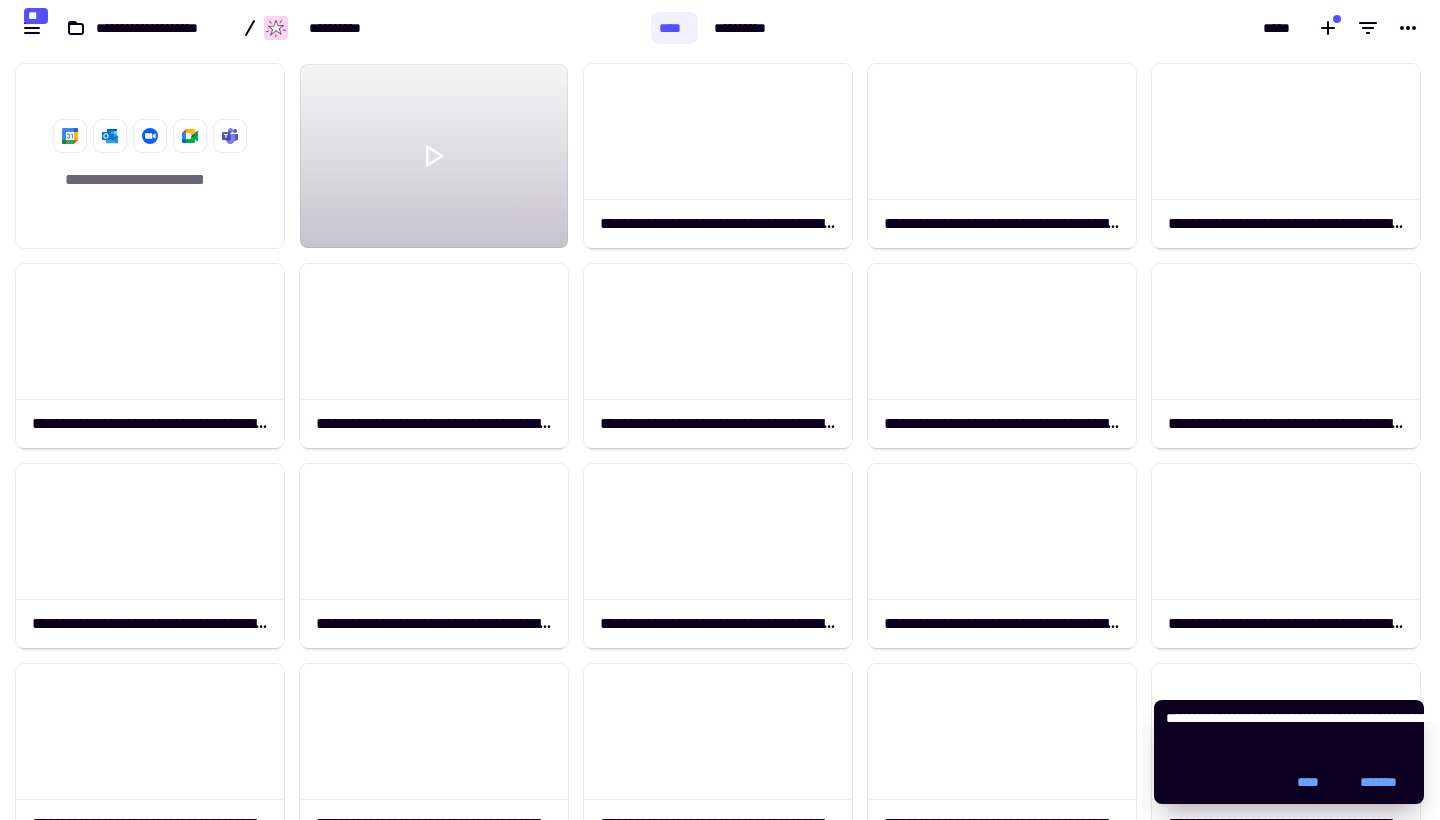 scroll, scrollTop: 1, scrollLeft: 1, axis: both 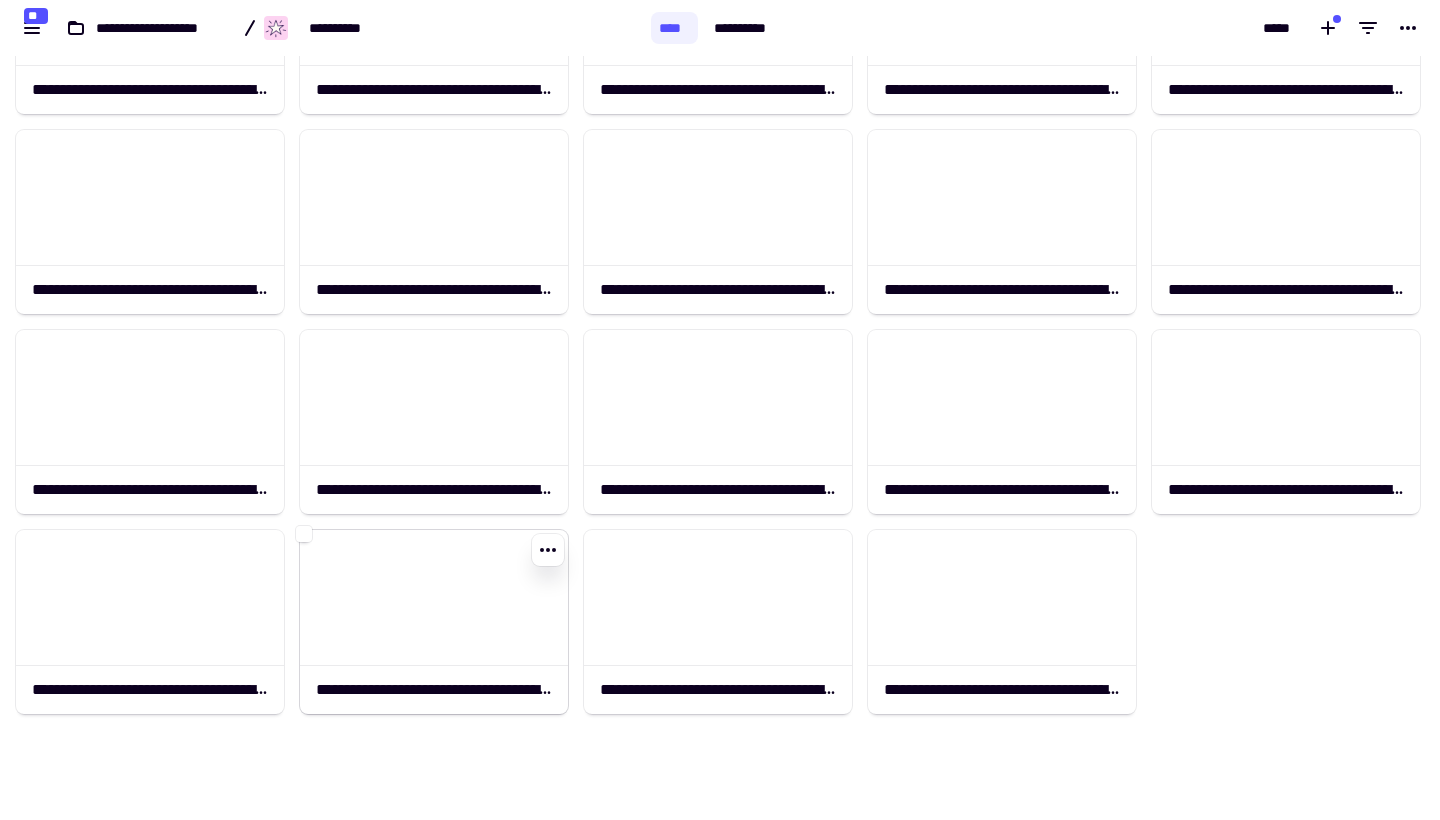 click 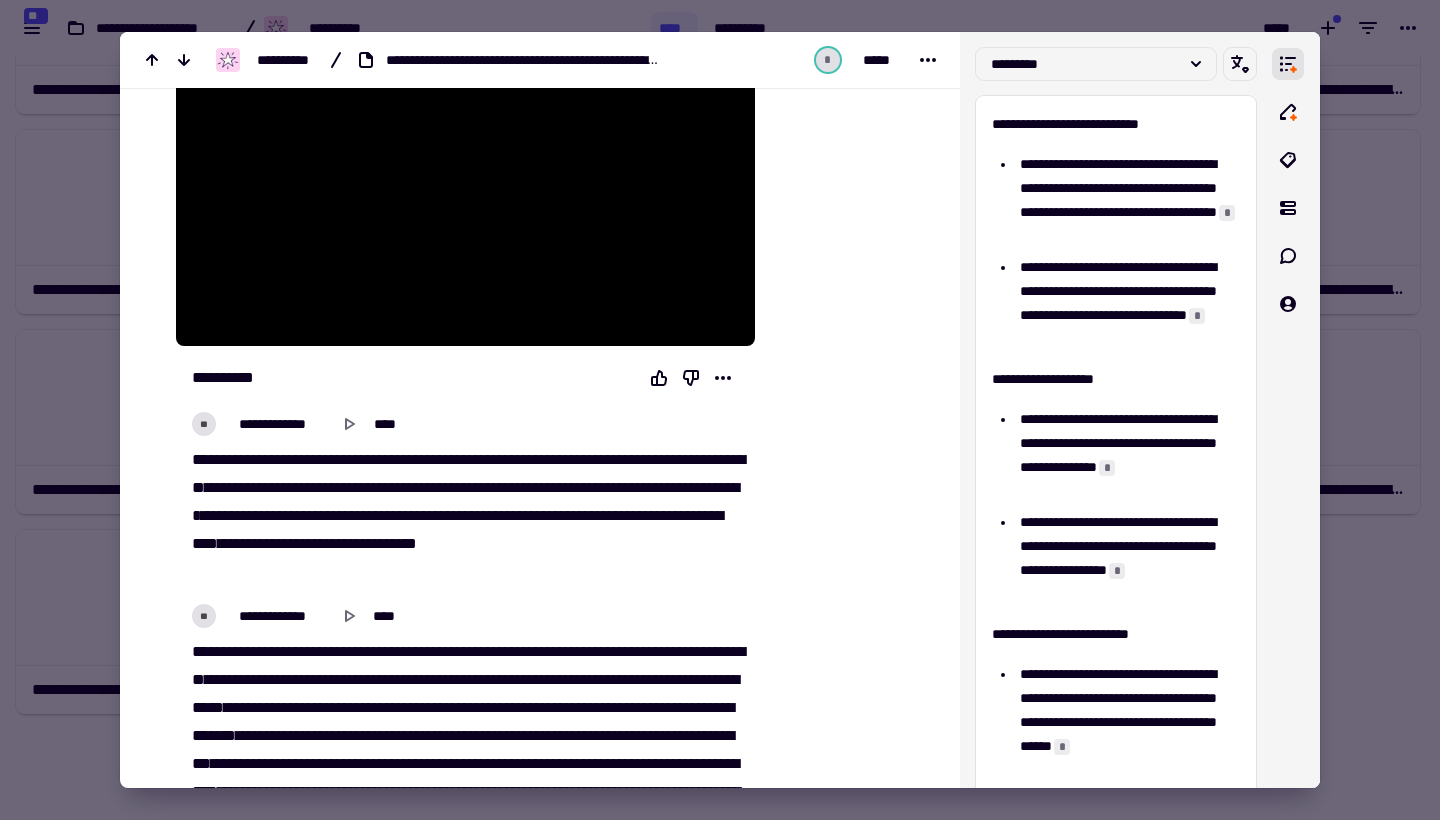 scroll, scrollTop: 384, scrollLeft: 0, axis: vertical 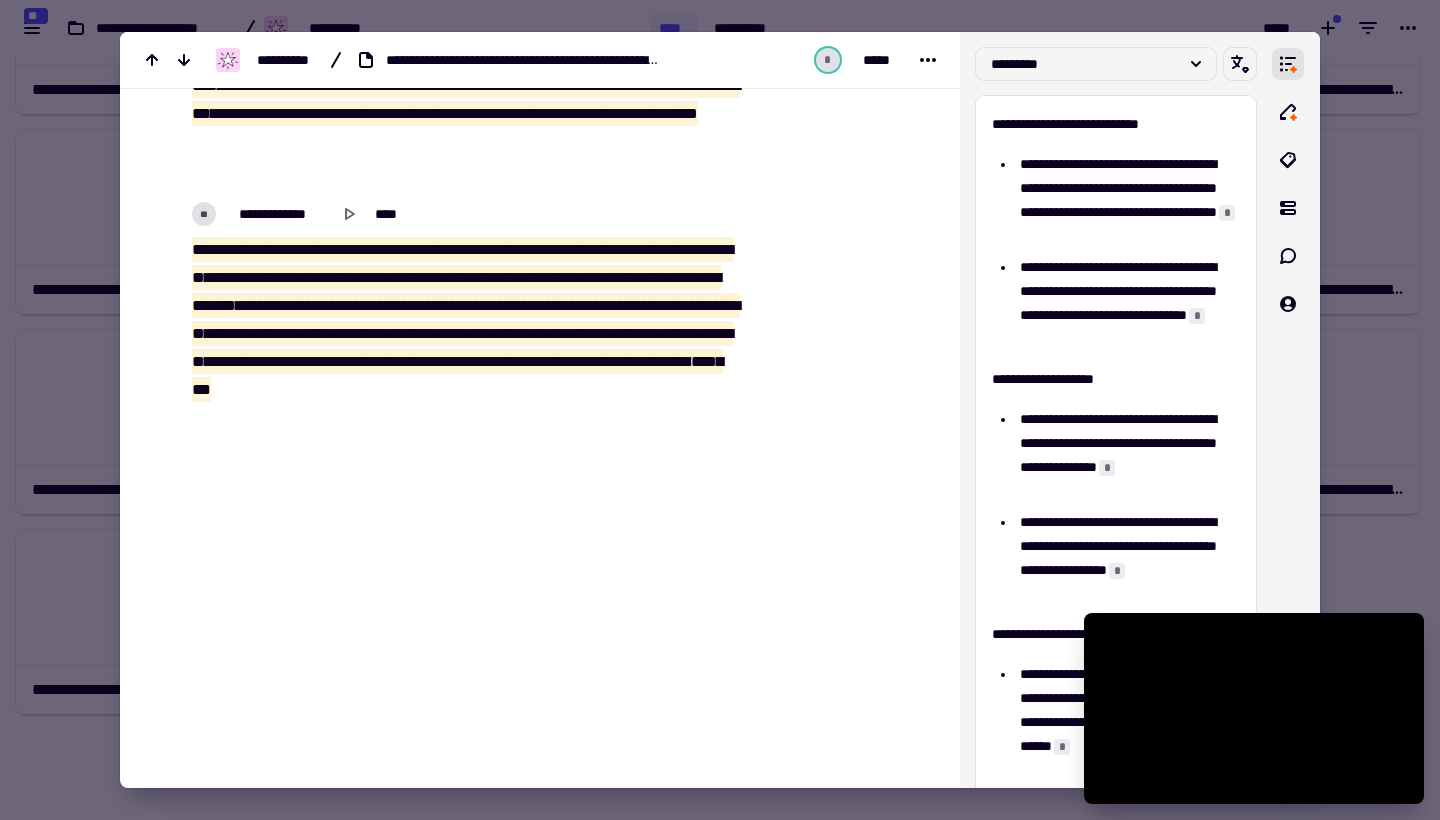 drag, startPoint x: 190, startPoint y: 455, endPoint x: 355, endPoint y: 449, distance: 165.10905 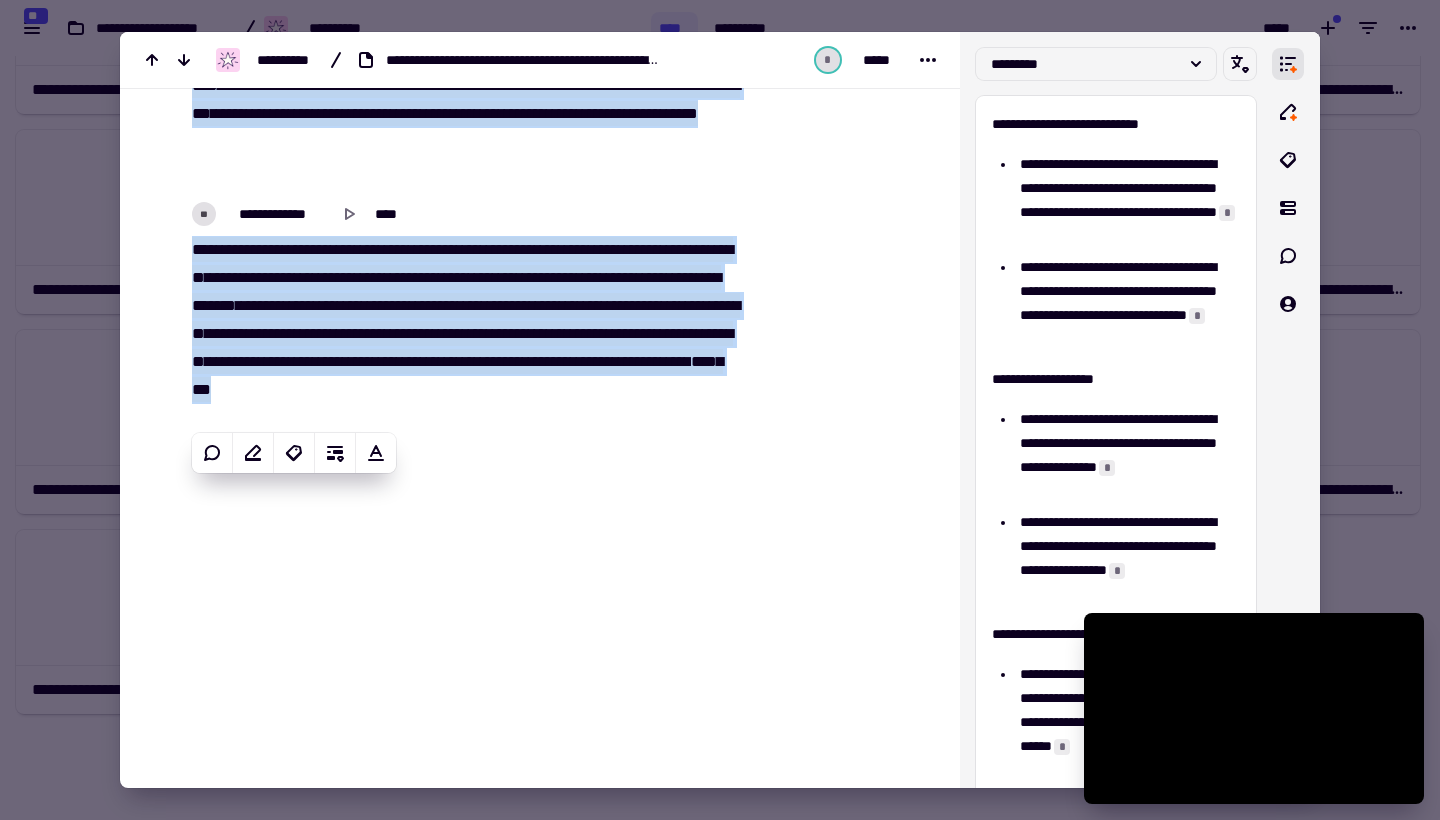 copy on "[REDACTED]" 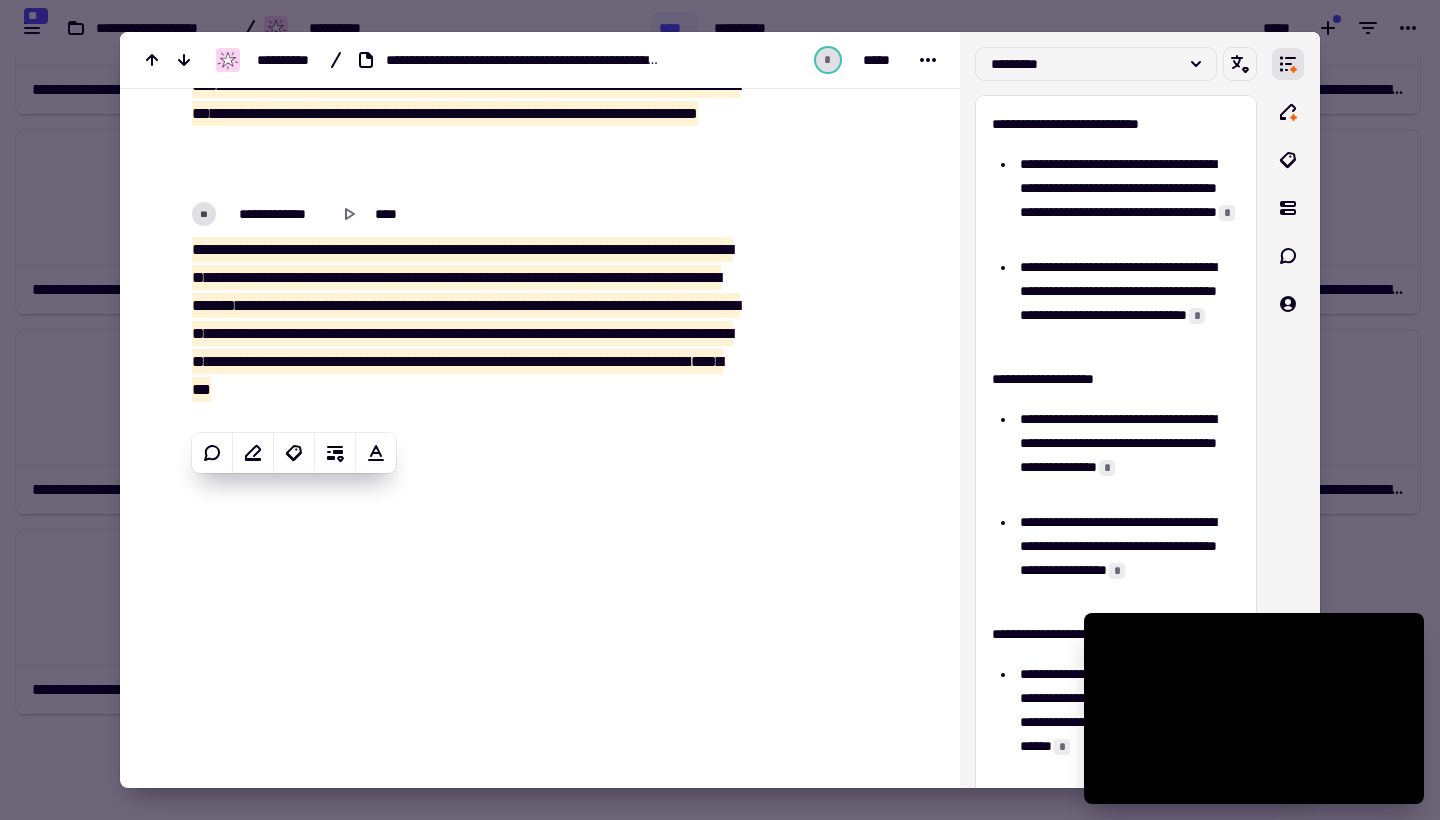 click at bounding box center (720, 410) 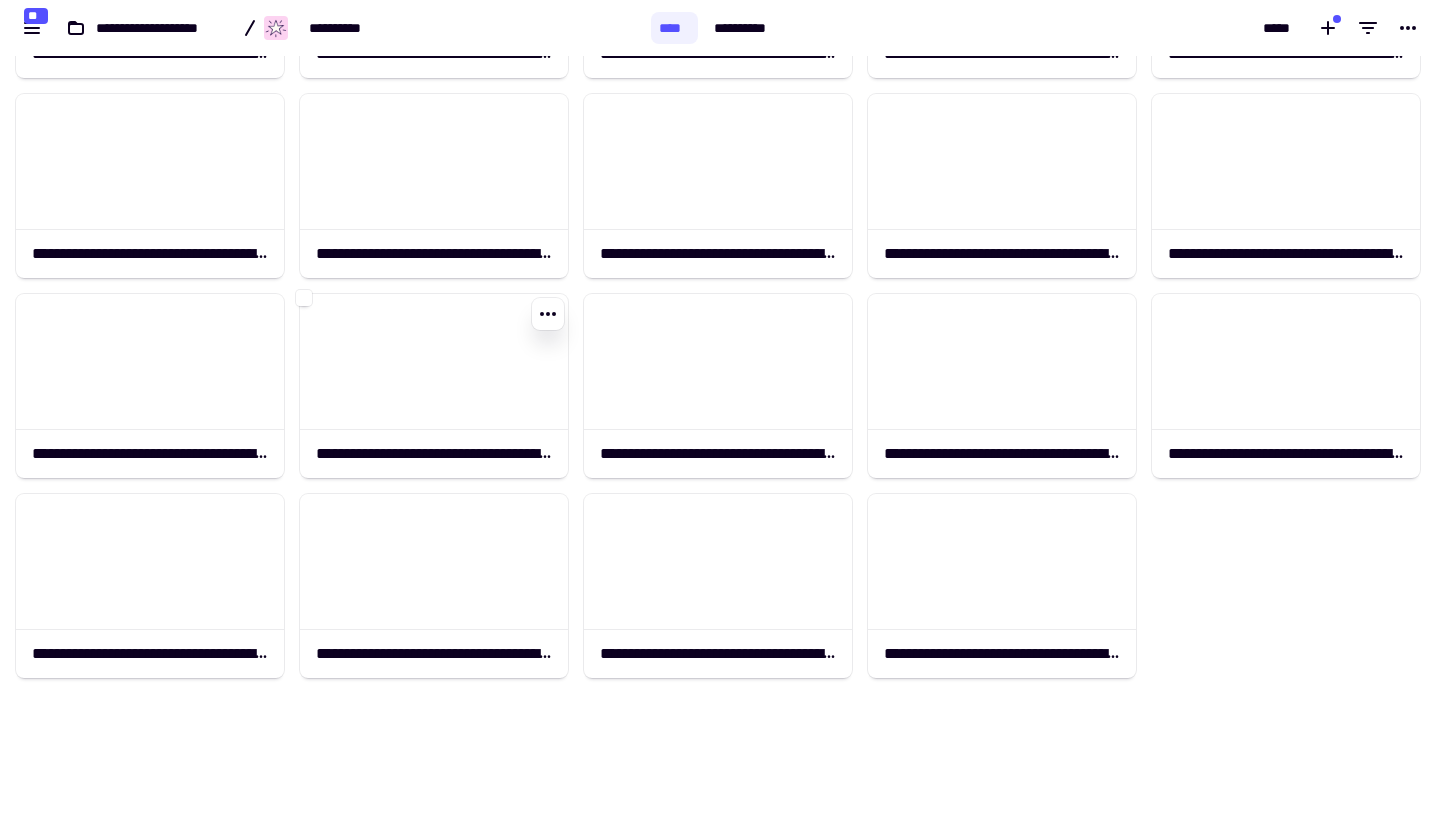scroll, scrollTop: 370, scrollLeft: 0, axis: vertical 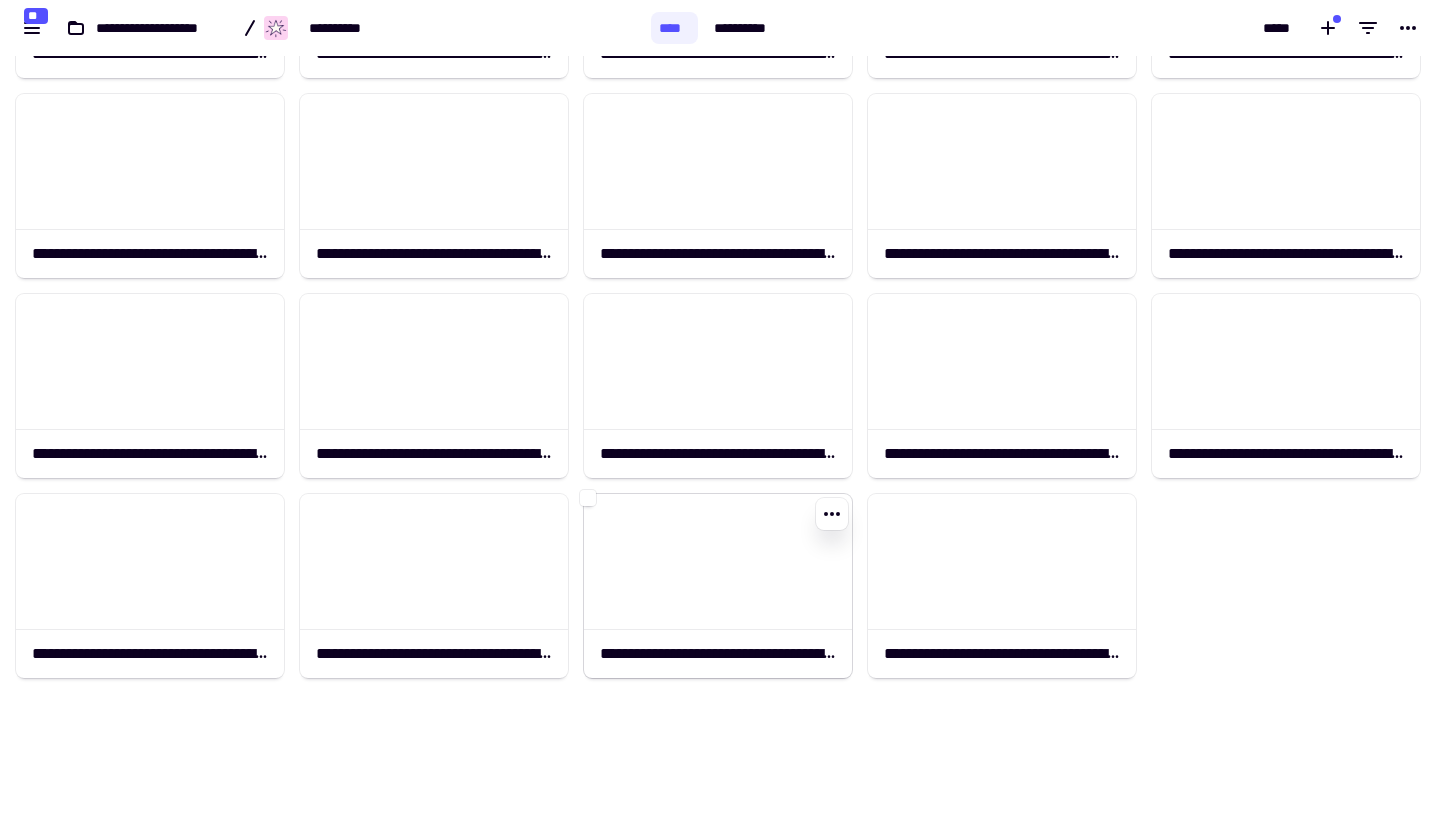 click 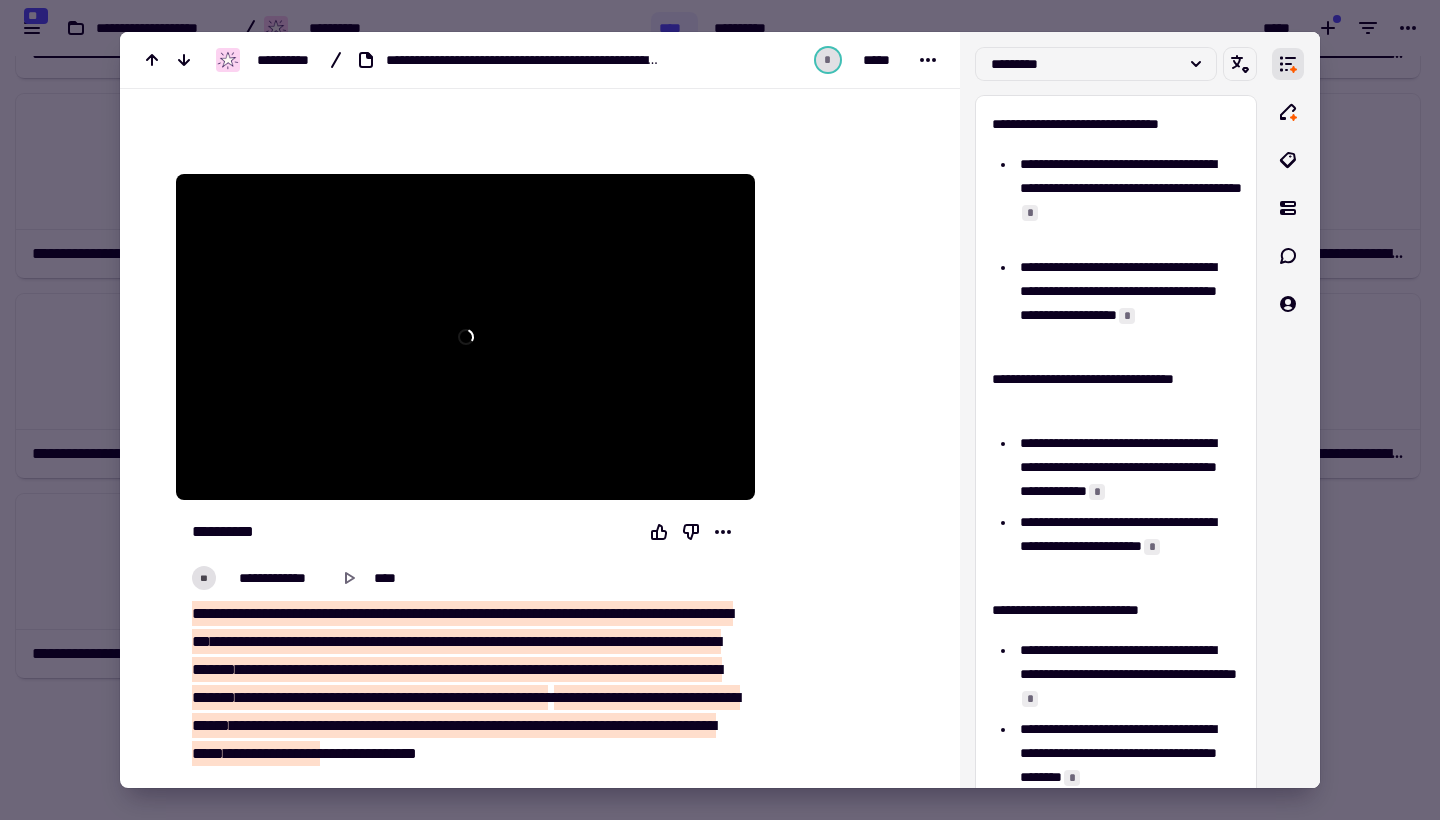 scroll, scrollTop: 408, scrollLeft: 0, axis: vertical 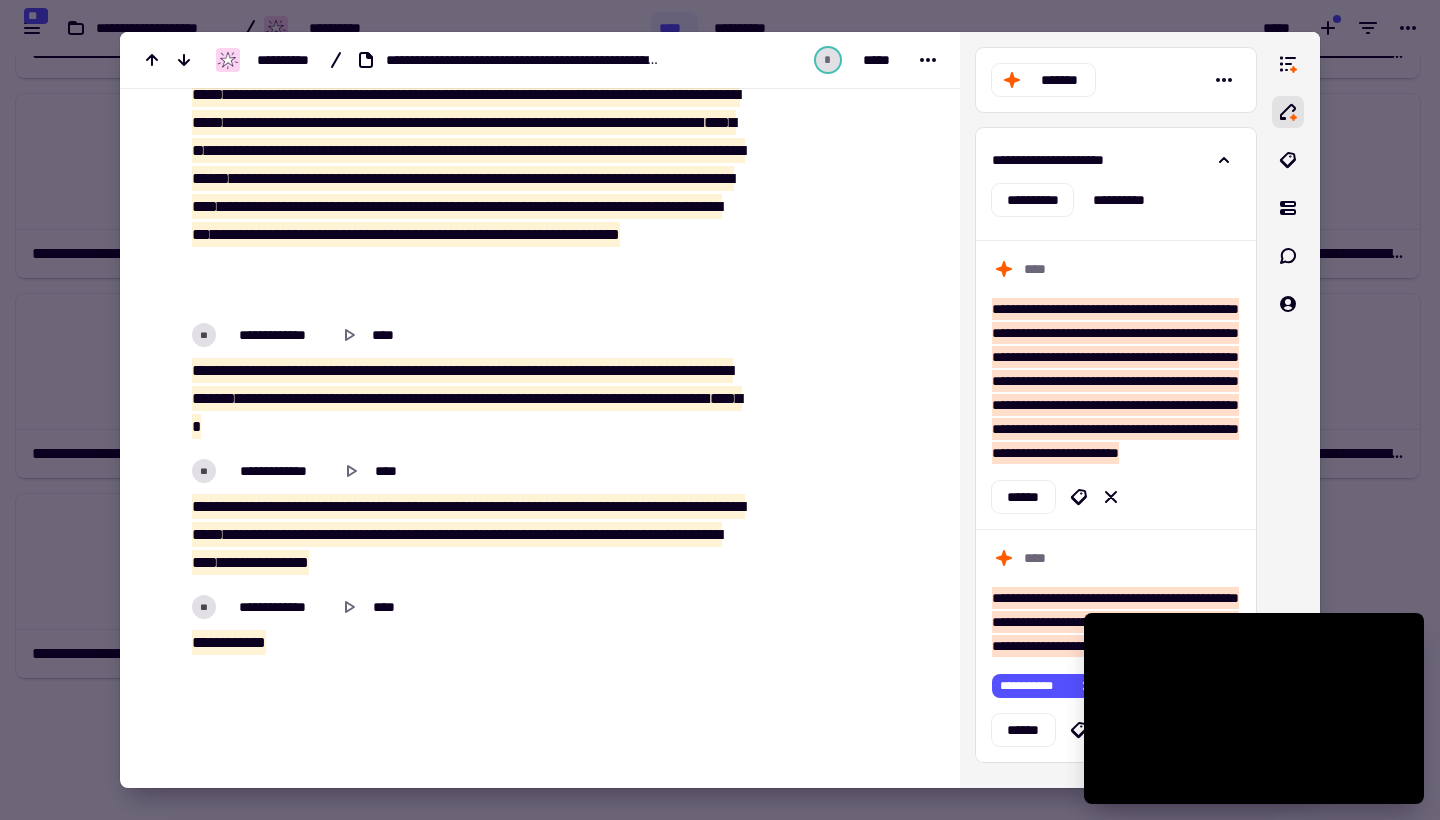 drag, startPoint x: 194, startPoint y: 481, endPoint x: 505, endPoint y: 647, distance: 352.52942 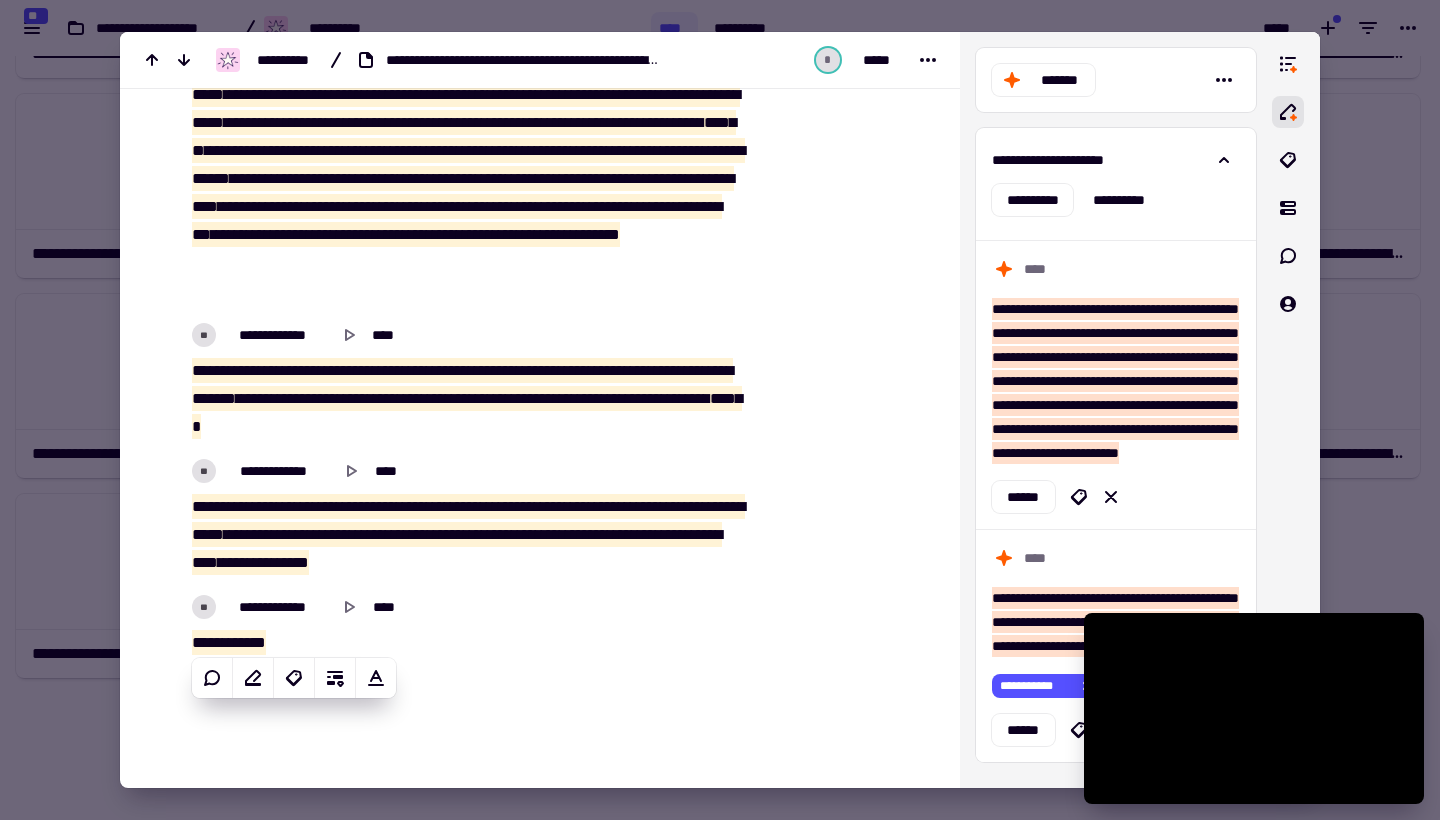 click at bounding box center (720, 410) 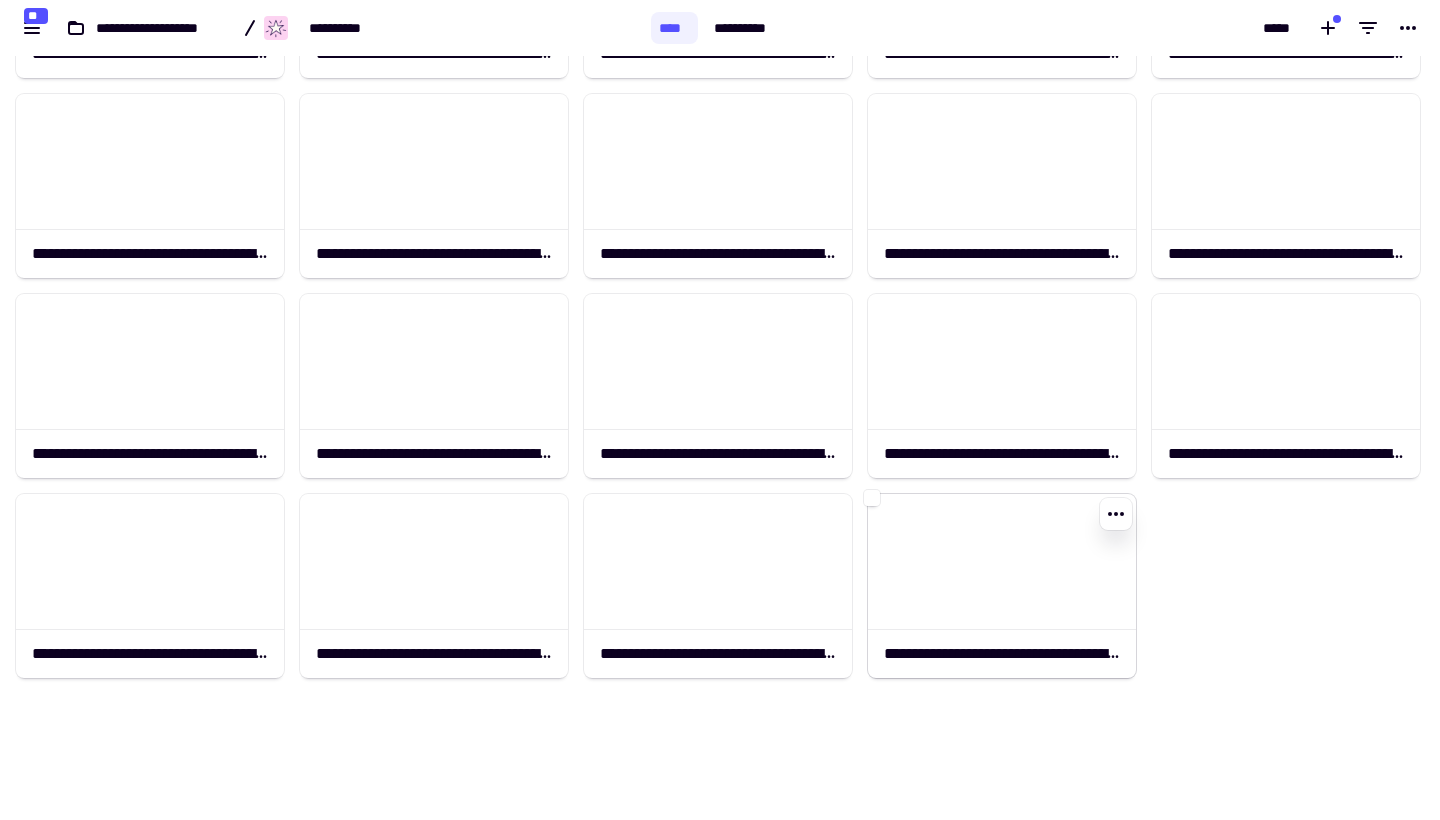 click 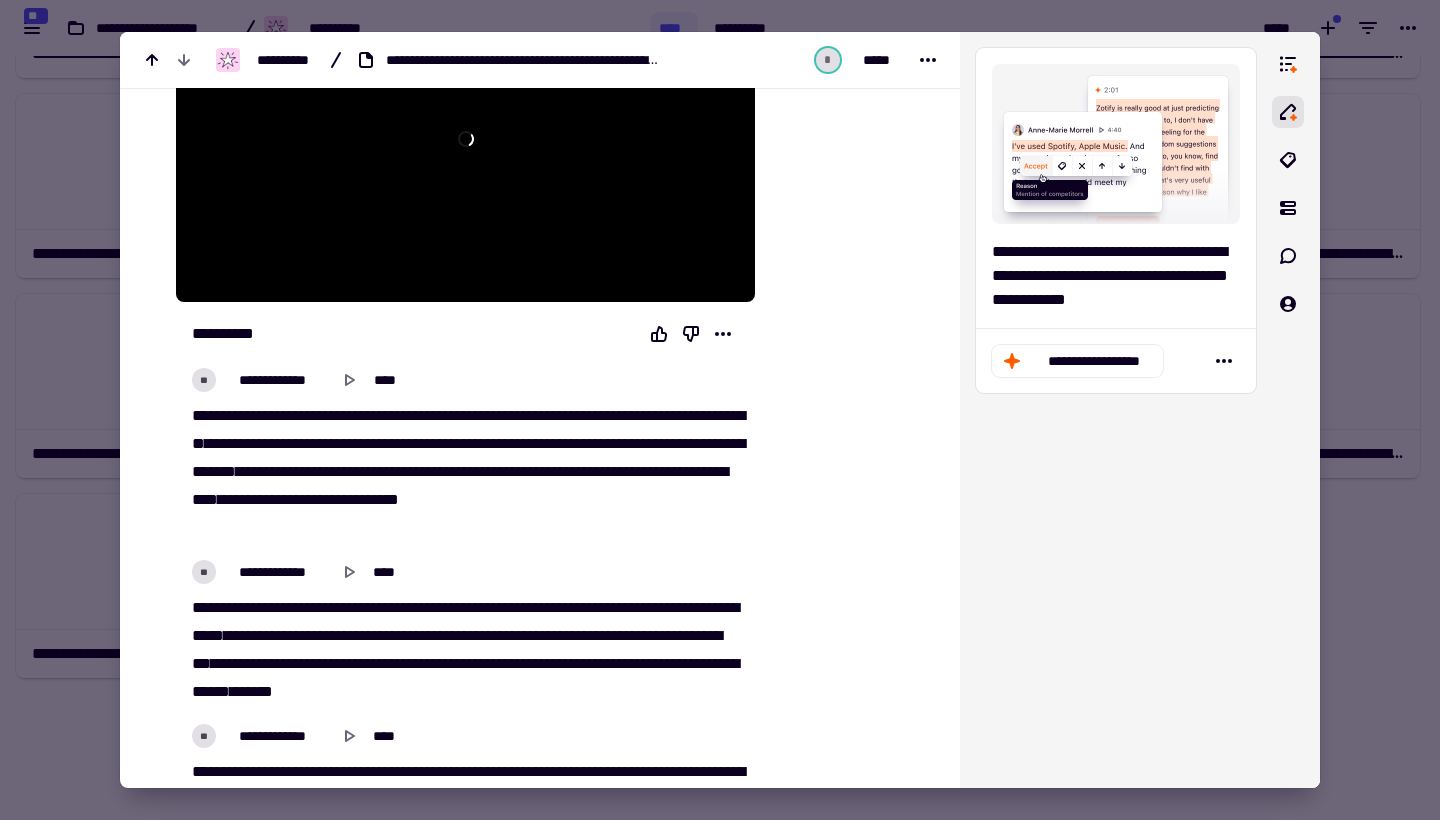 scroll, scrollTop: 427, scrollLeft: 0, axis: vertical 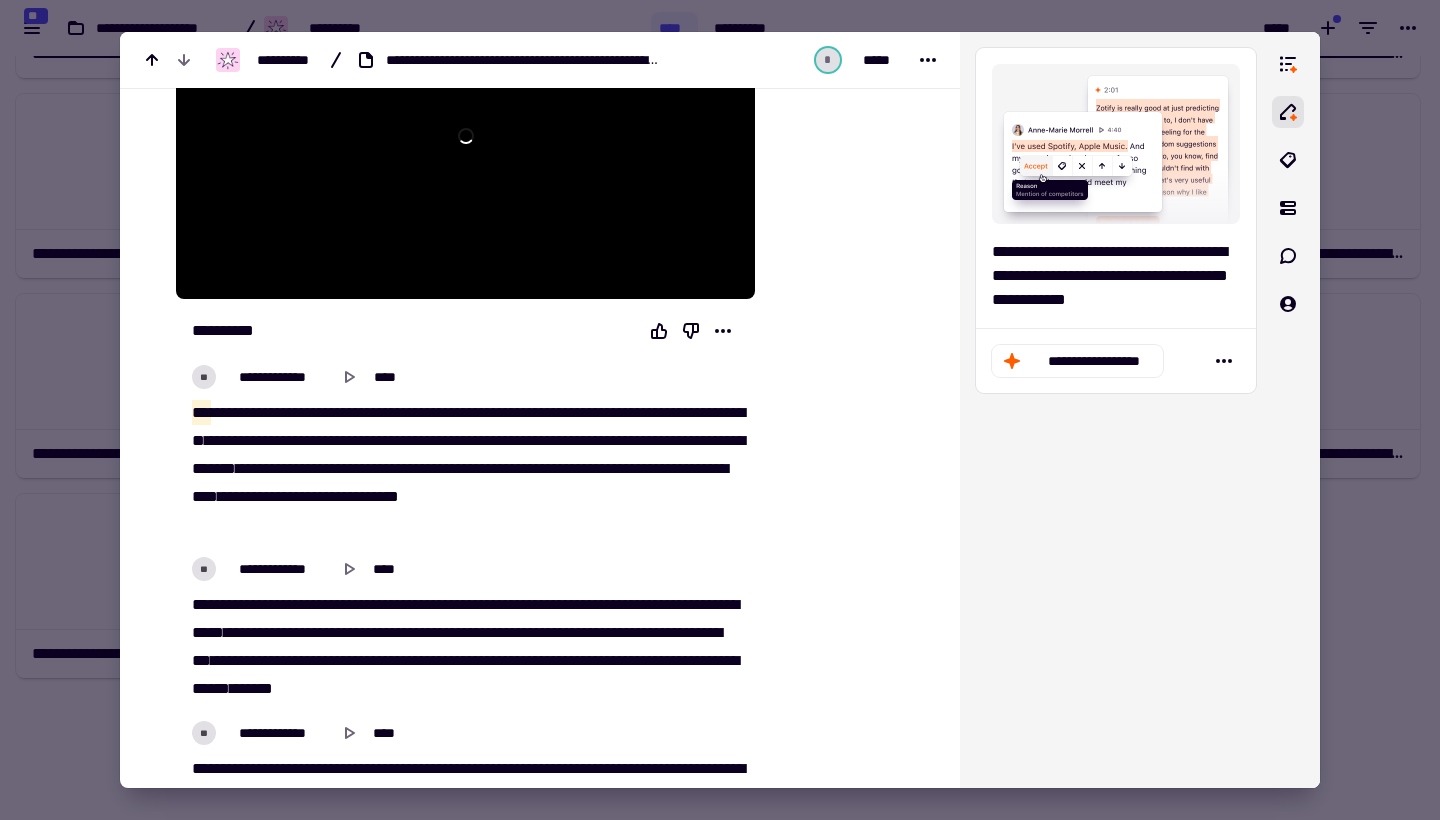 click on "****" at bounding box center (205, 496) 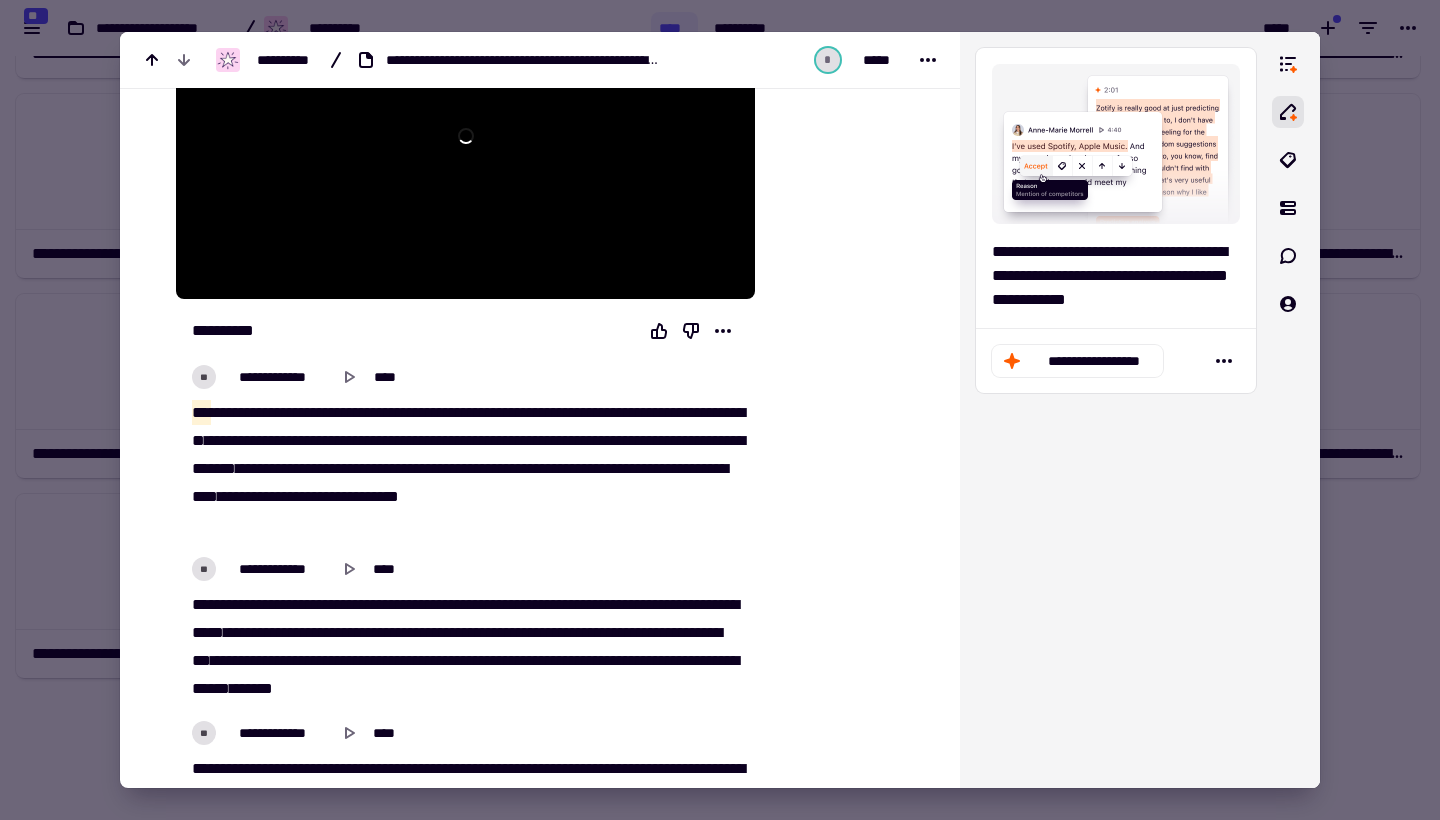 type on "*****" 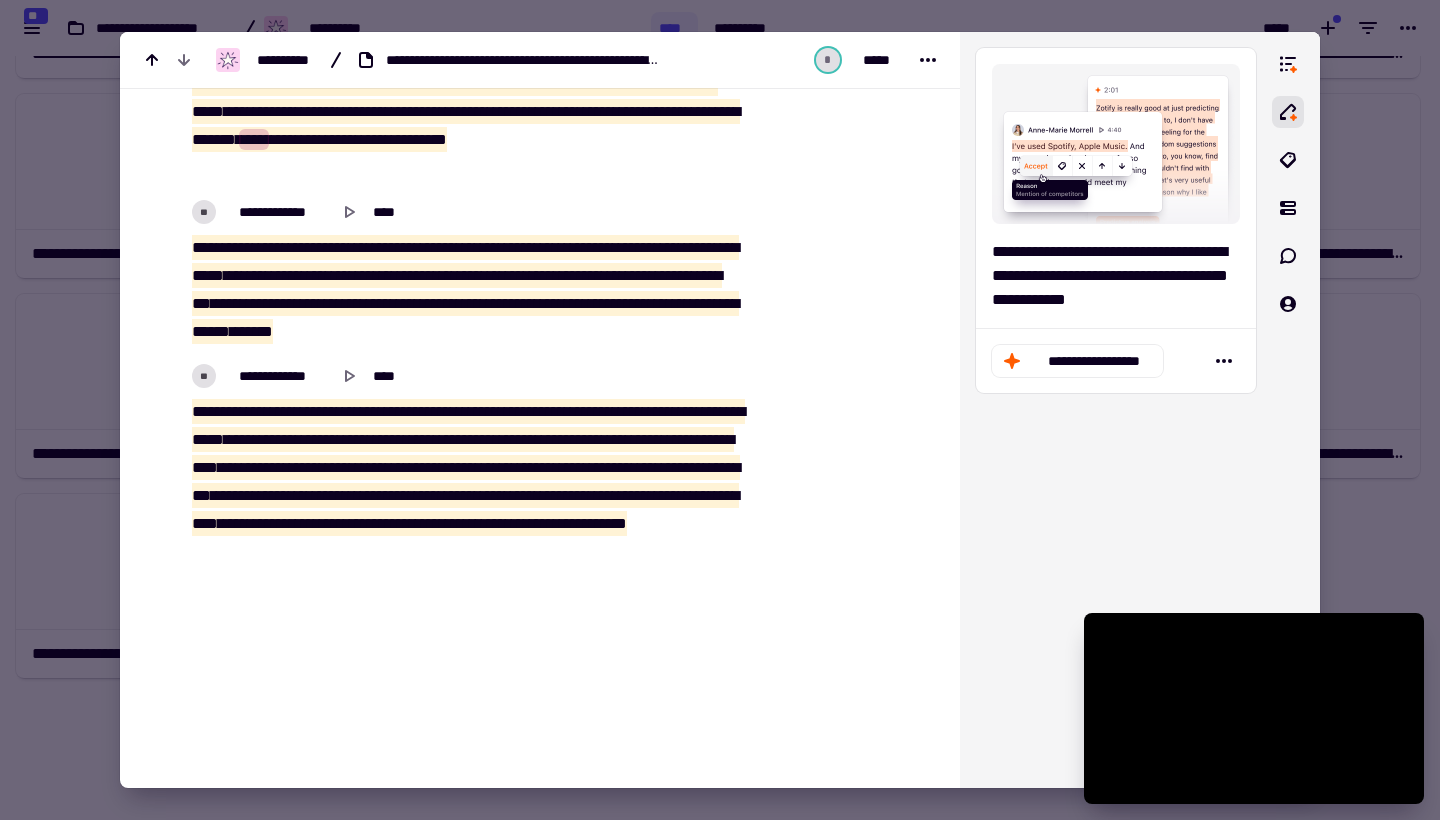 scroll, scrollTop: 918, scrollLeft: 0, axis: vertical 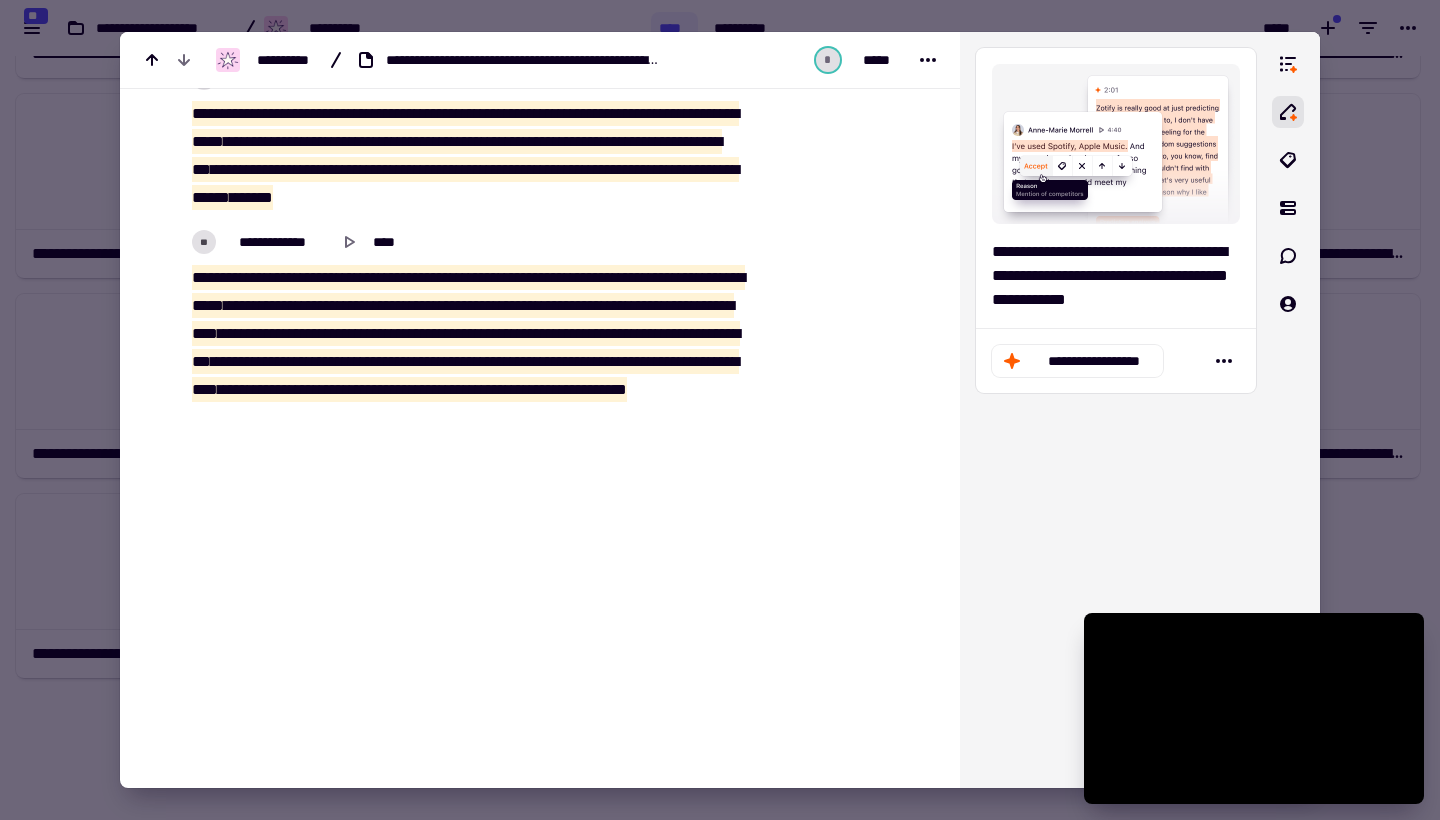 drag, startPoint x: 193, startPoint y: 414, endPoint x: 643, endPoint y: 422, distance: 450.0711 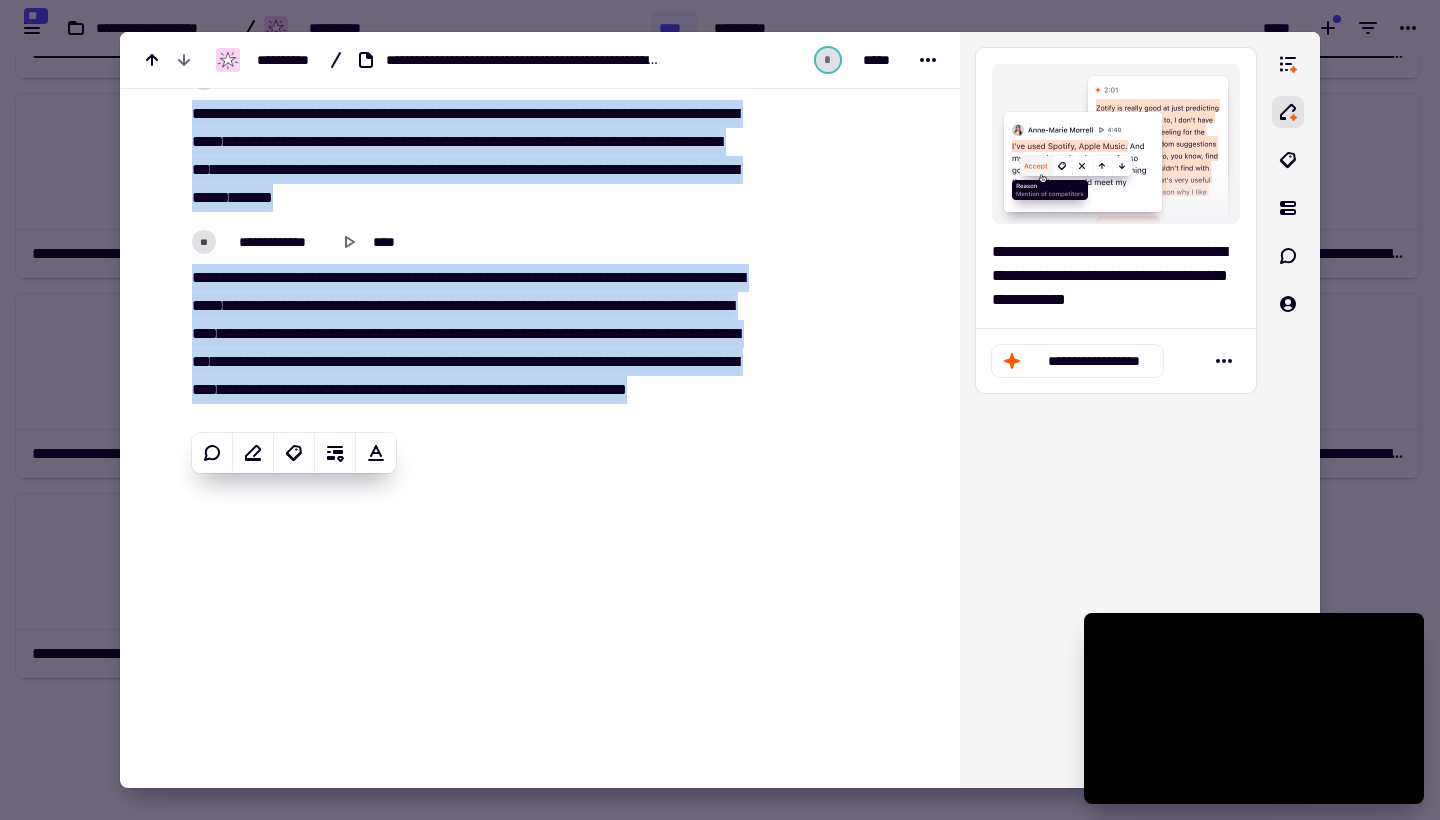 copy on "[REDACTED]" 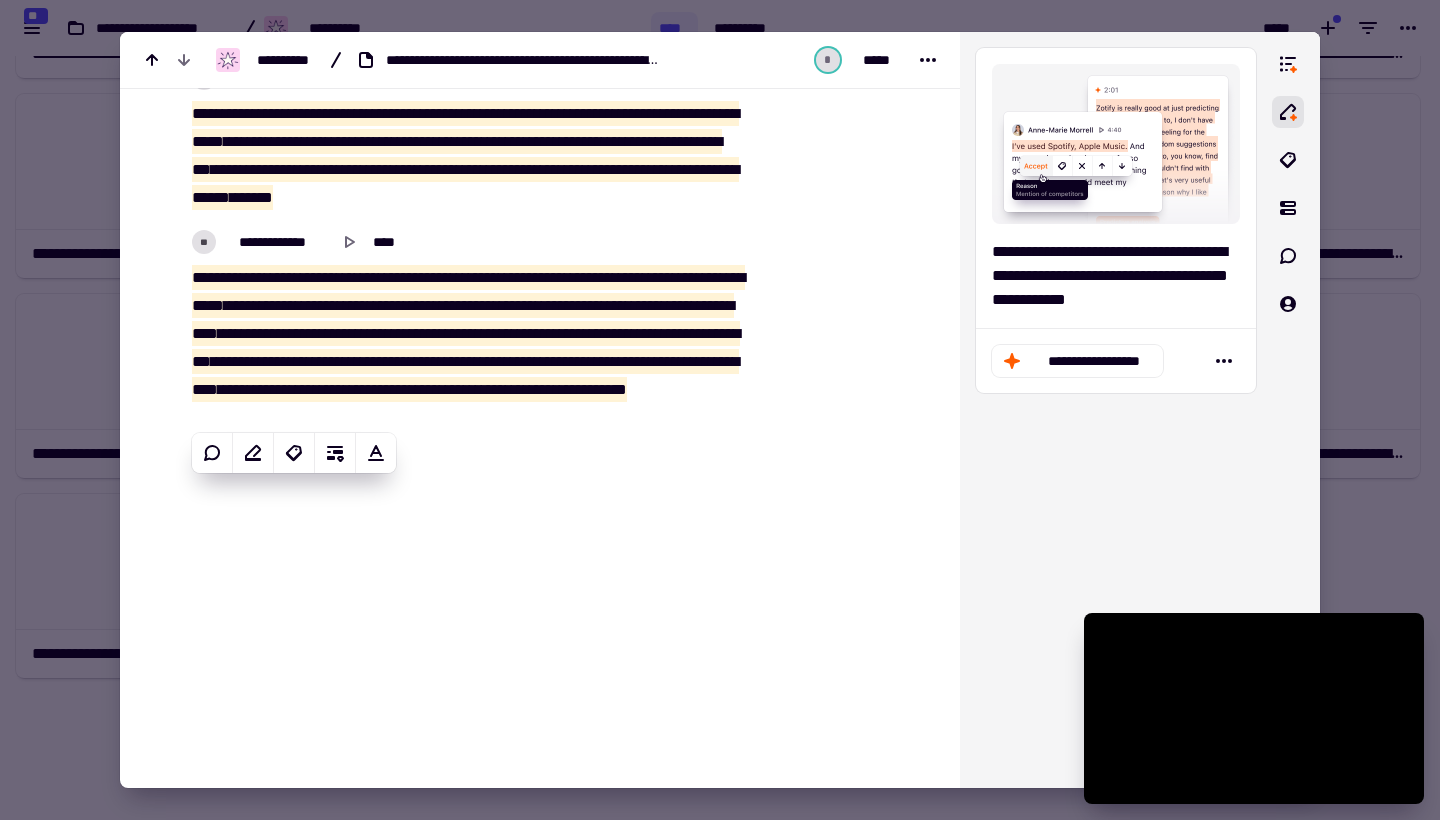 click at bounding box center (720, 410) 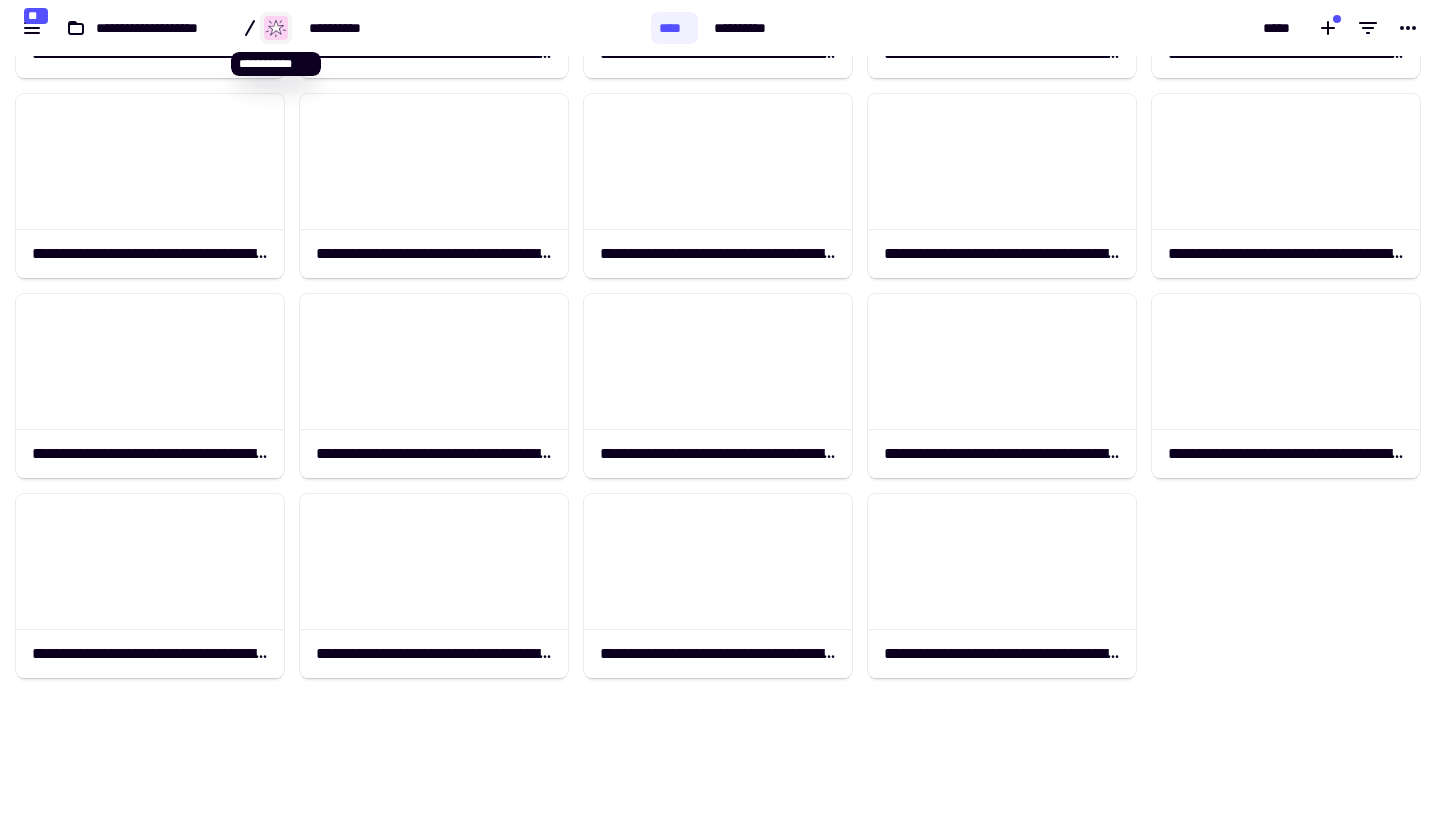 click 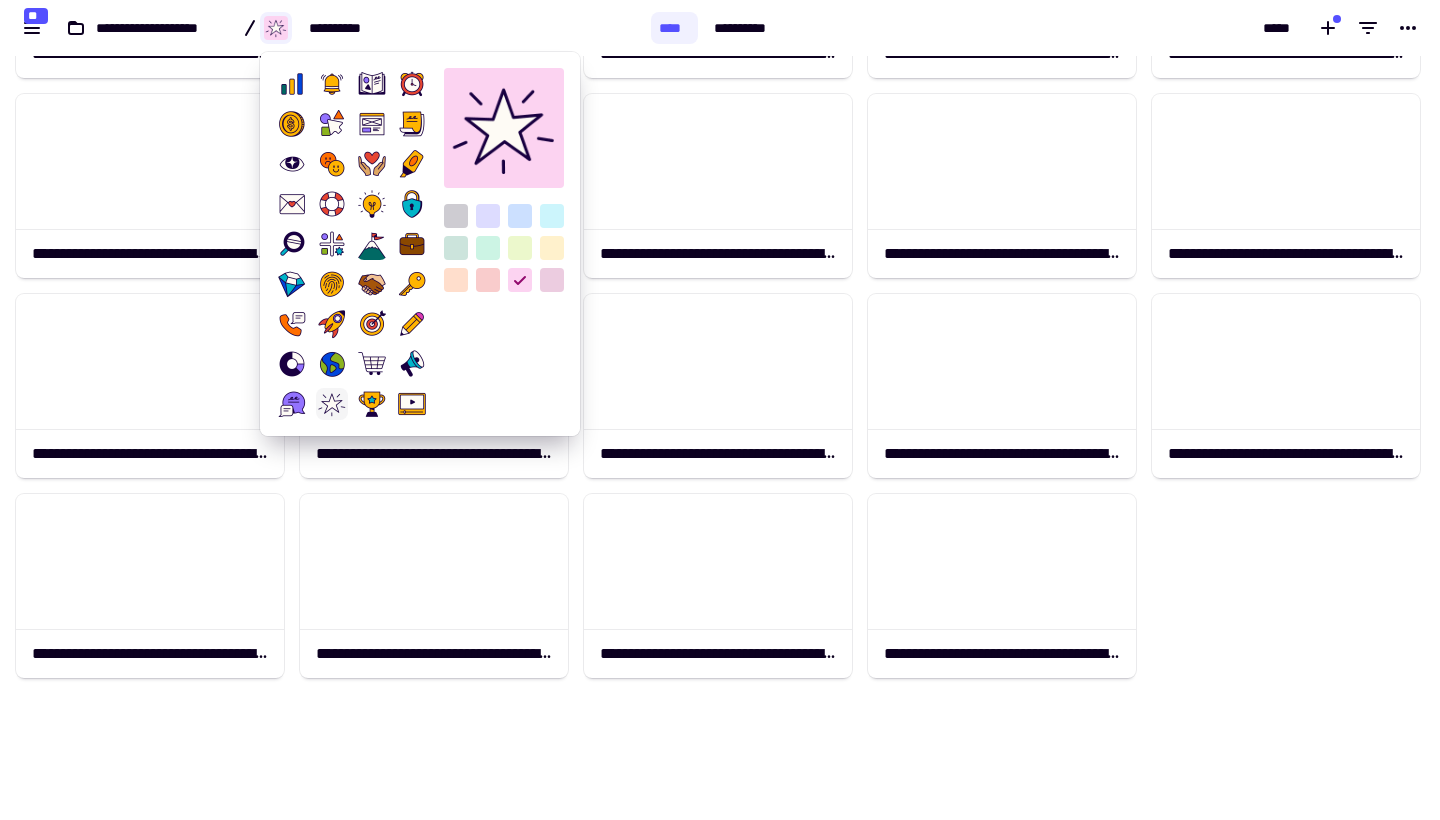 click on "[REDACTED]" 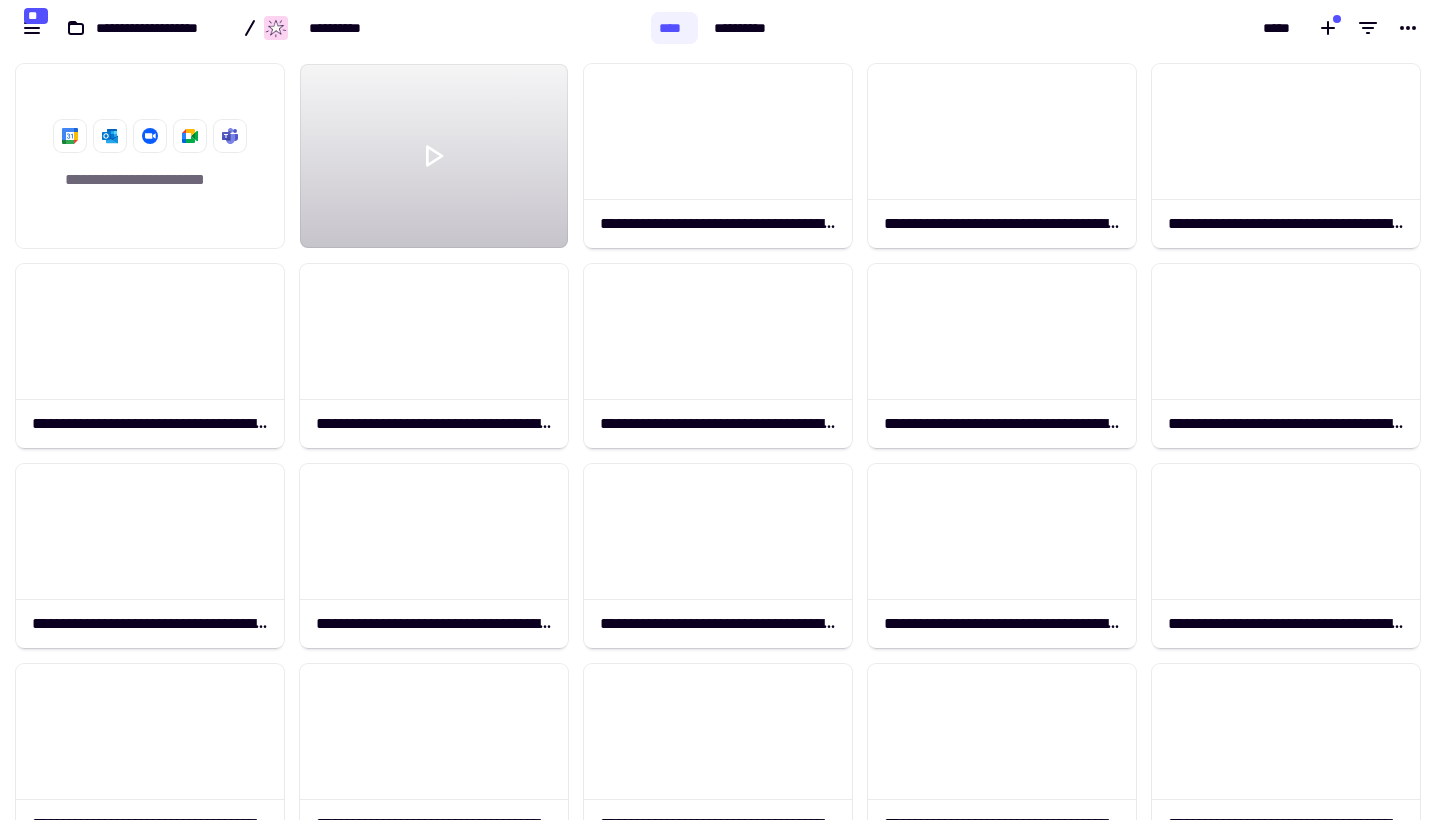 scroll, scrollTop: 0, scrollLeft: 0, axis: both 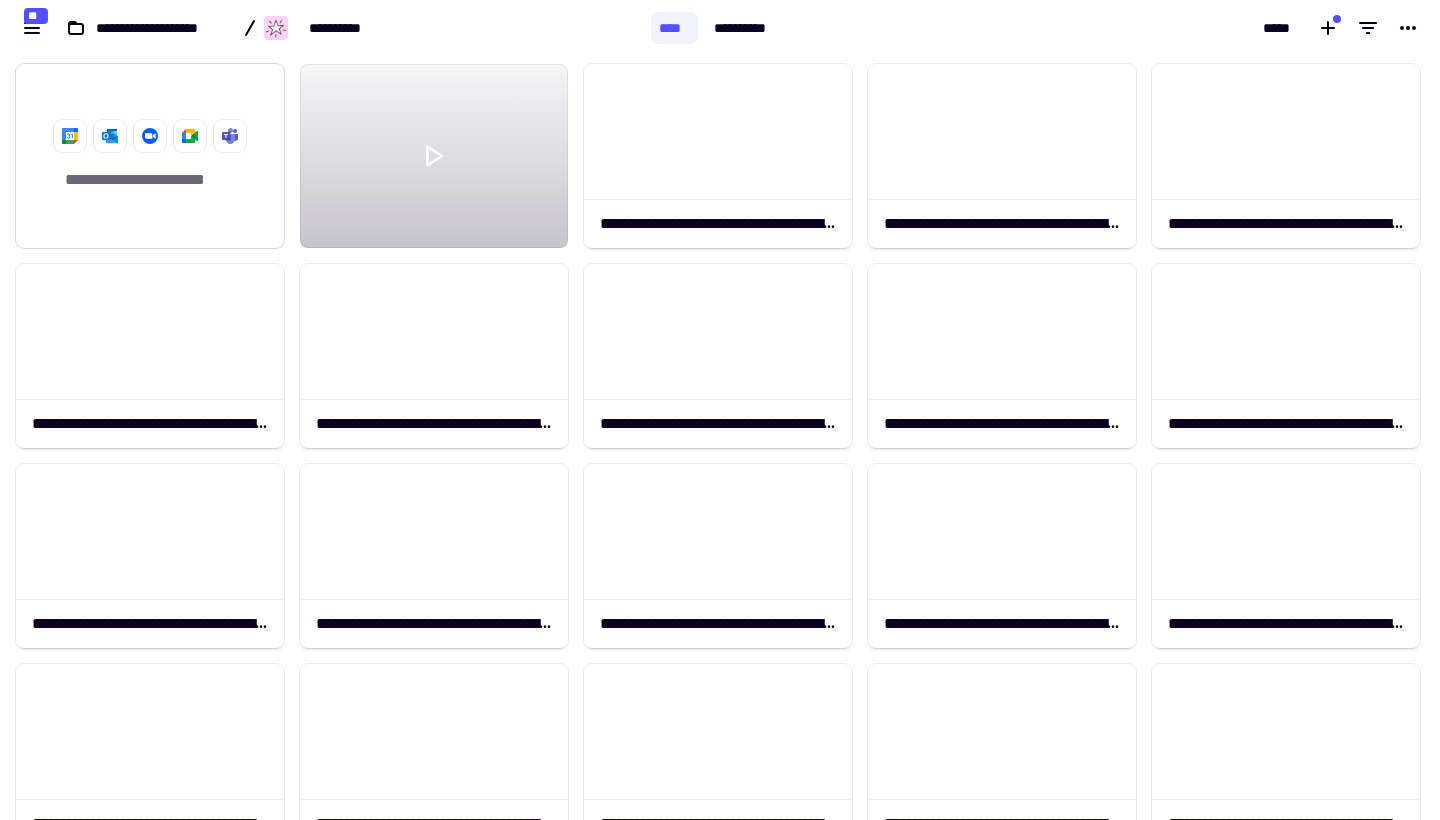 click on "**********" 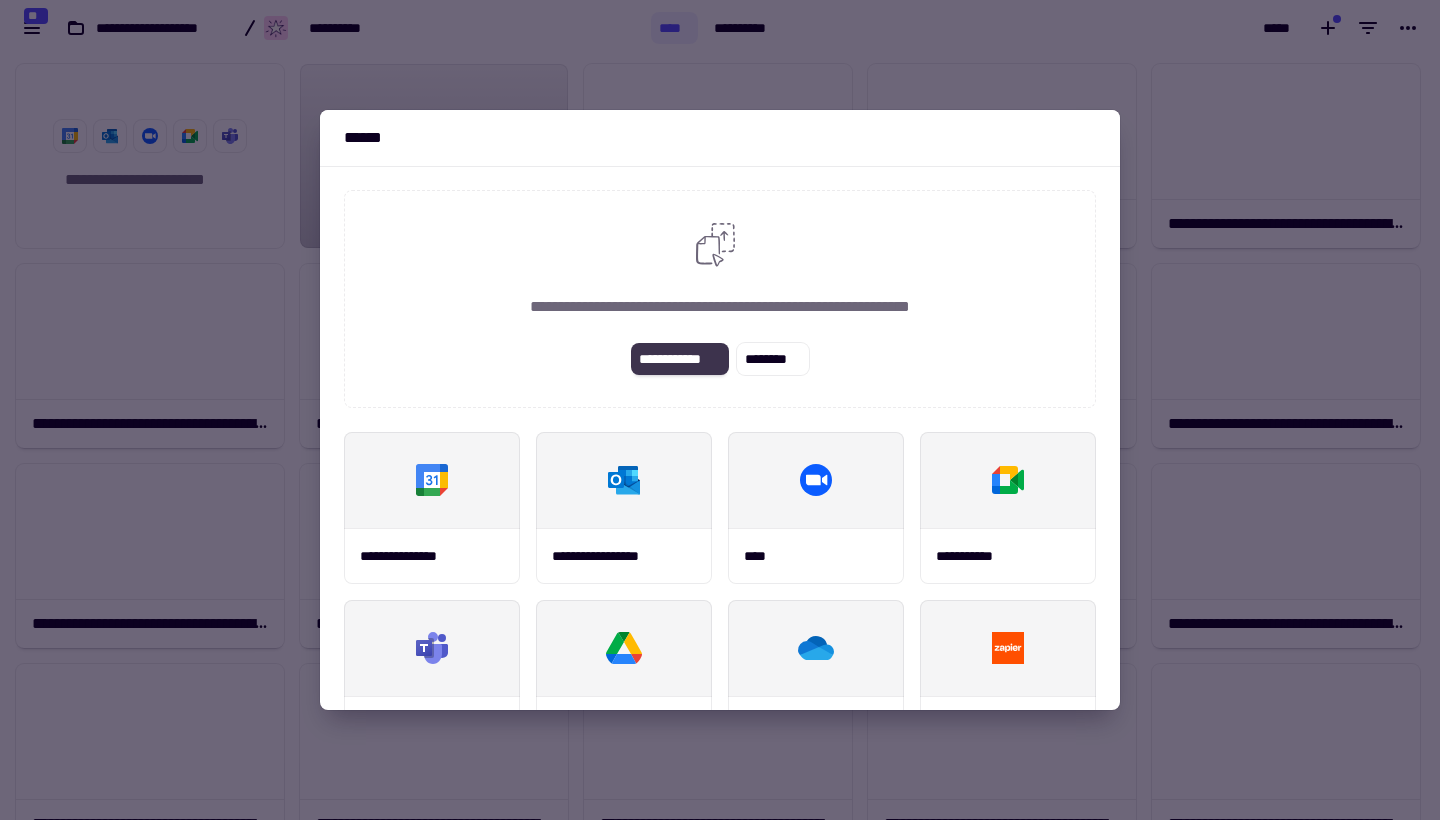 click on "**********" 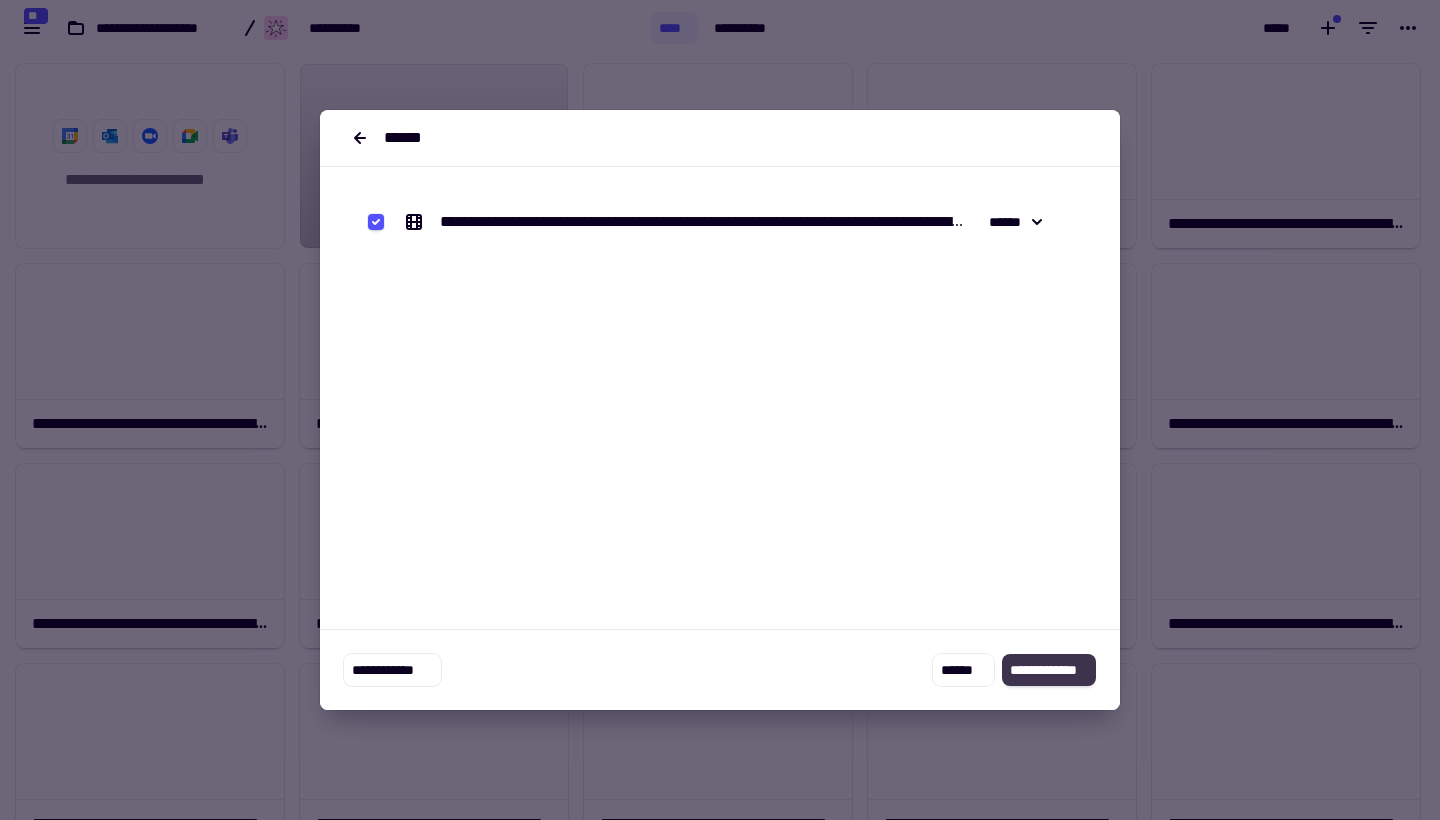 click on "**********" 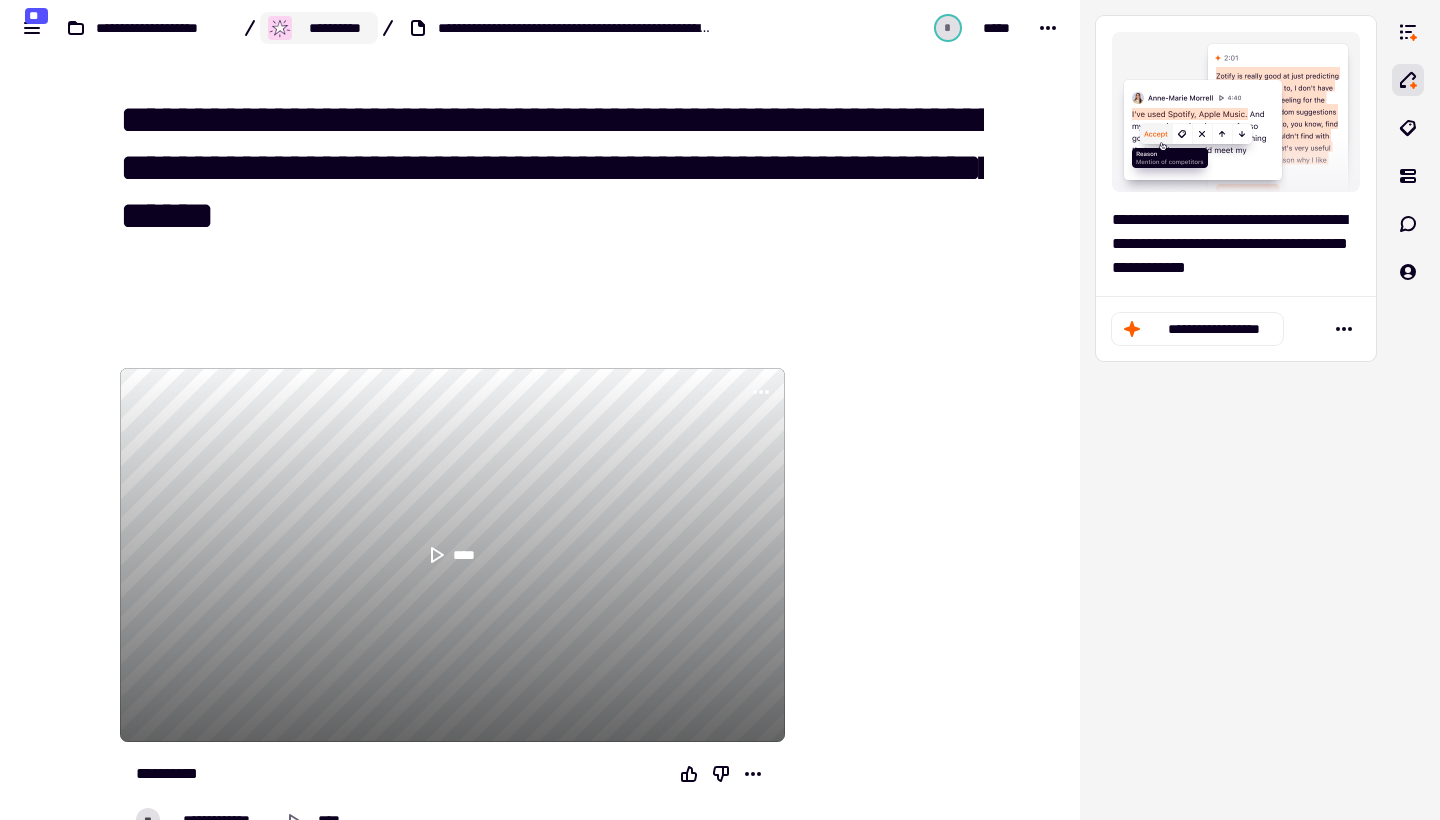 click on "**********" 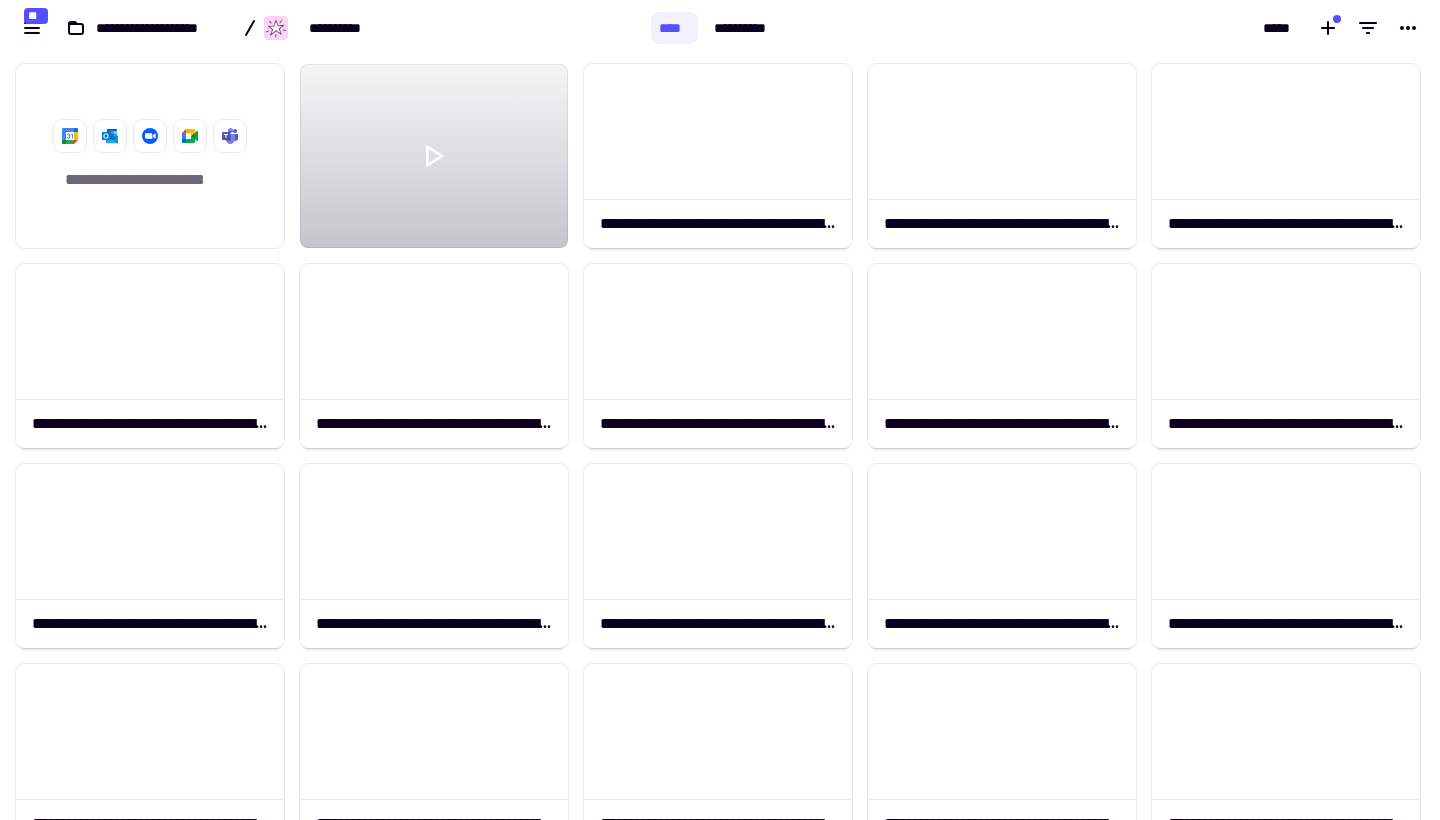 scroll, scrollTop: 1, scrollLeft: 1, axis: both 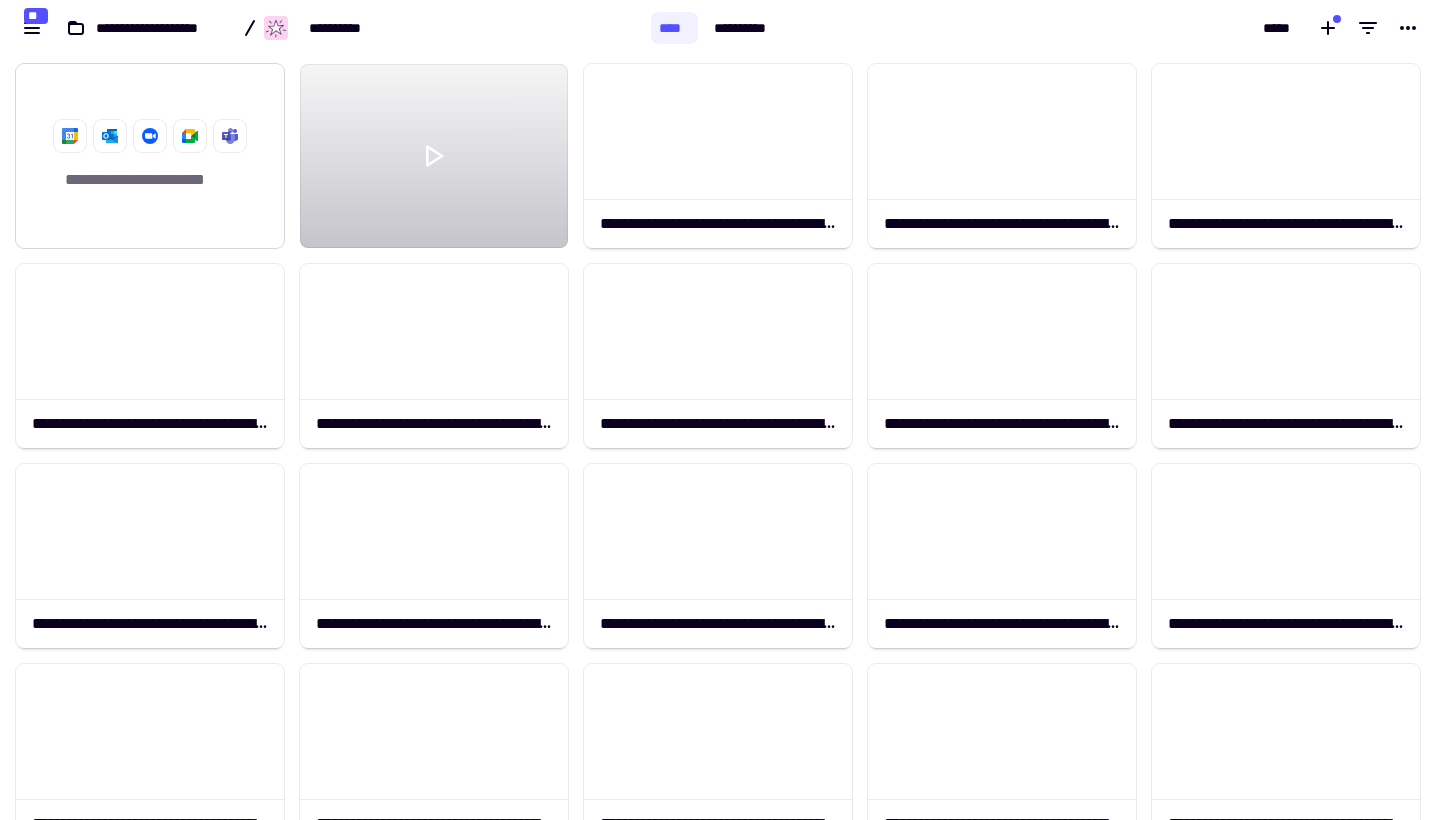 click on "**********" 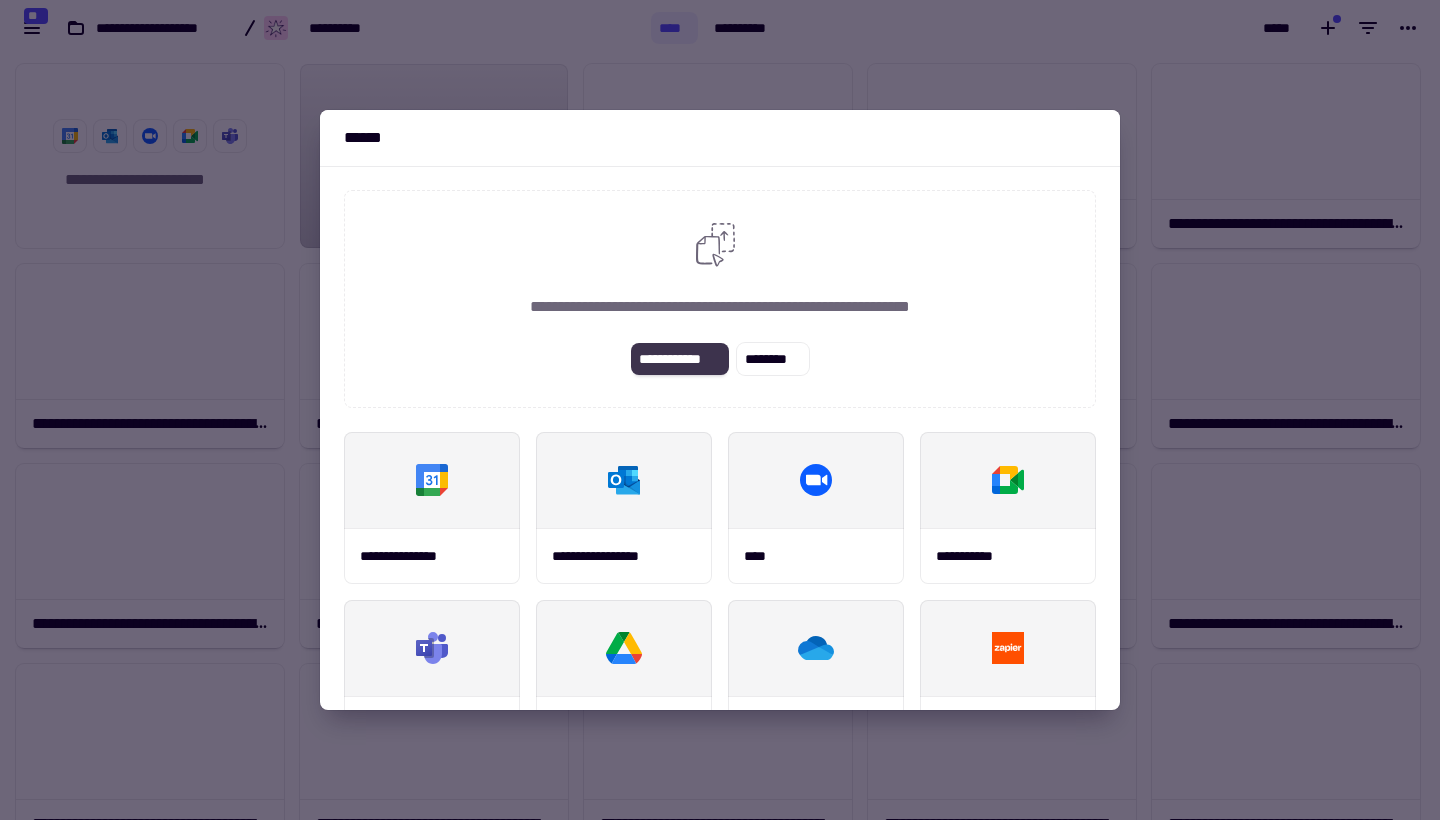click on "**********" 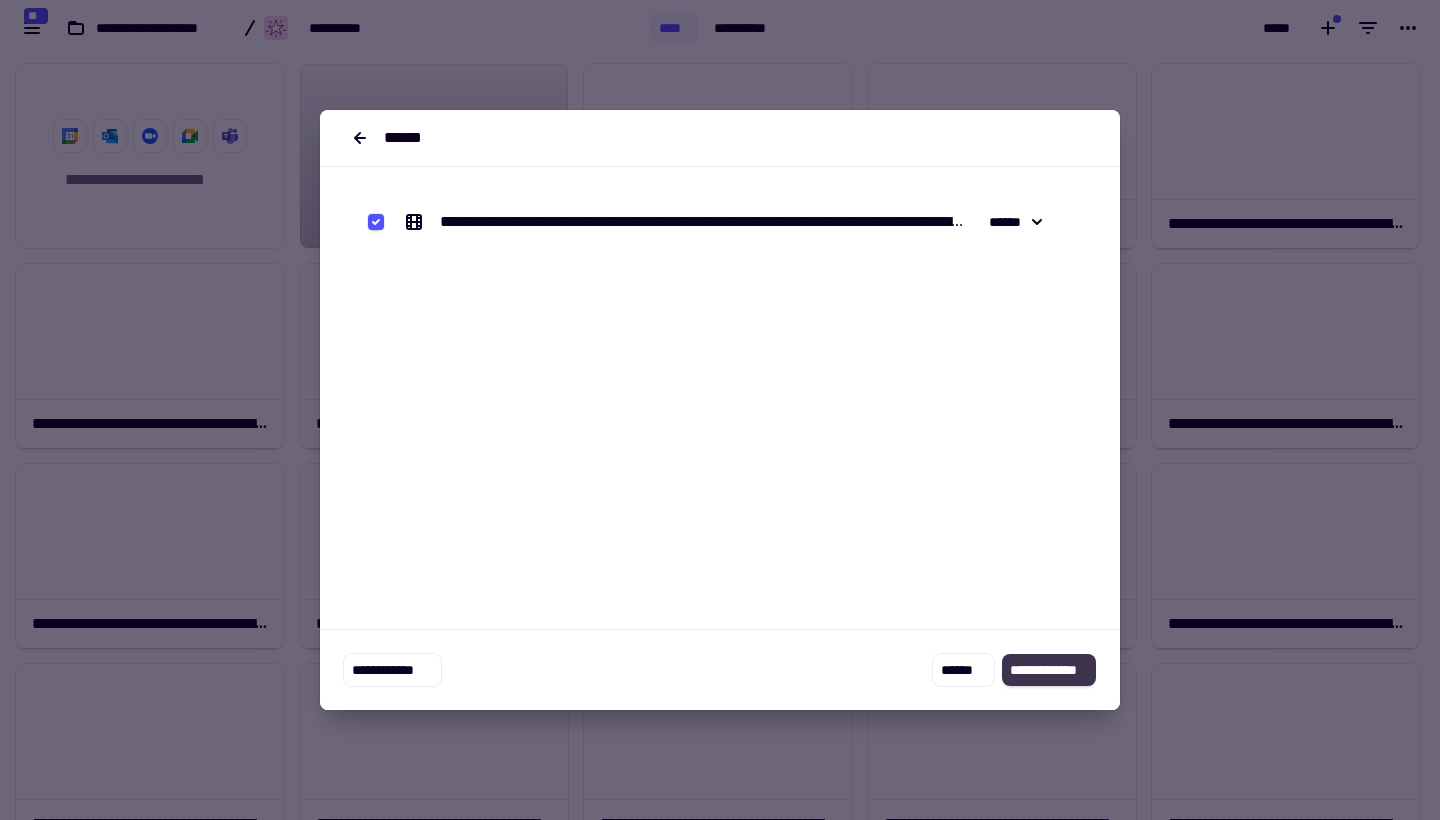 click on "**********" 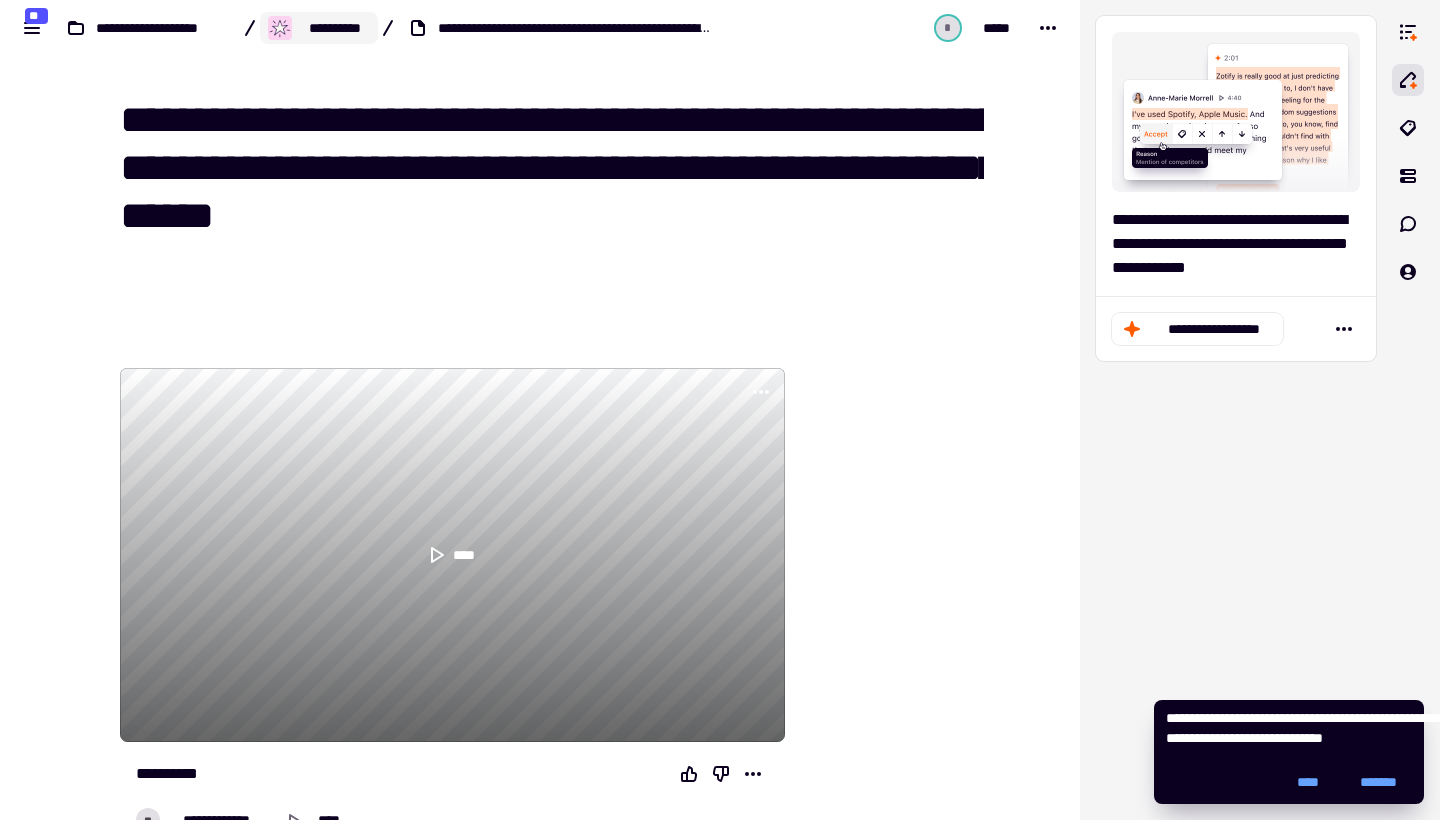 click on "**********" 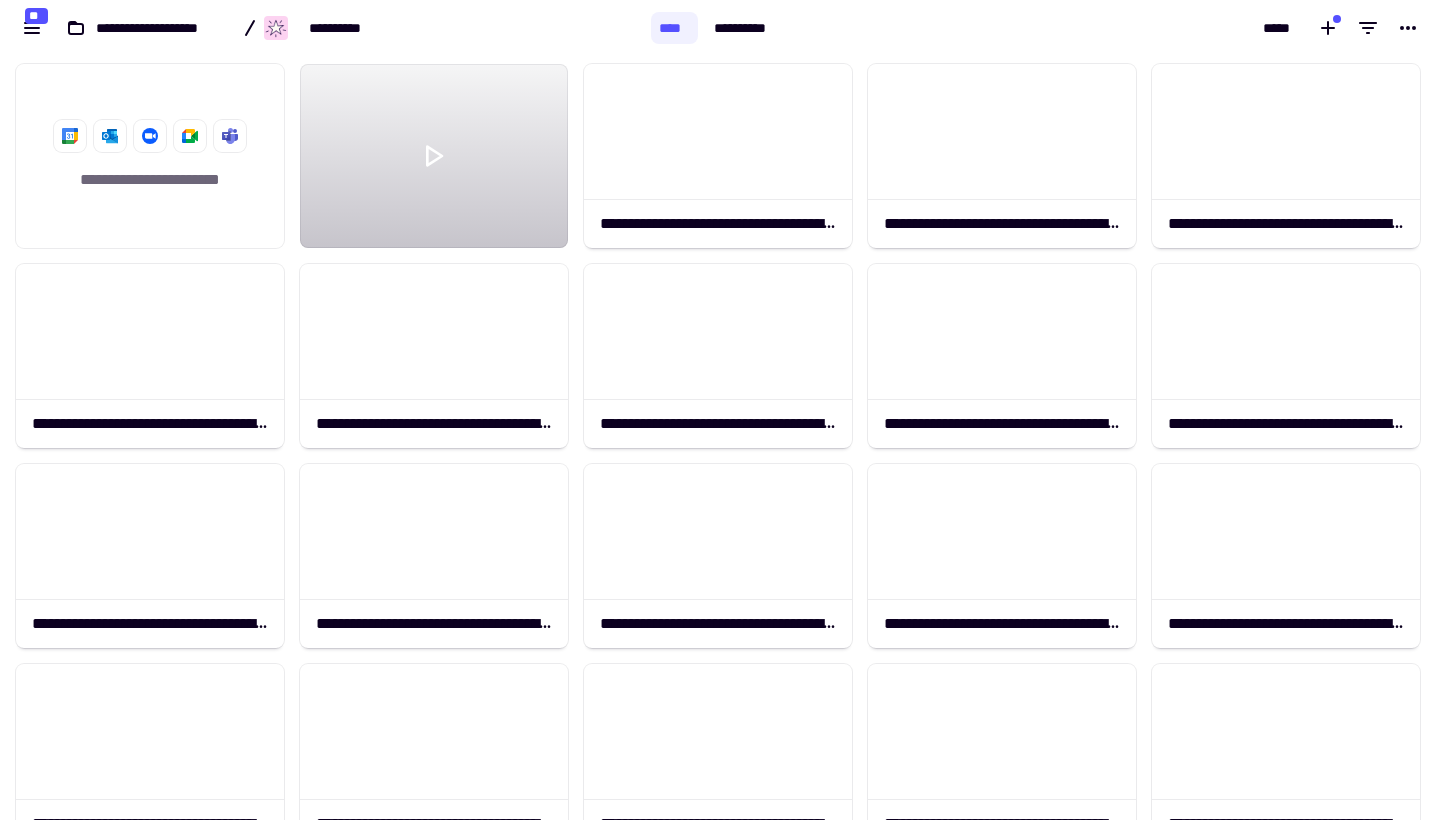 scroll, scrollTop: 252, scrollLeft: 0, axis: vertical 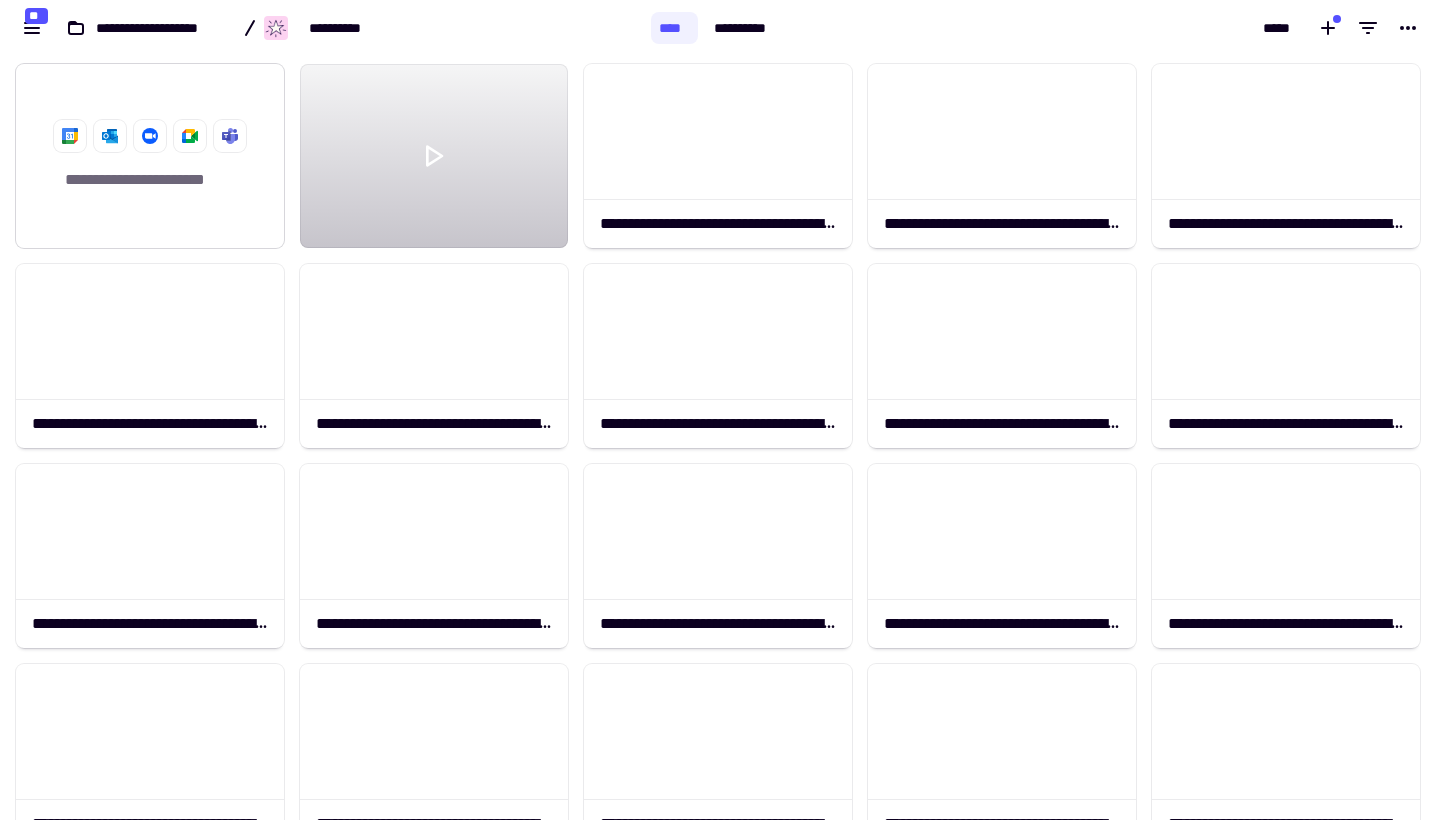 click on "**********" 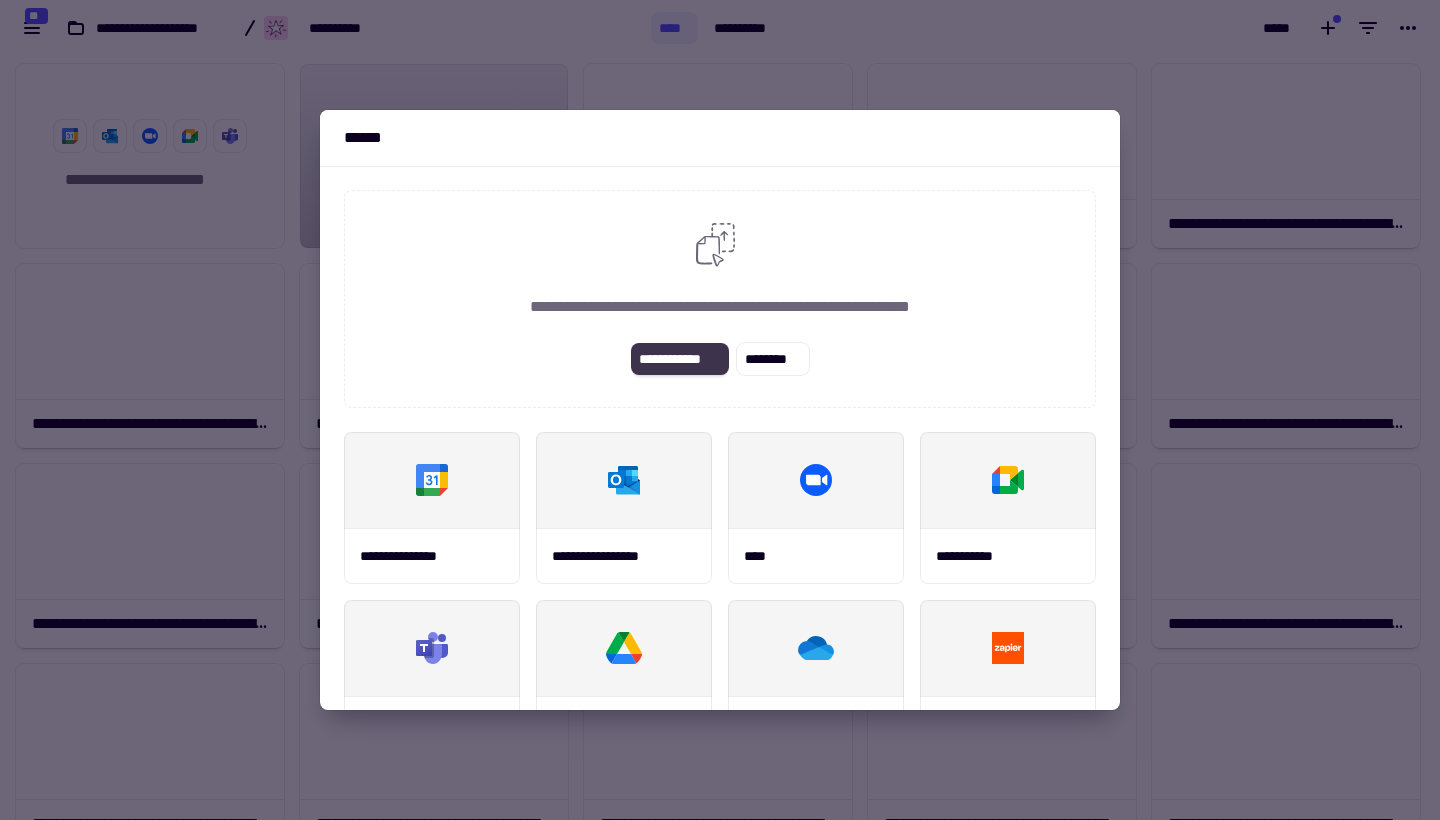click on "**********" 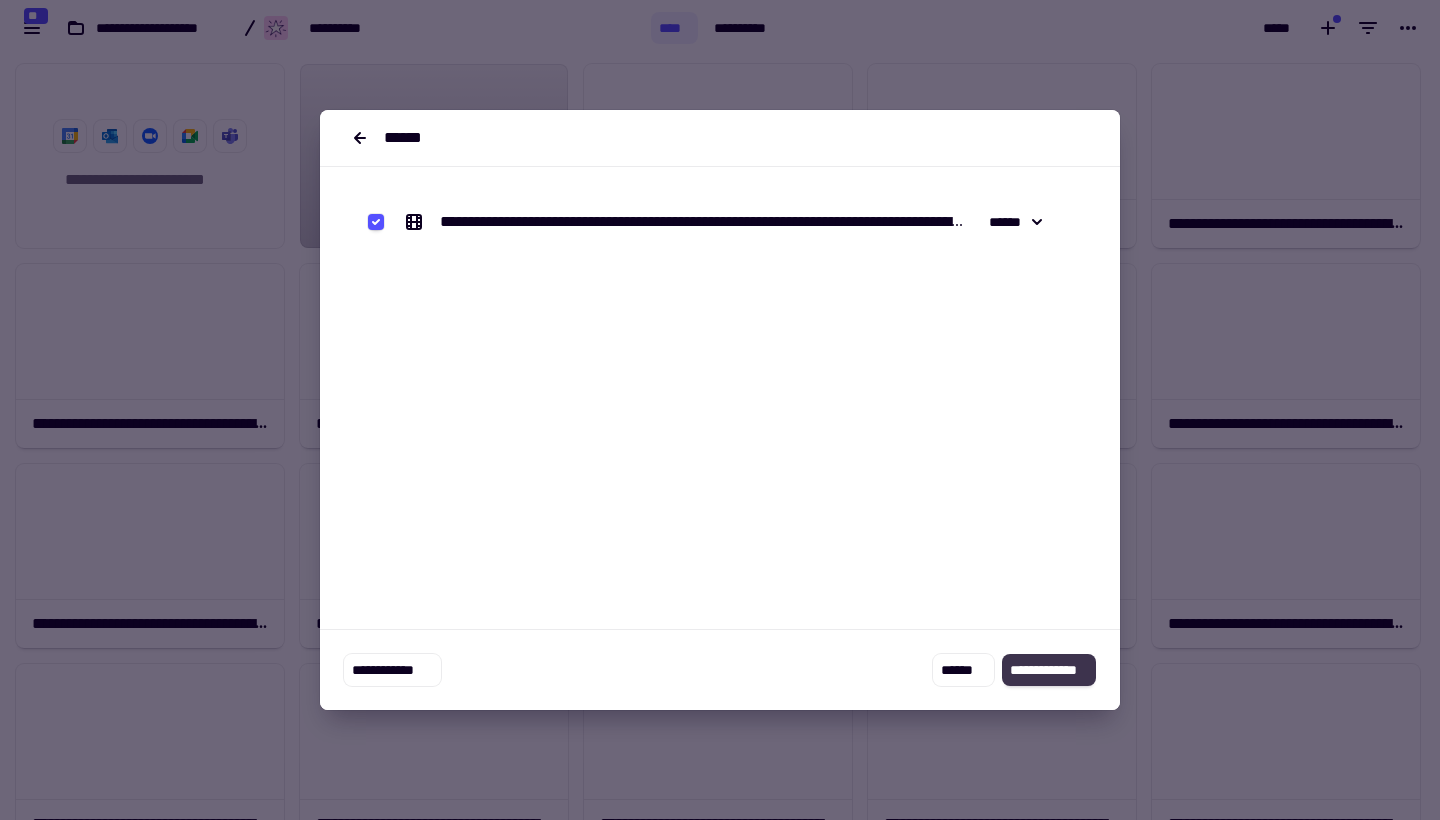 click on "**********" 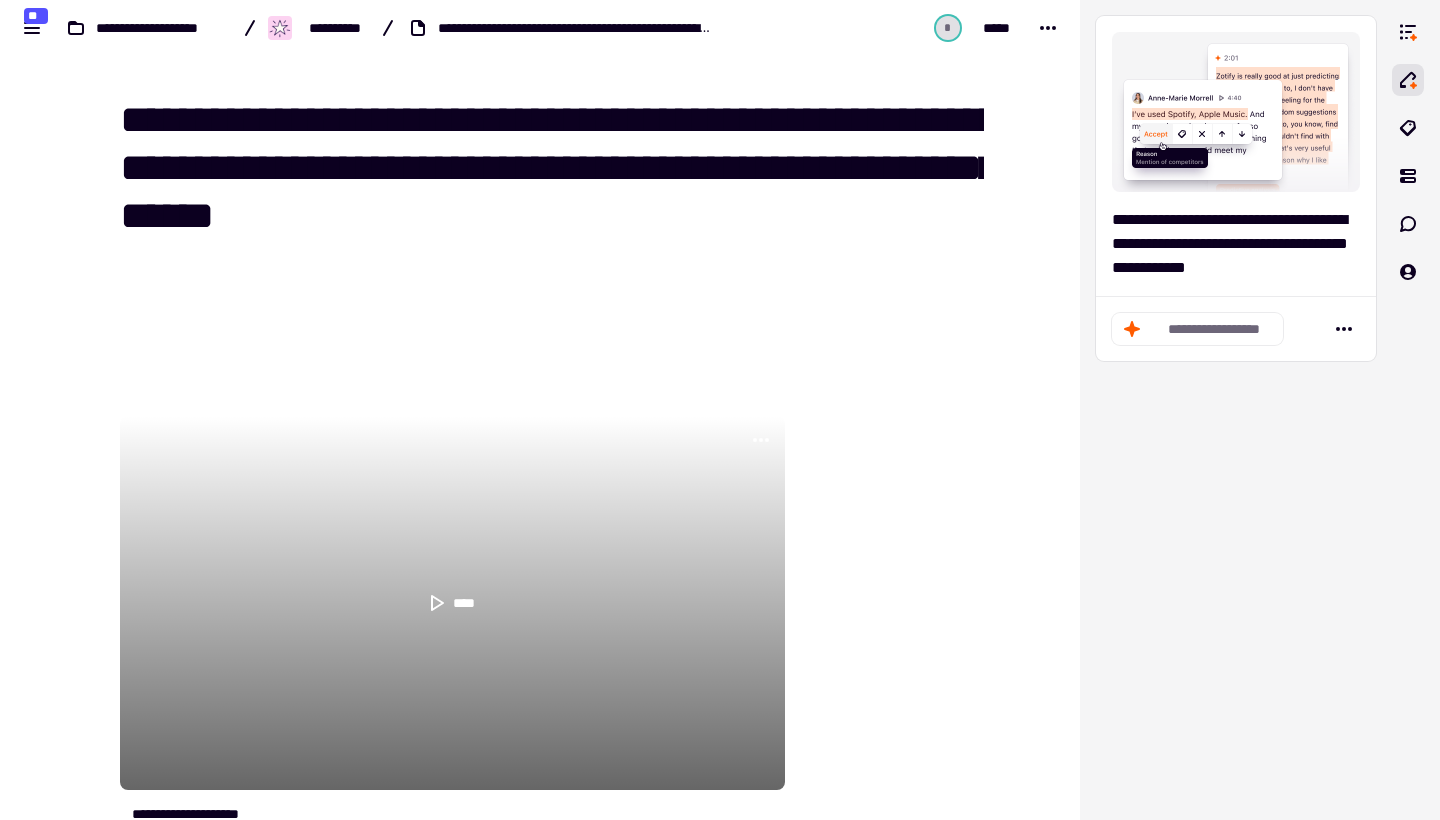 scroll, scrollTop: 0, scrollLeft: 0, axis: both 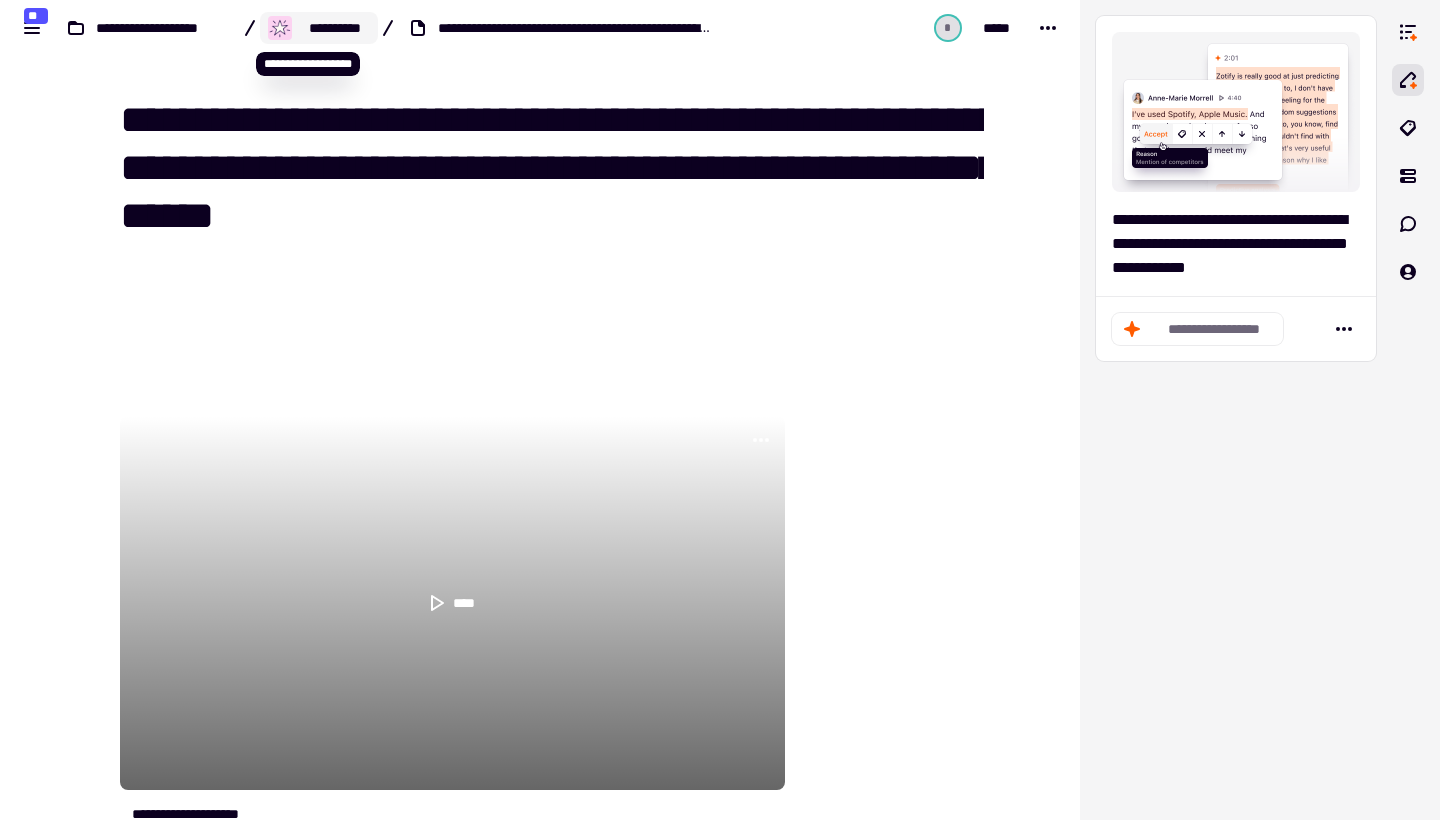 click on "**********" 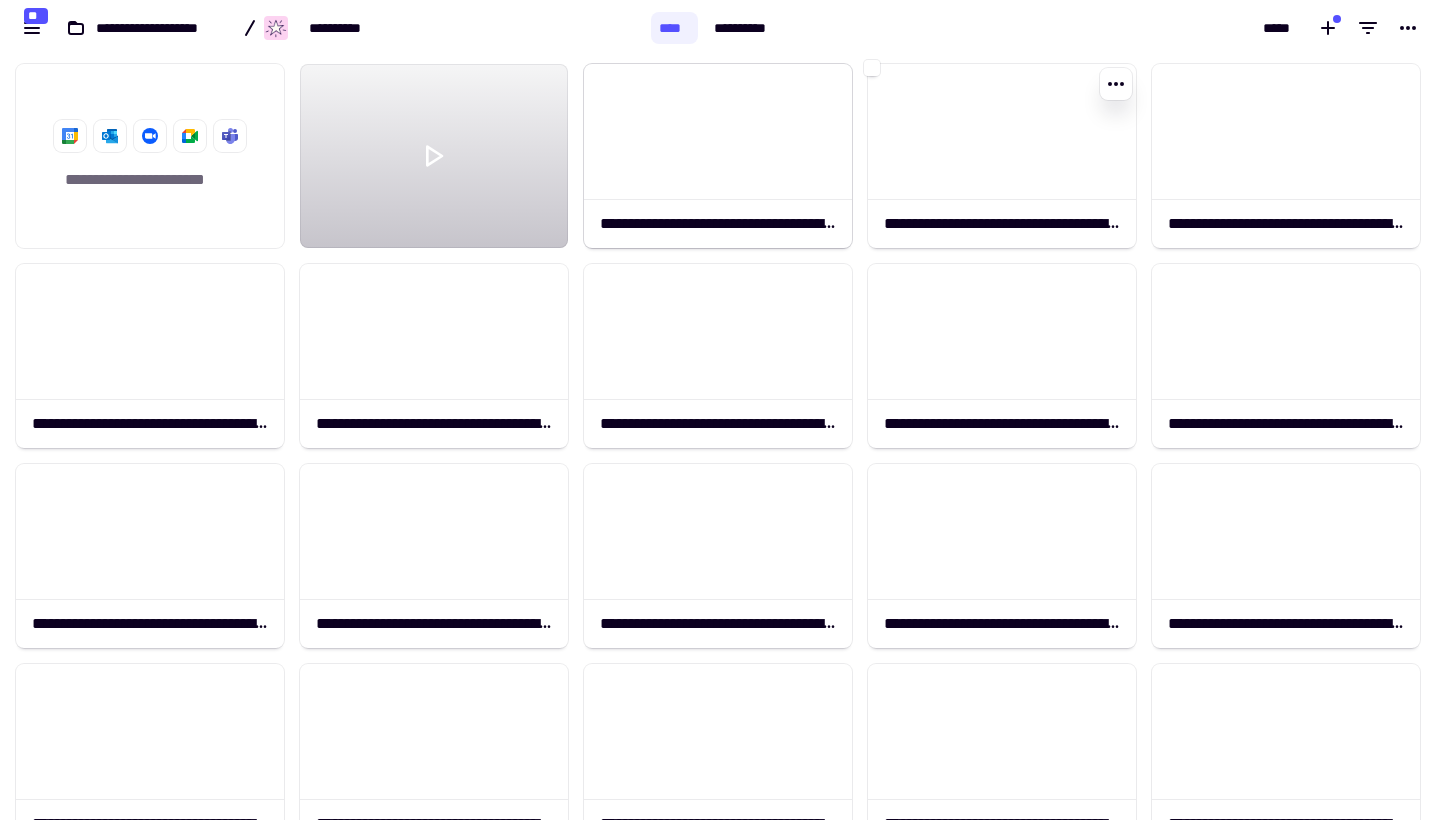 scroll, scrollTop: 1, scrollLeft: 1, axis: both 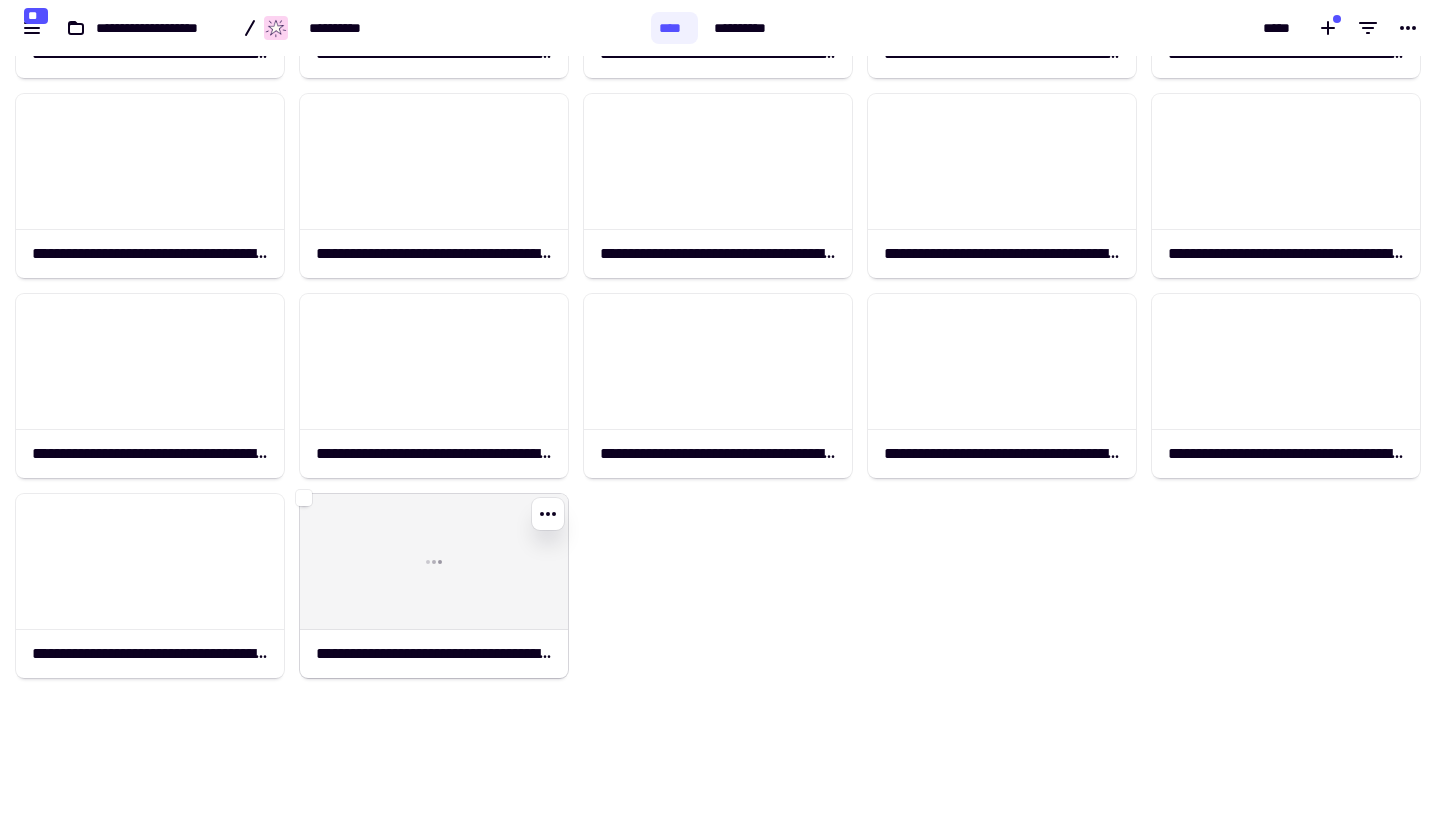click 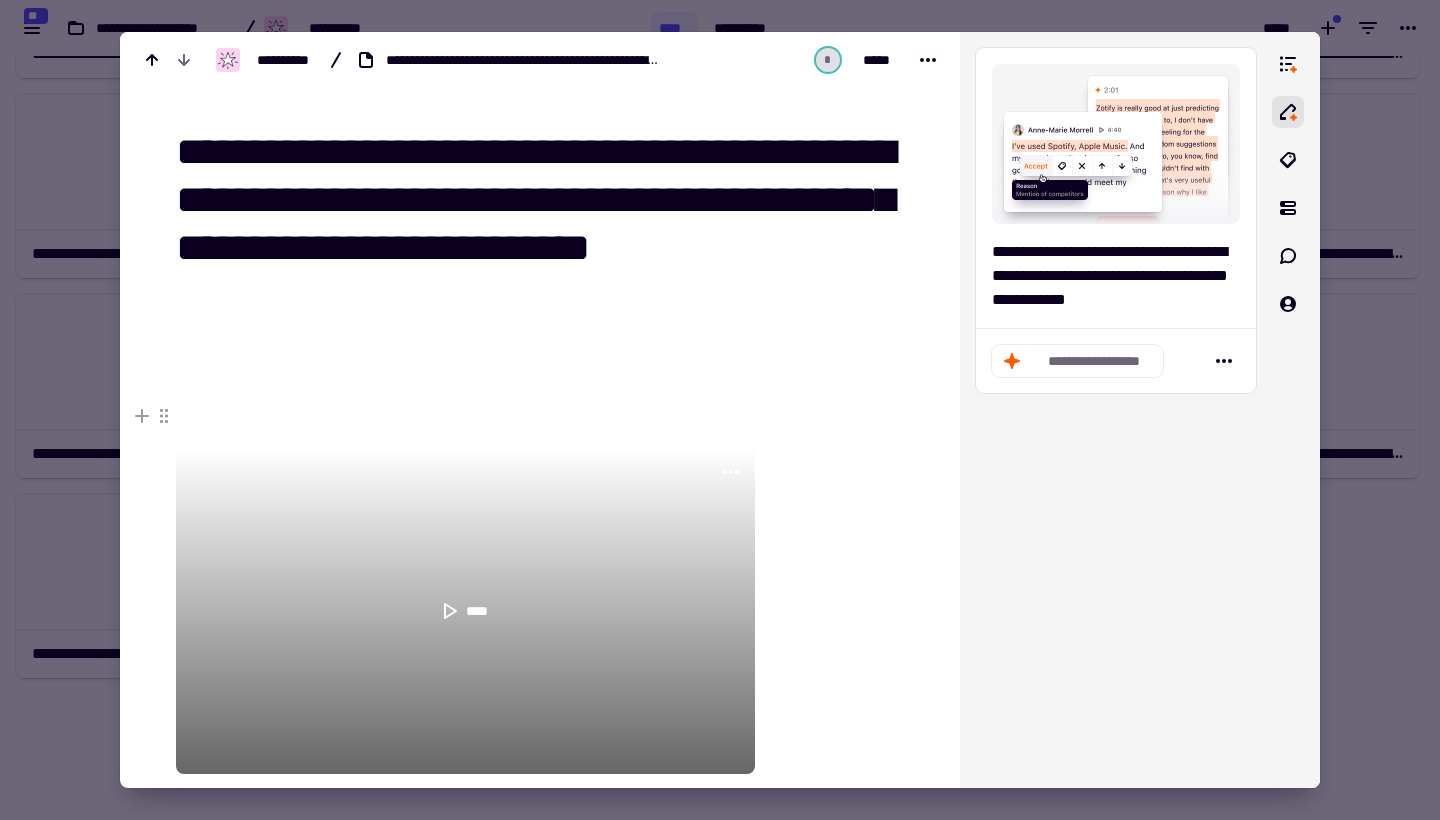 scroll, scrollTop: 0, scrollLeft: 0, axis: both 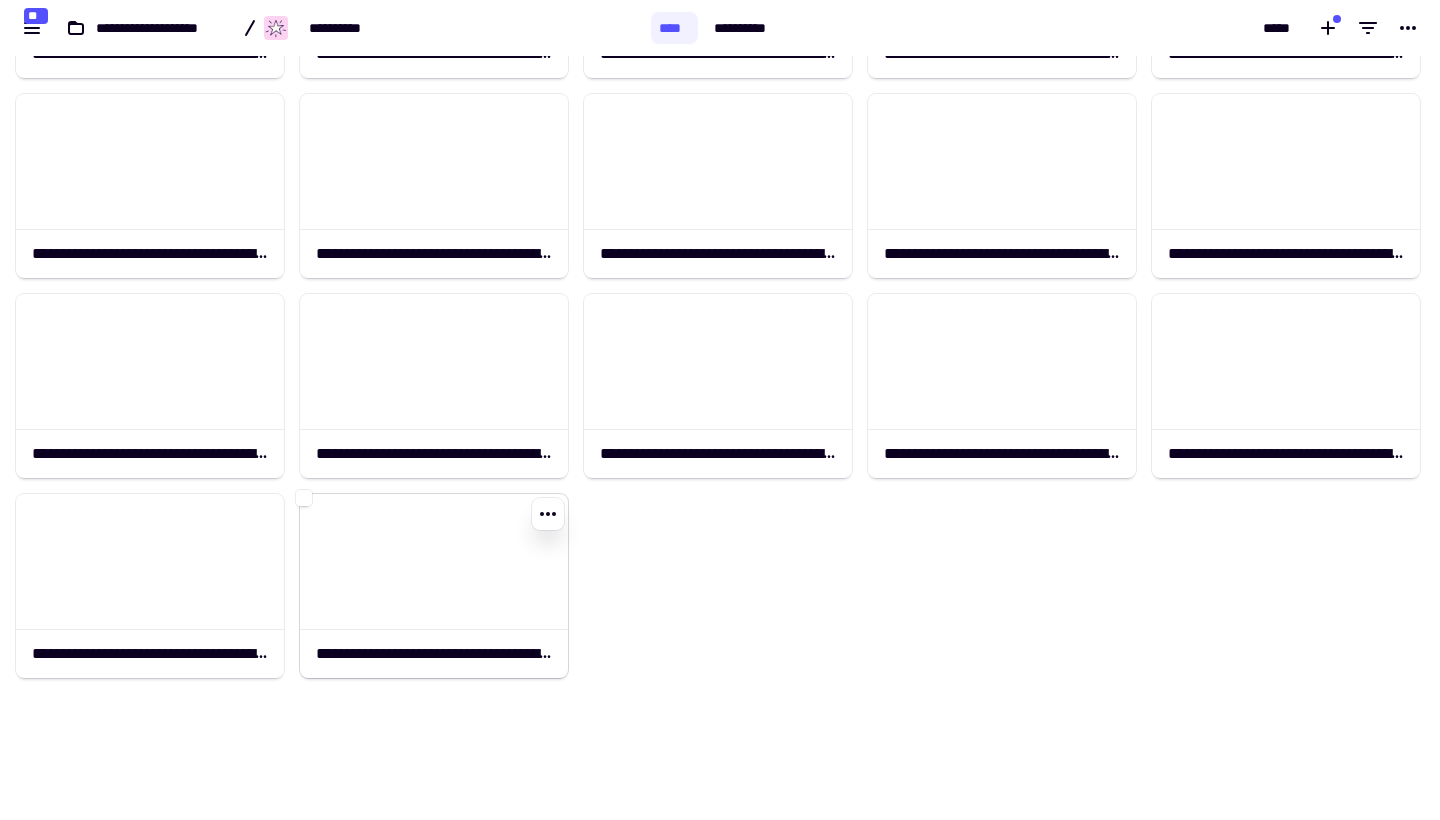 click 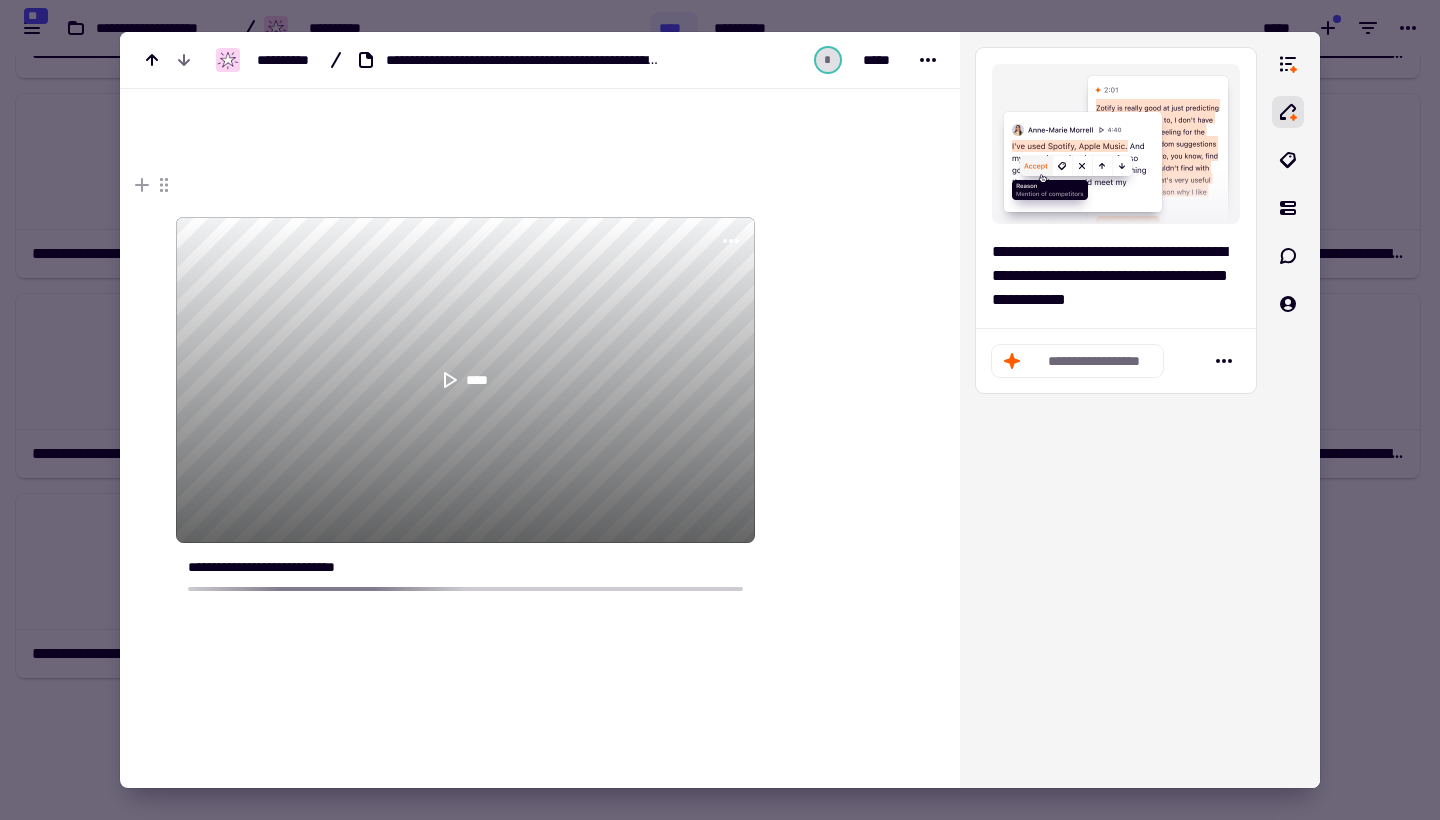 scroll, scrollTop: 236, scrollLeft: 0, axis: vertical 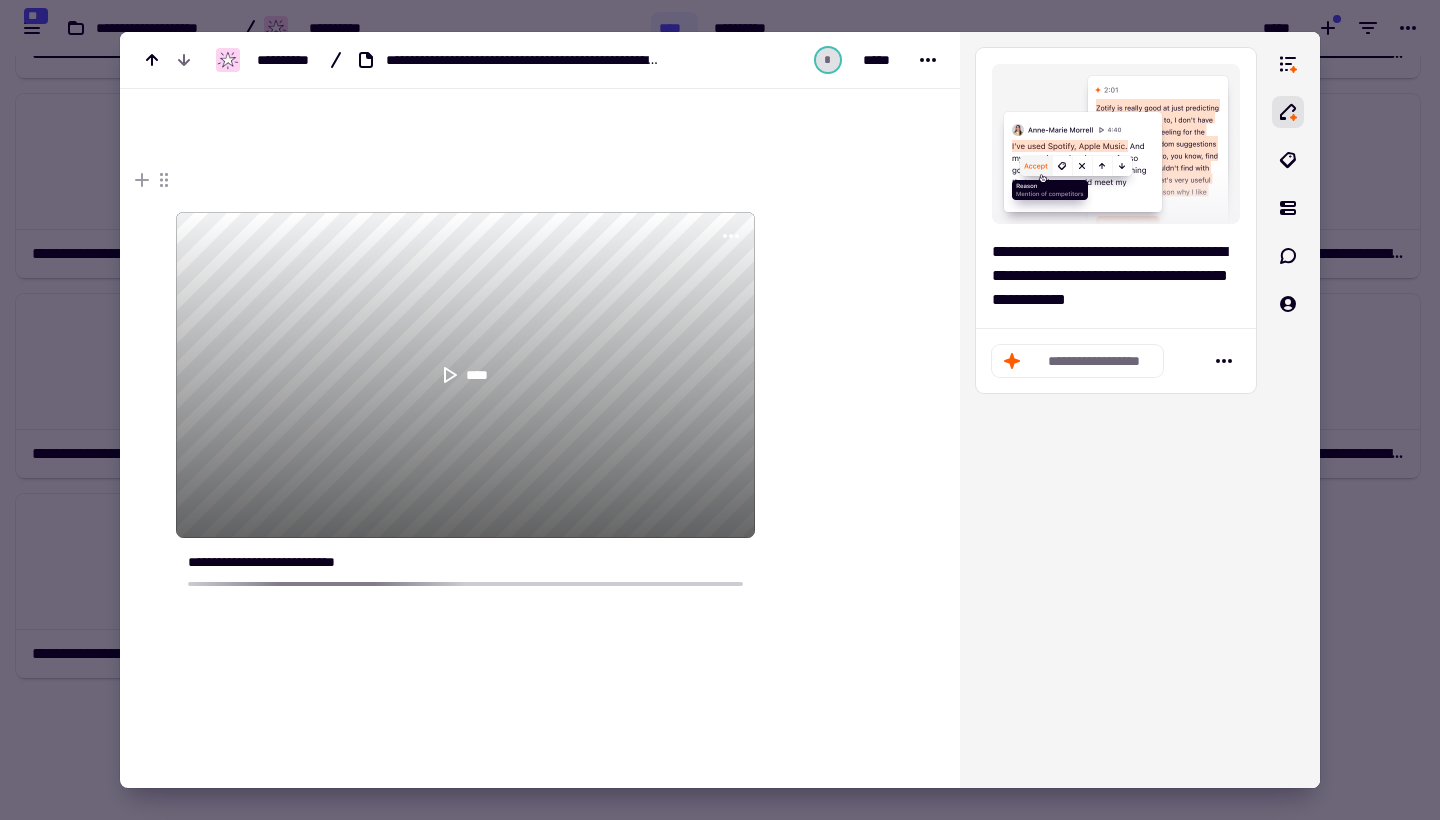click at bounding box center [720, 410] 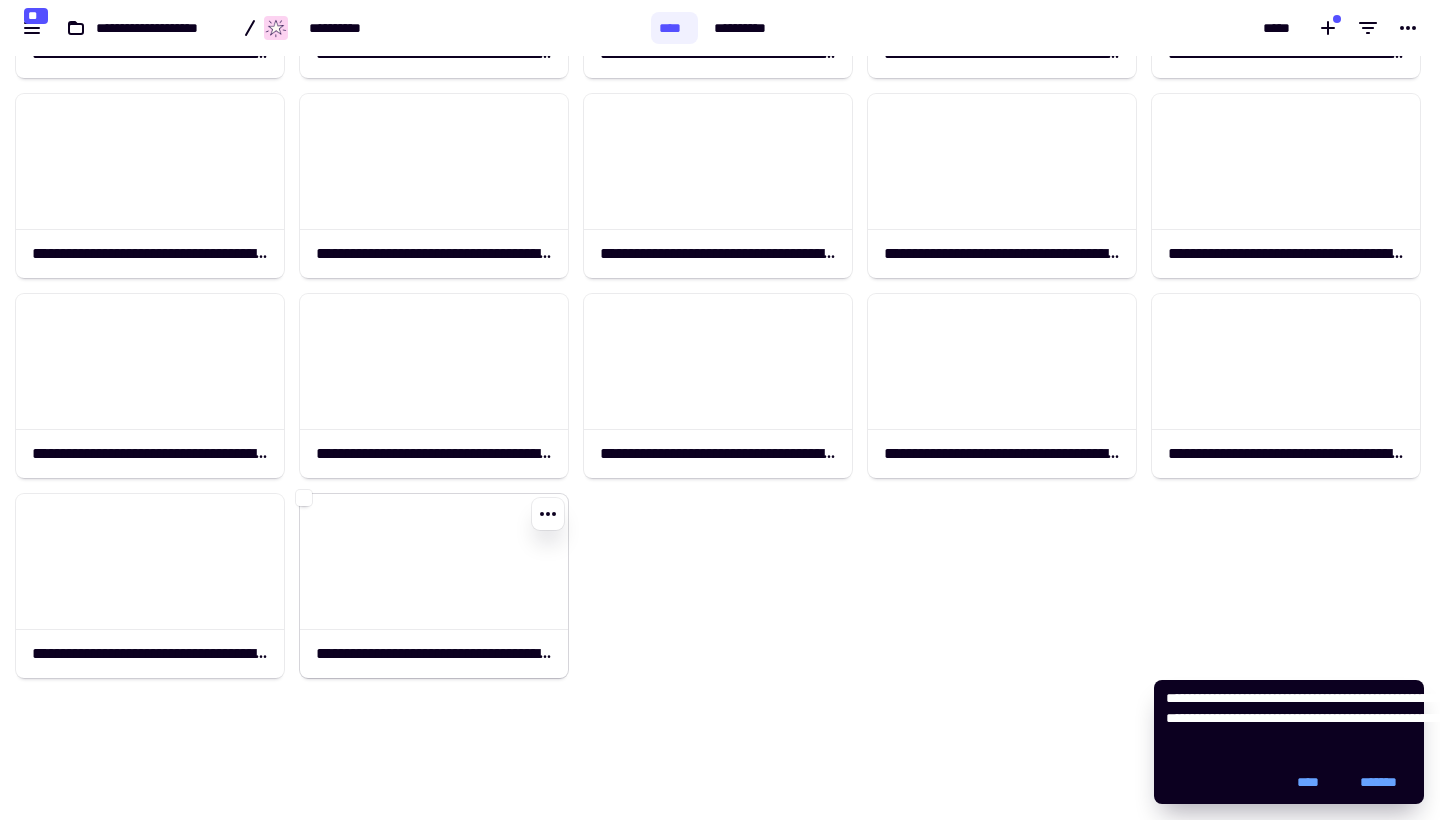 click 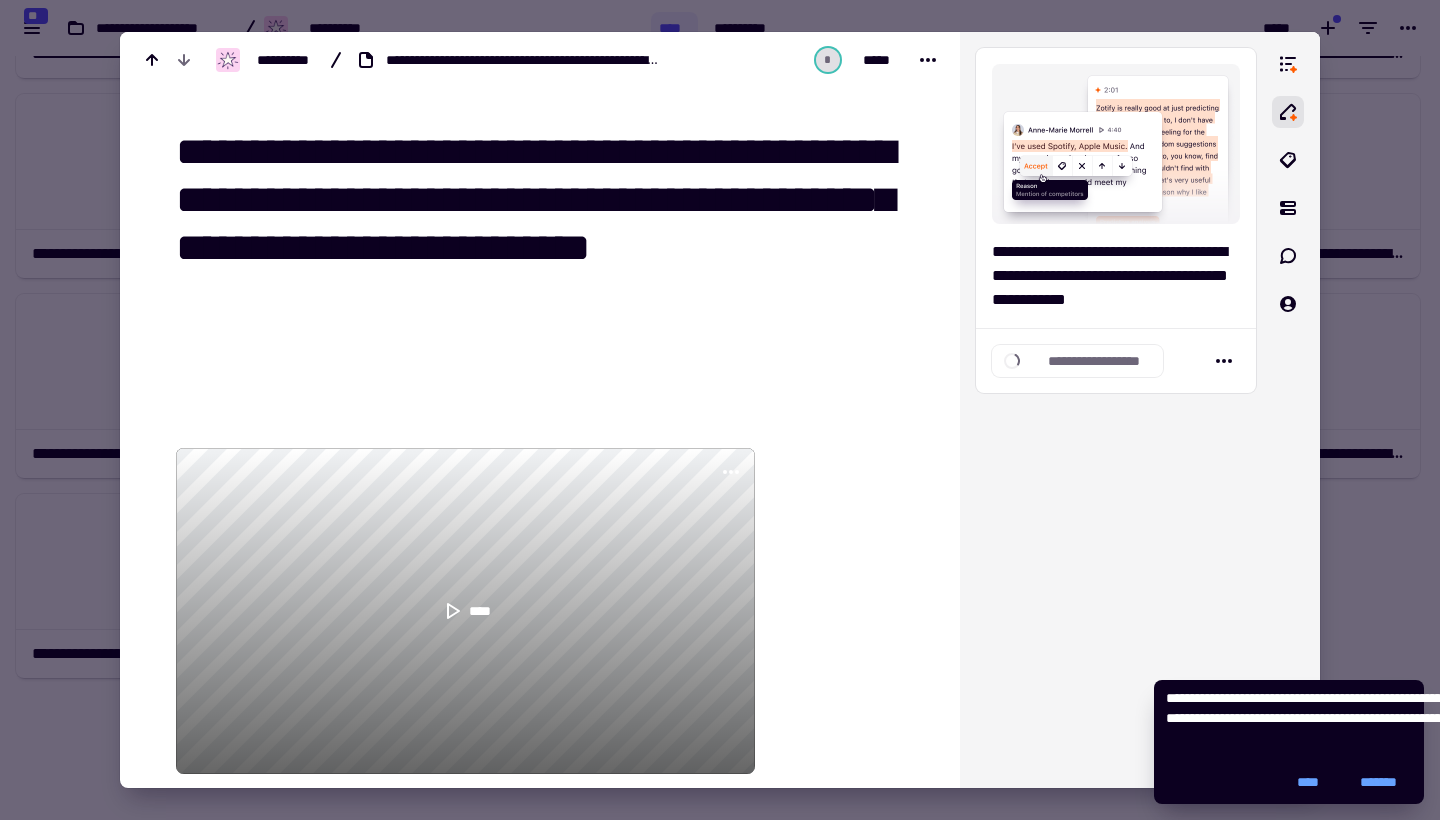 scroll, scrollTop: 227, scrollLeft: 0, axis: vertical 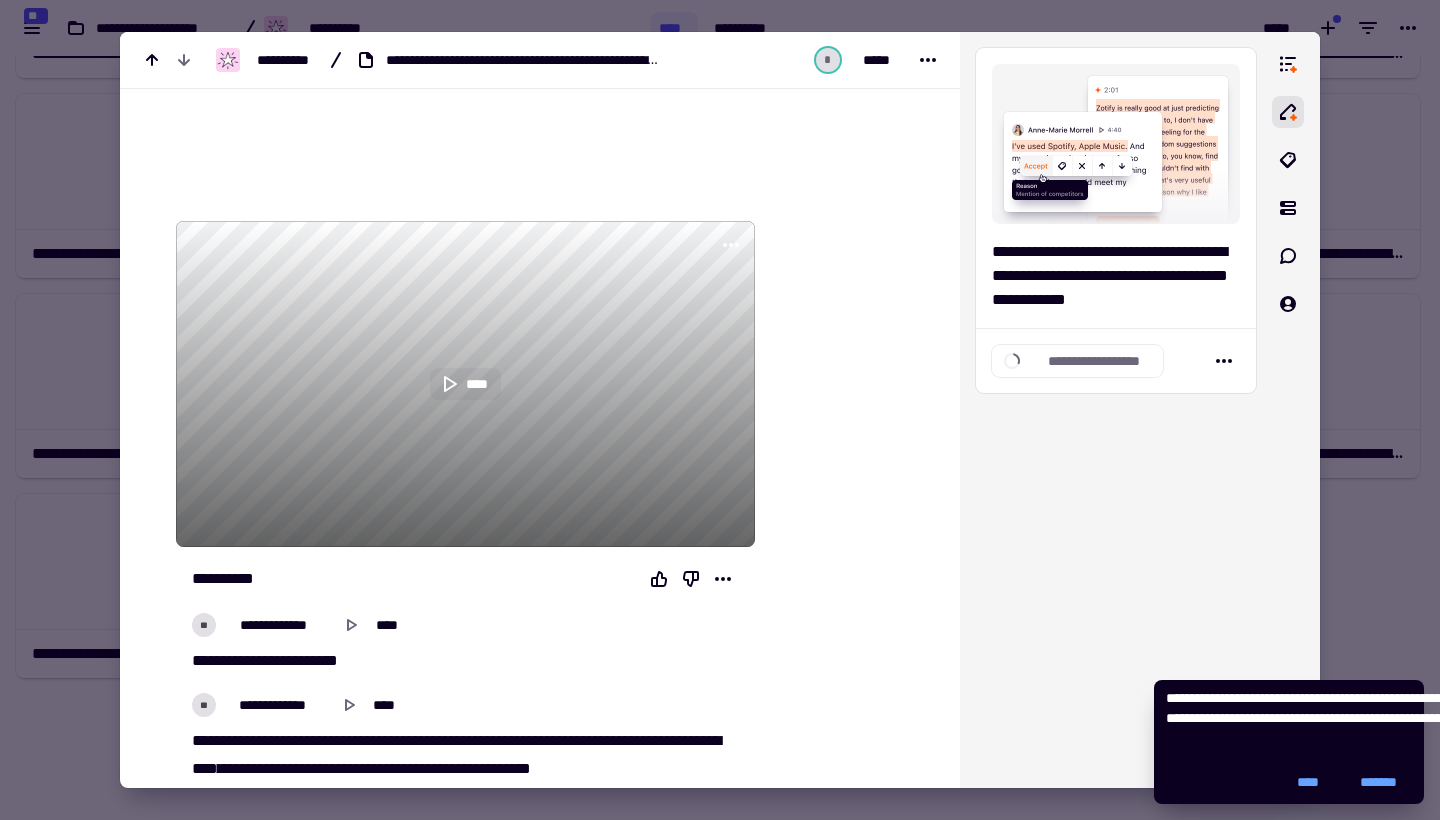click 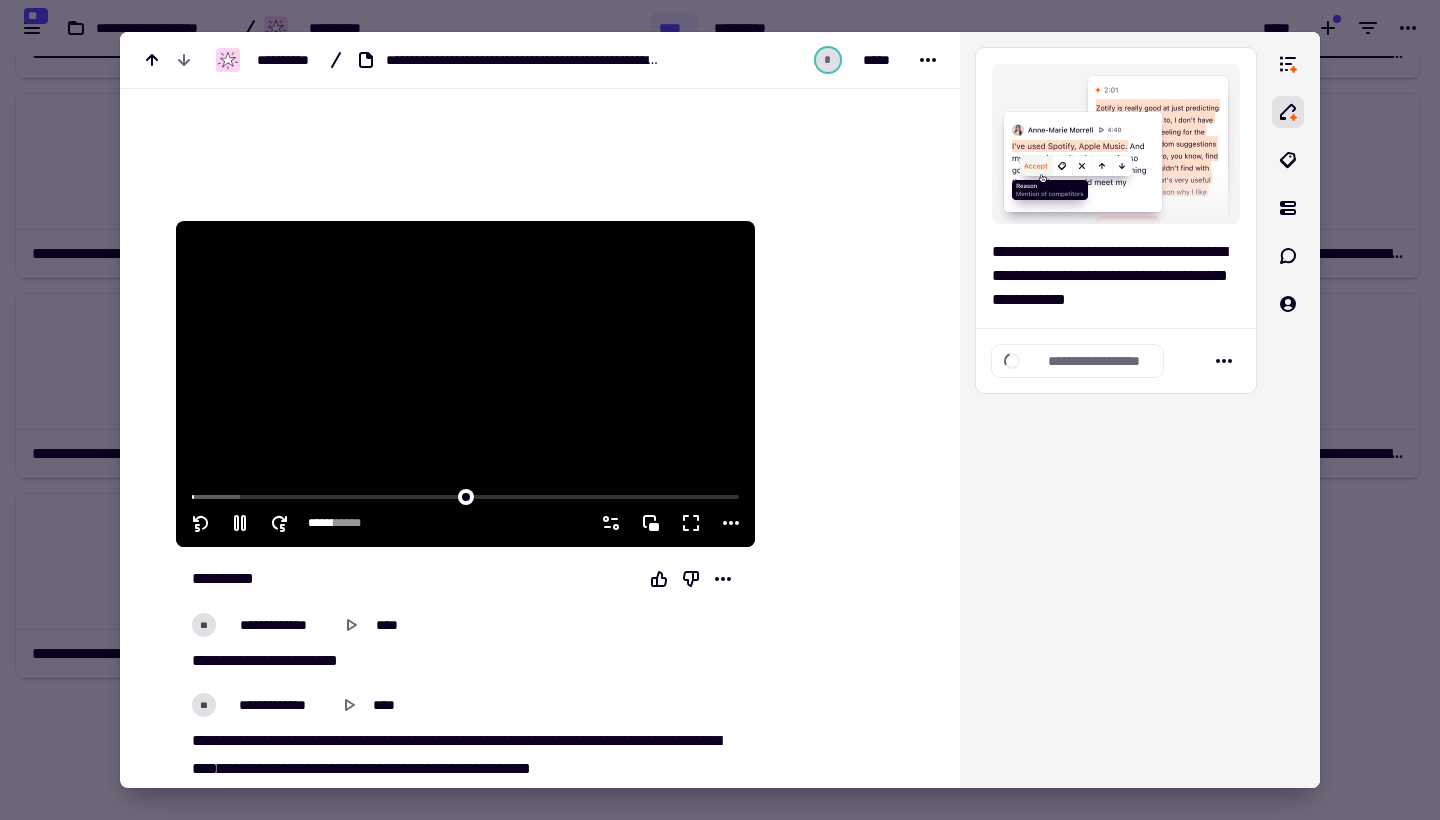 click 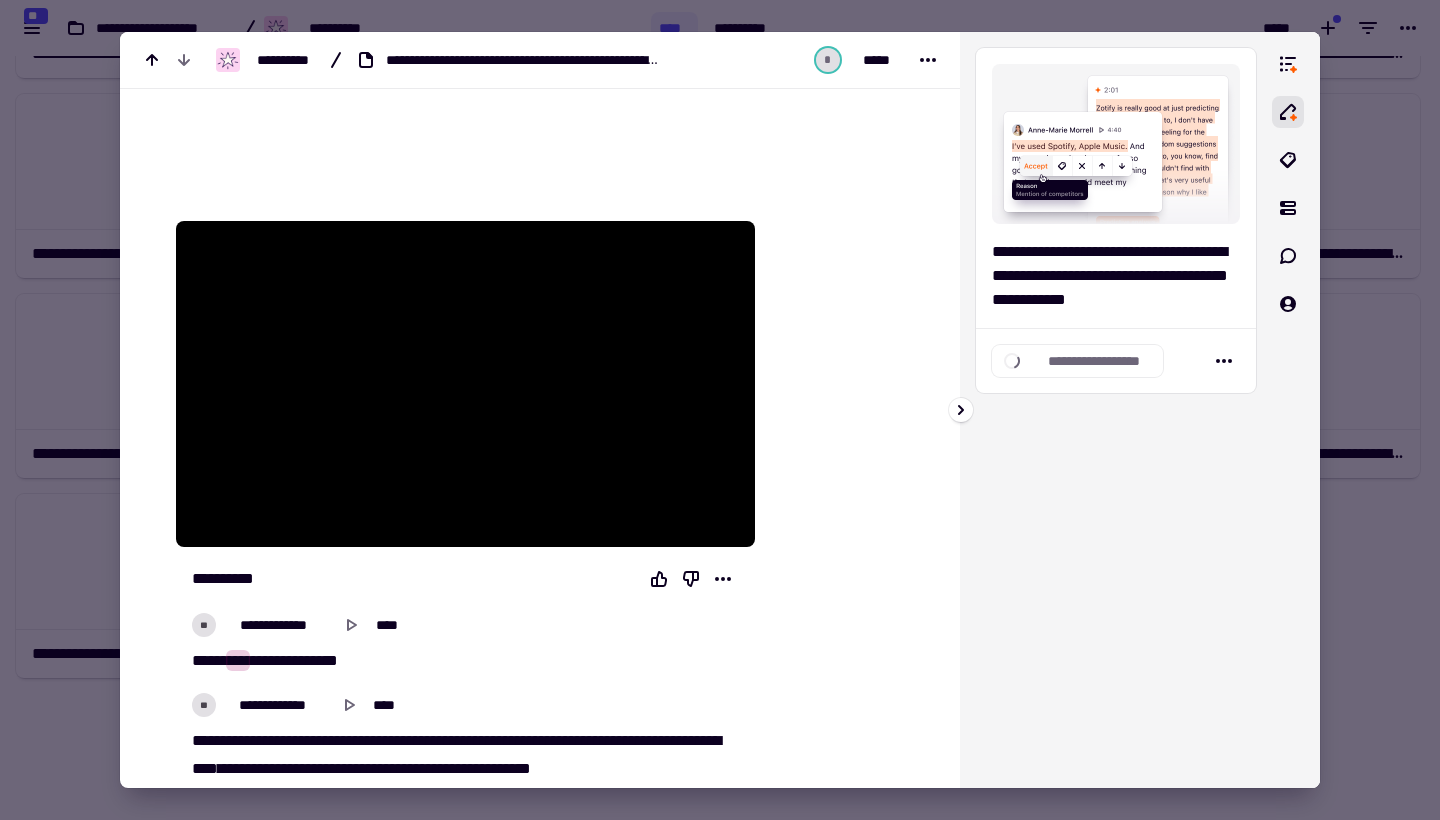 type on "****" 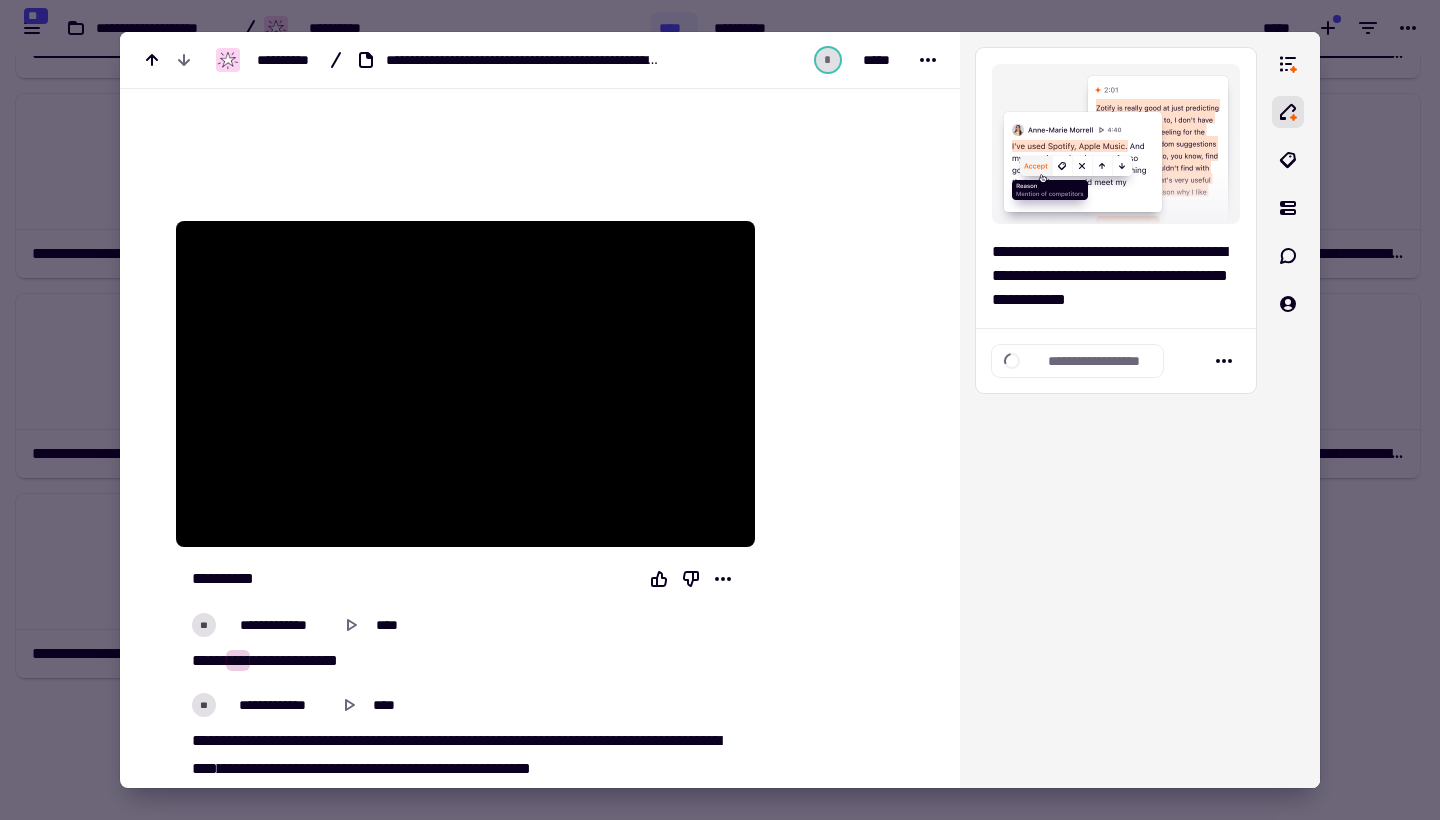 click at bounding box center [720, 410] 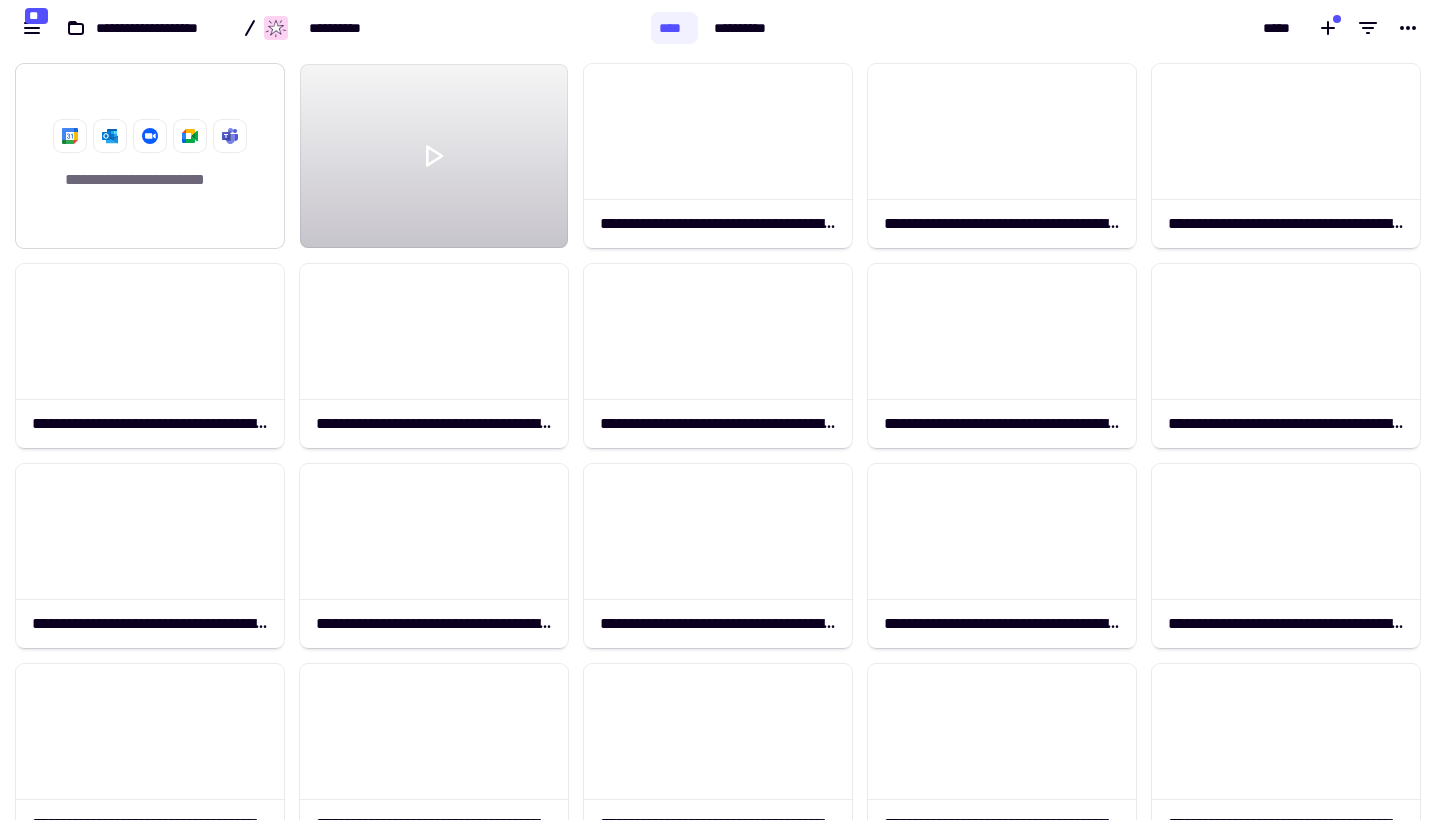 scroll, scrollTop: 0, scrollLeft: 0, axis: both 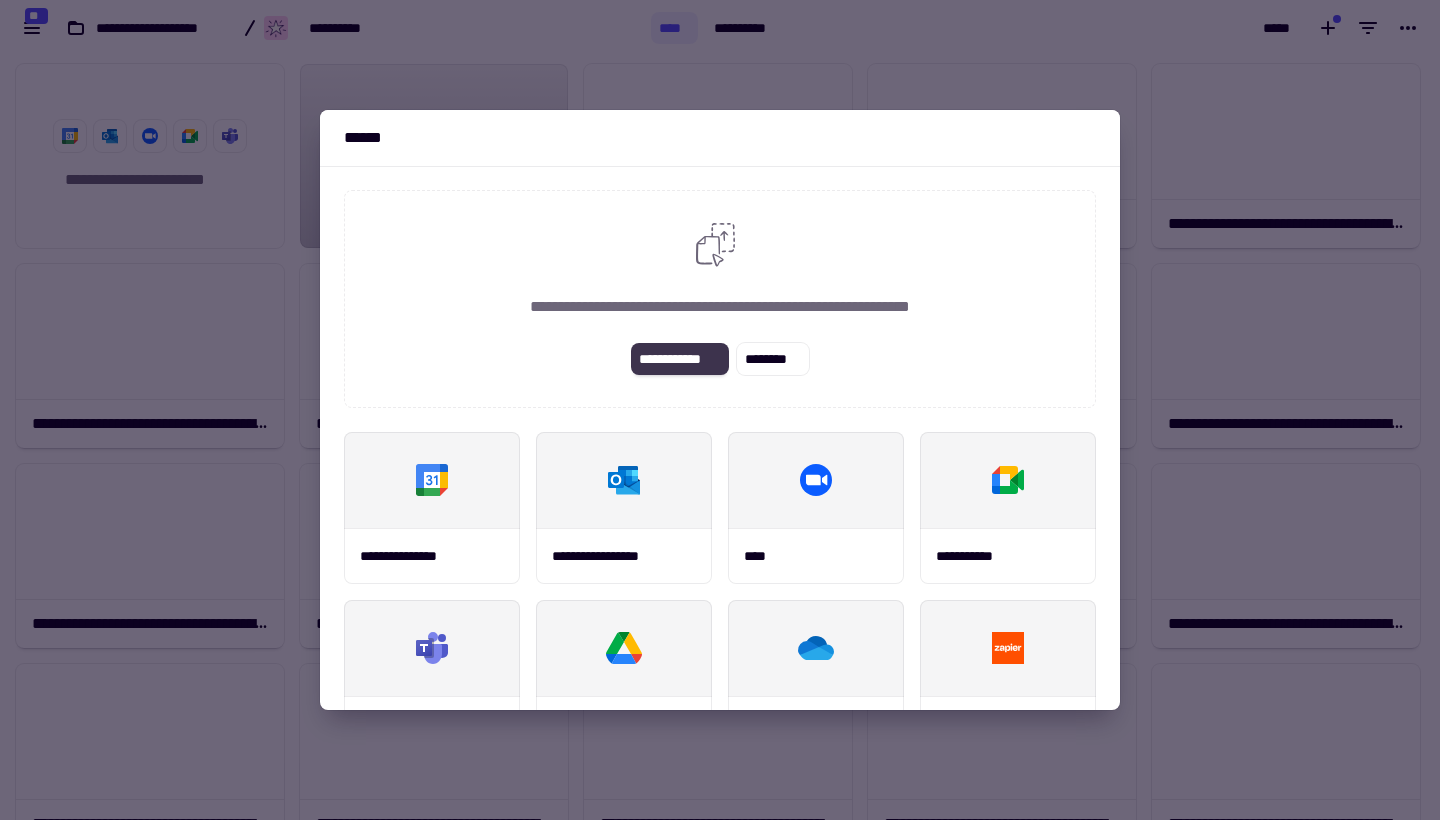 click on "**********" 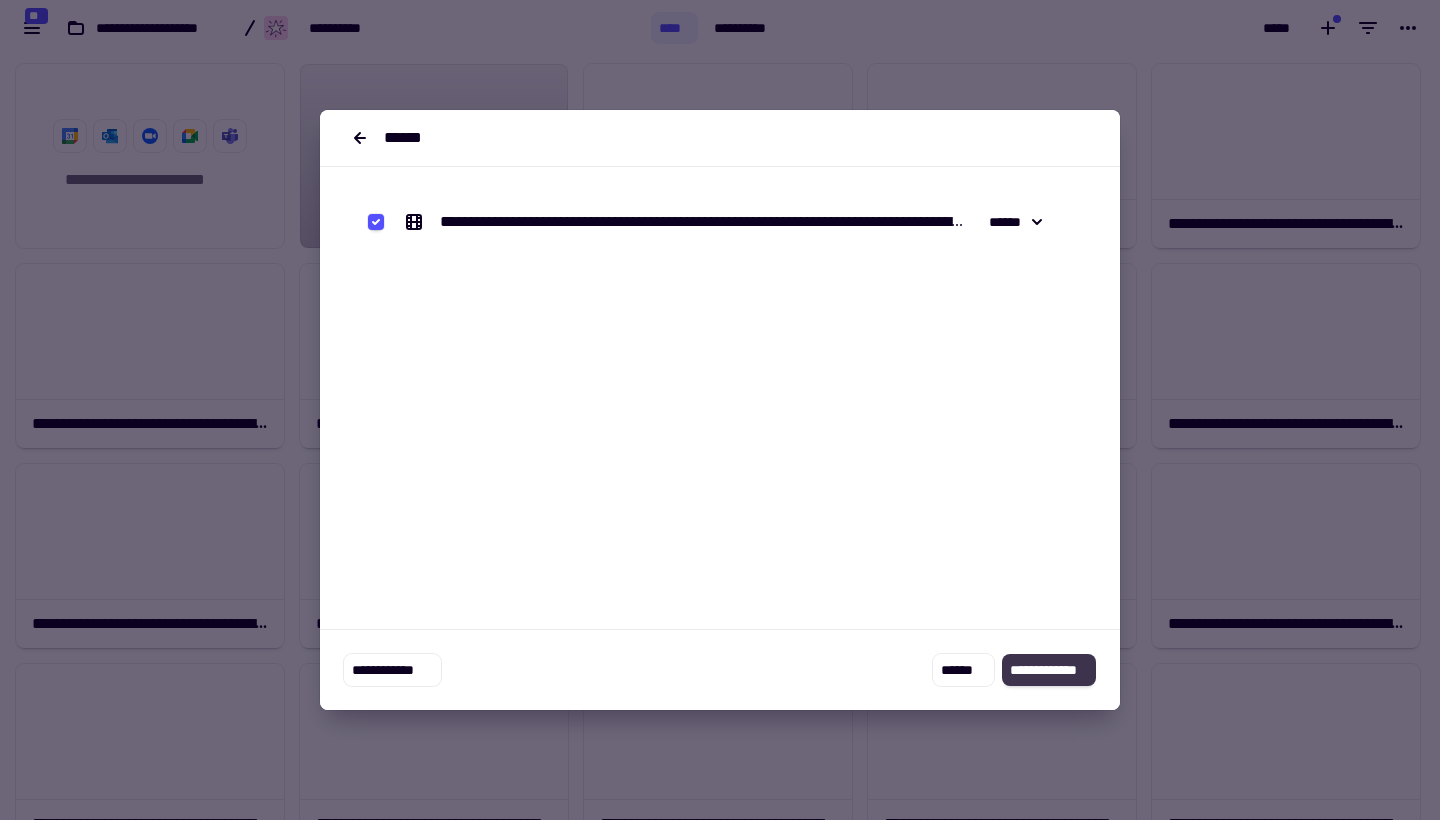click on "**********" 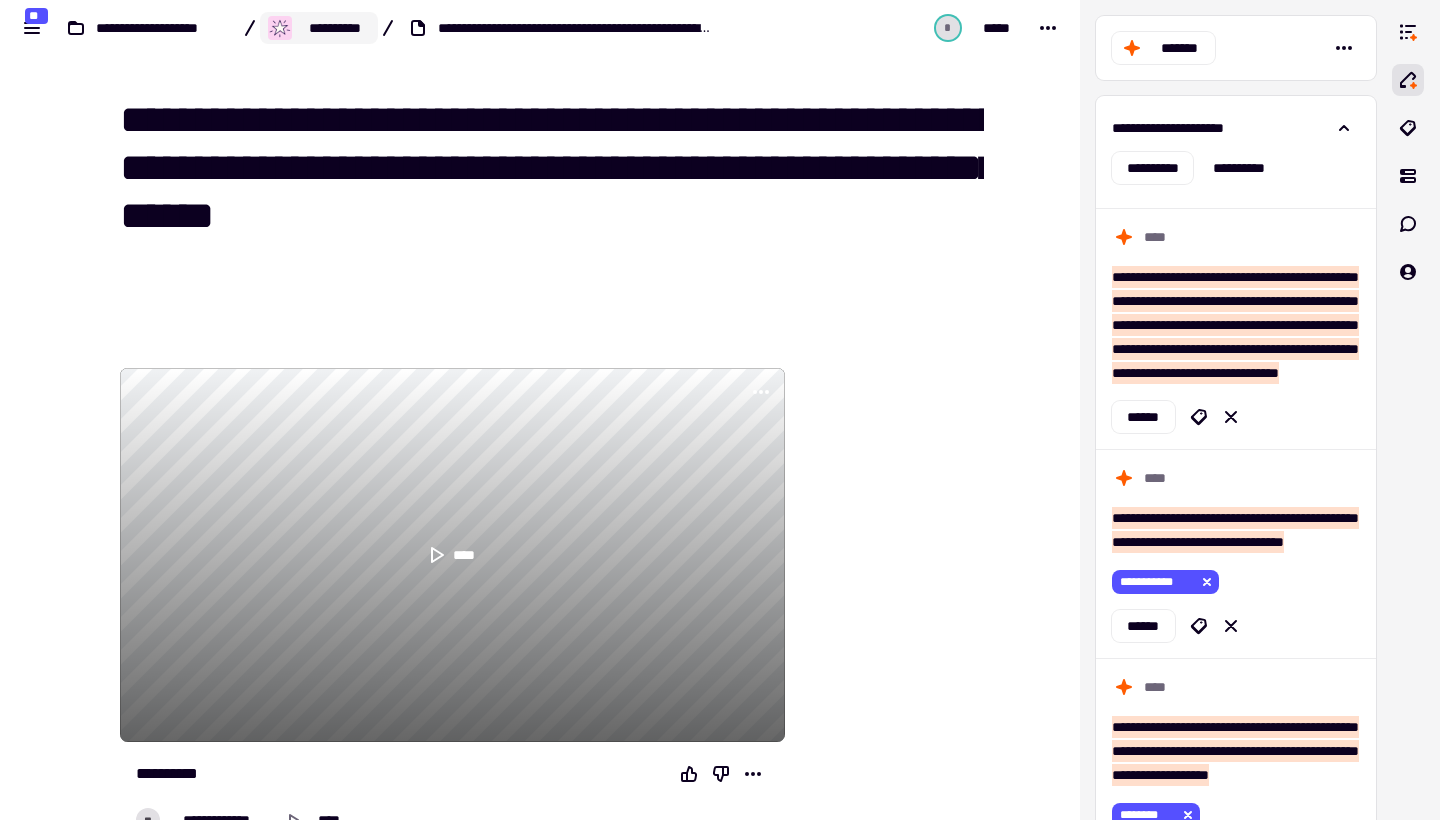 click on "**********" 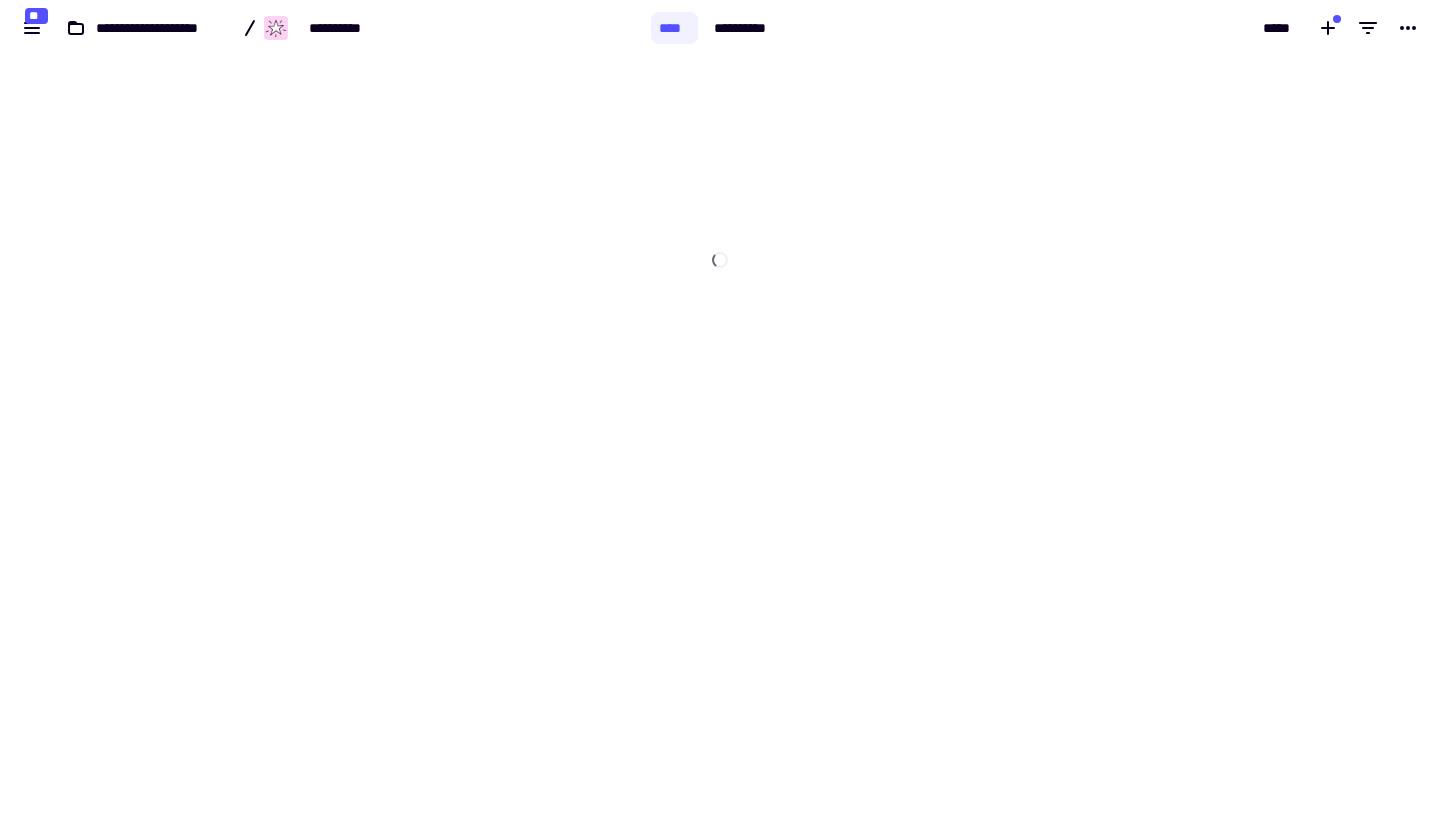 click on "[REDACTED]" at bounding box center (325, 28) 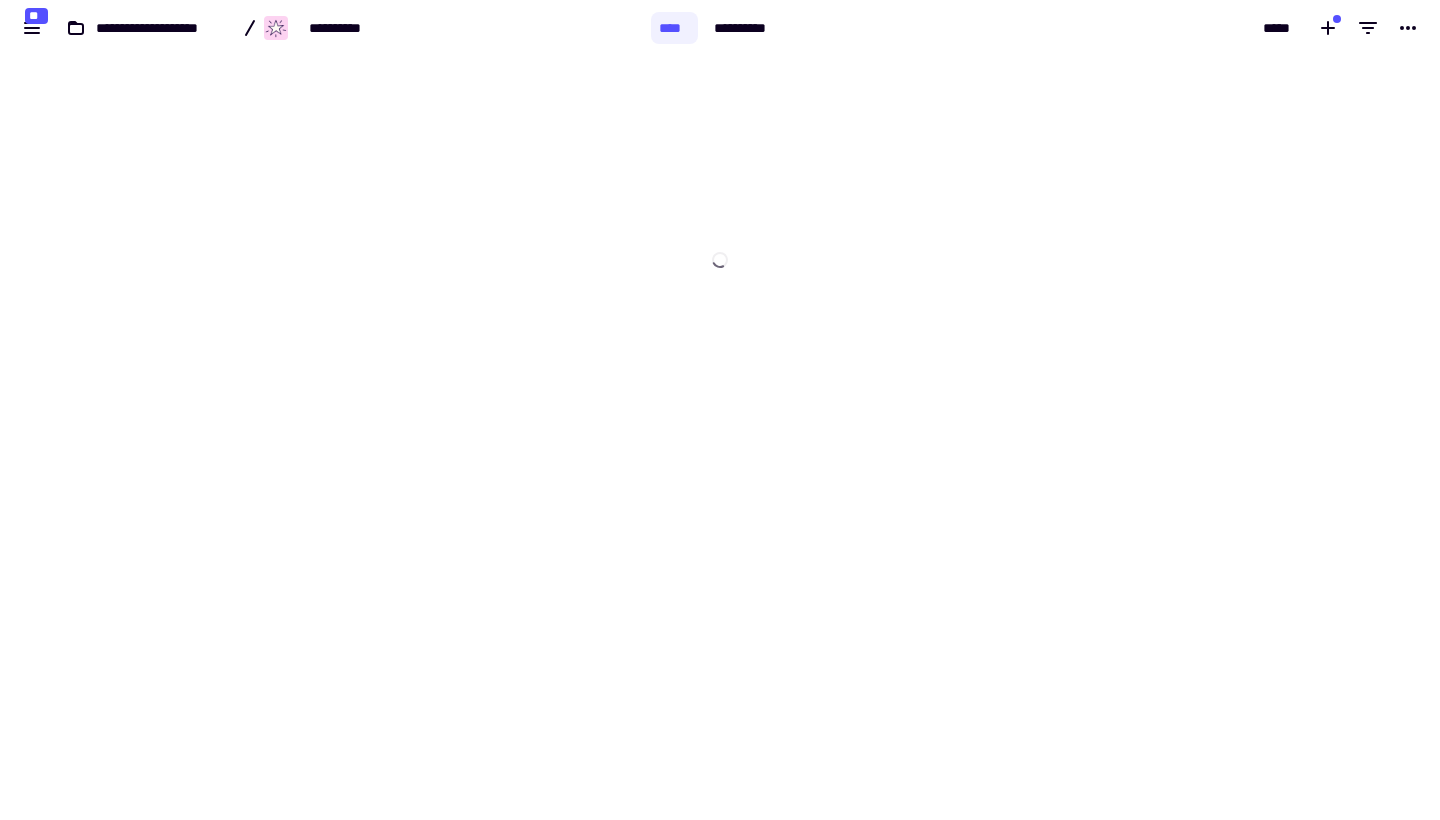 click on "[REDACTED]" at bounding box center [720, 28] 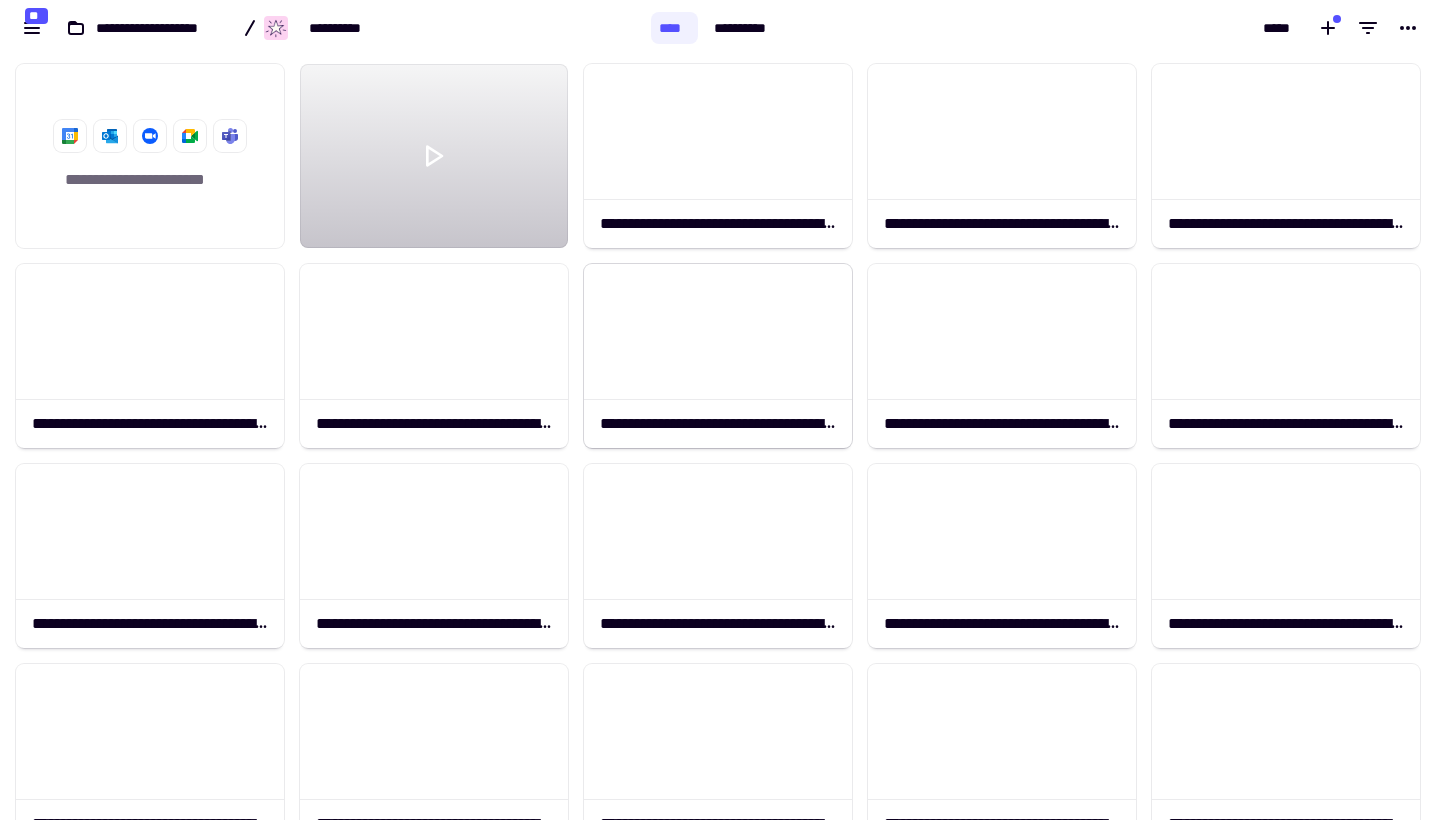 scroll, scrollTop: 1, scrollLeft: 1, axis: both 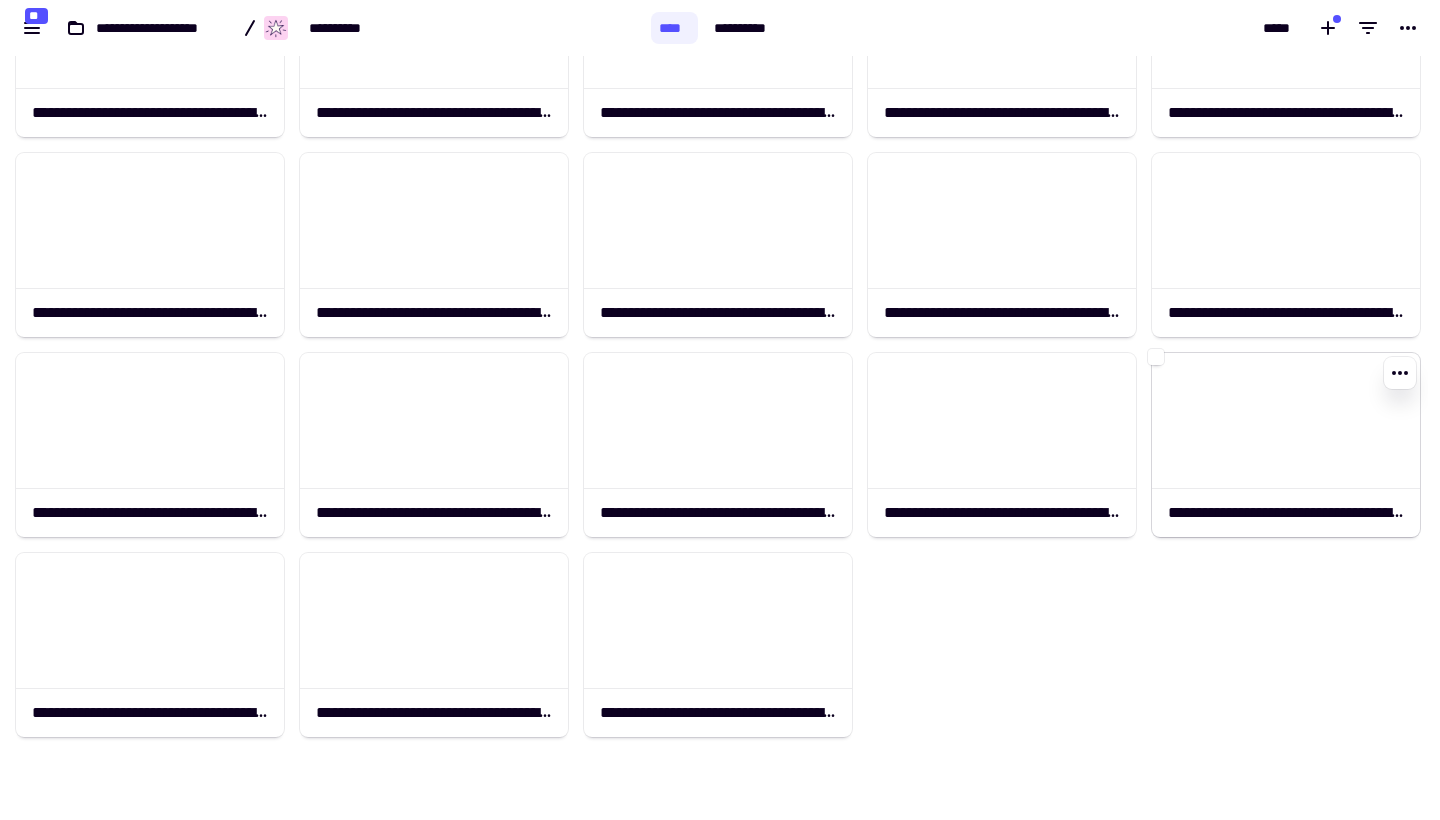 click 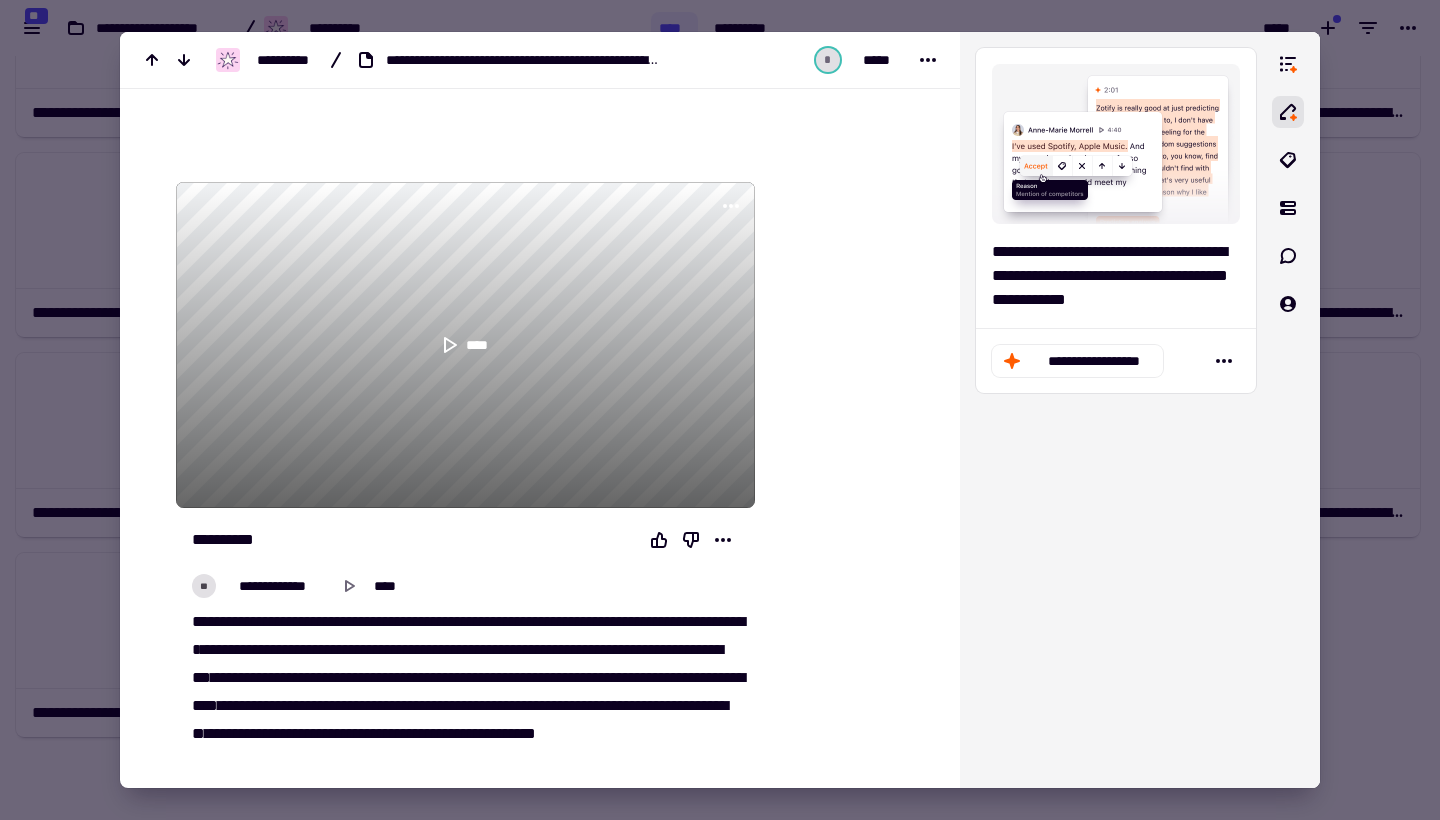 scroll, scrollTop: 410, scrollLeft: 0, axis: vertical 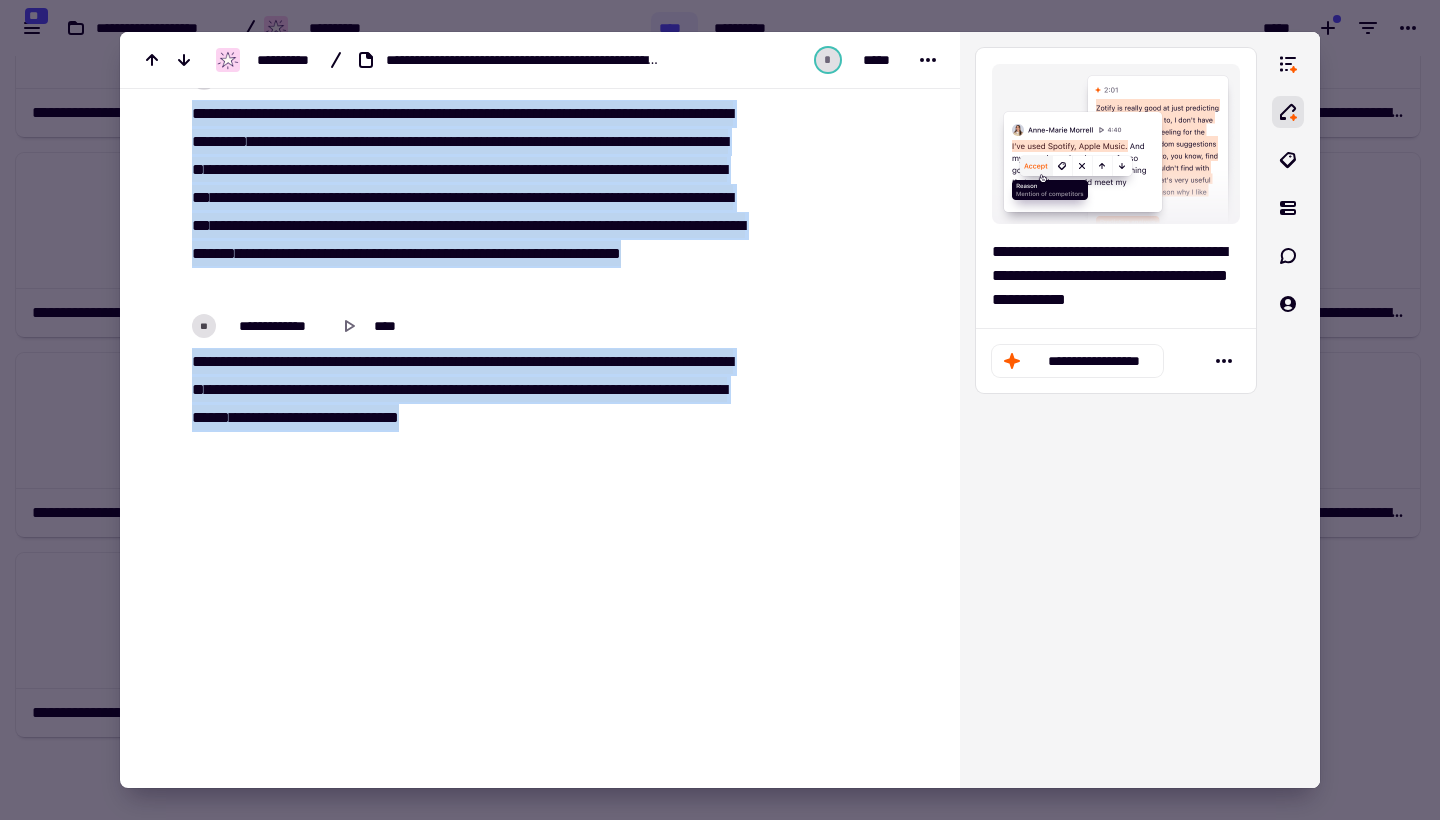 drag, startPoint x: 191, startPoint y: 476, endPoint x: 600, endPoint y: 810, distance: 528.0502 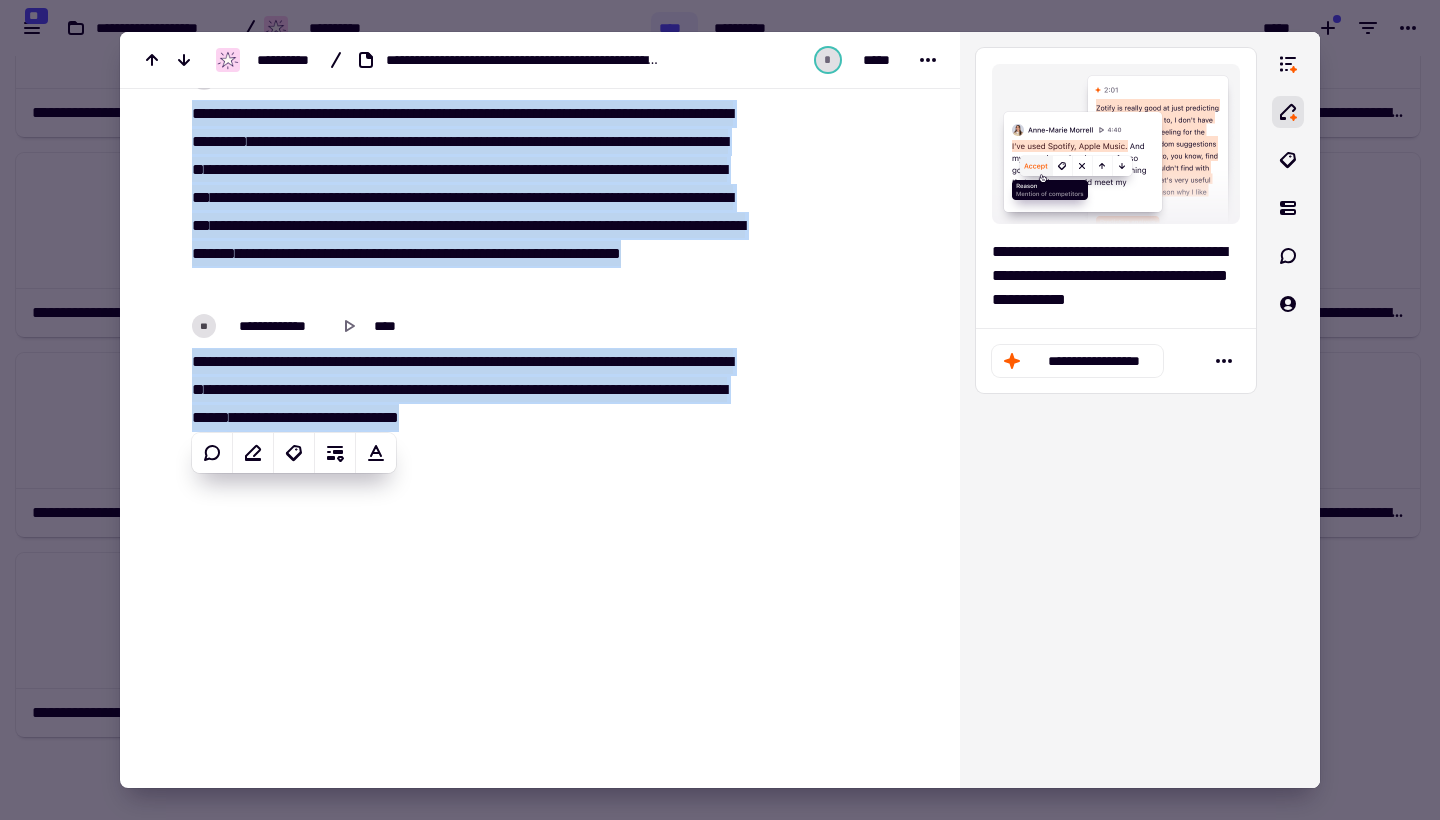 copy on "[REDACTED]" 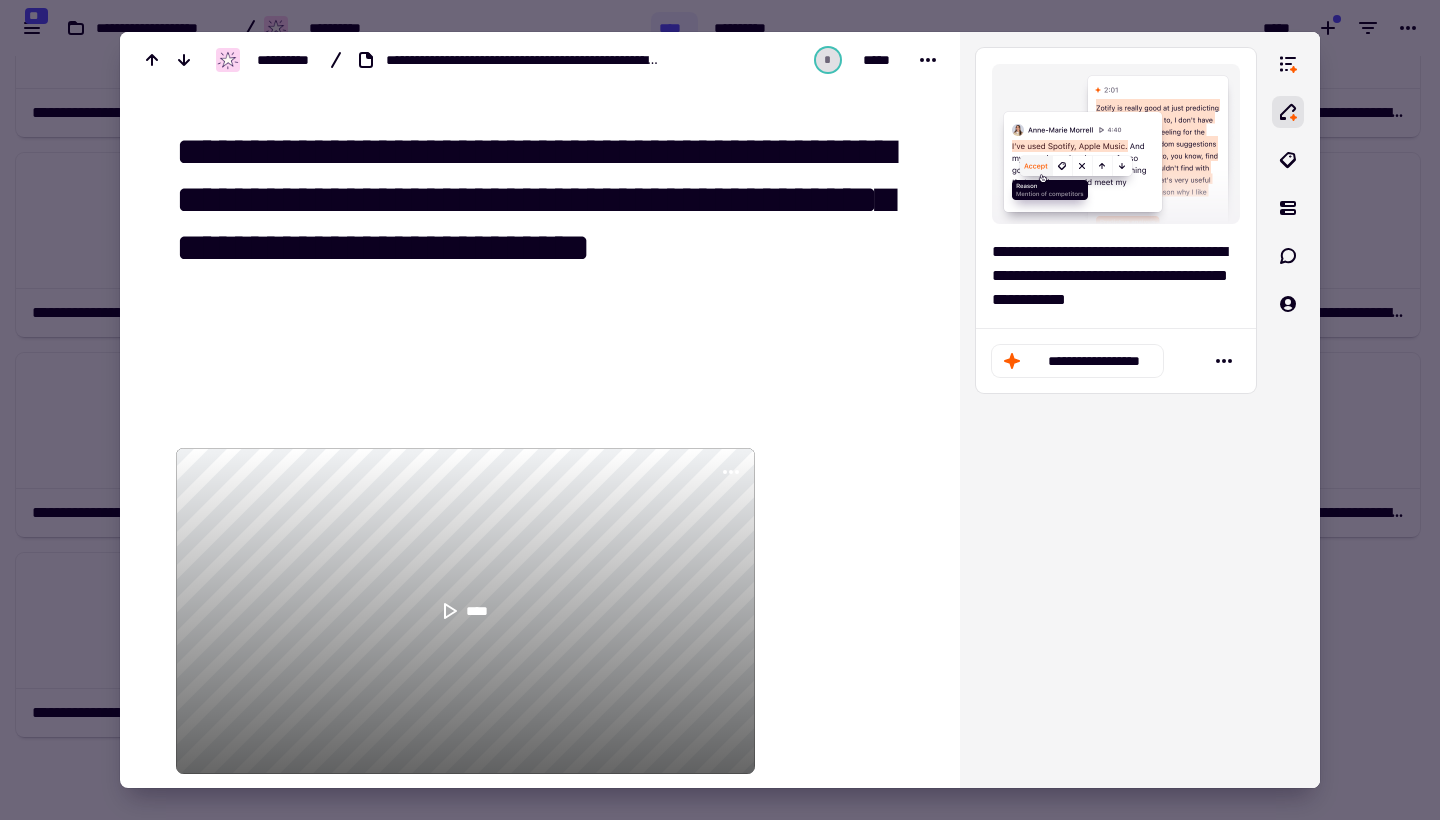scroll, scrollTop: 0, scrollLeft: 0, axis: both 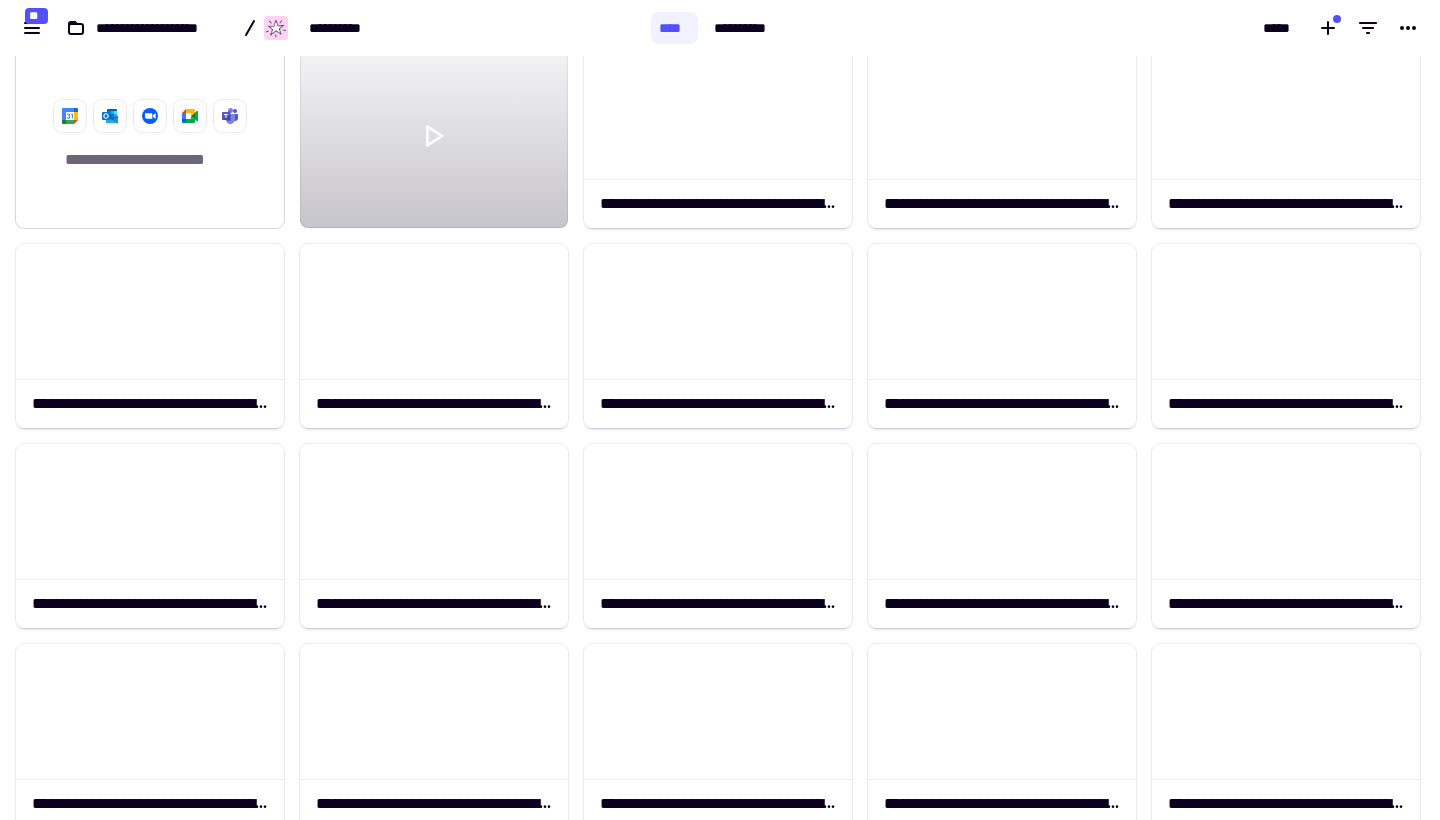 click on "**********" 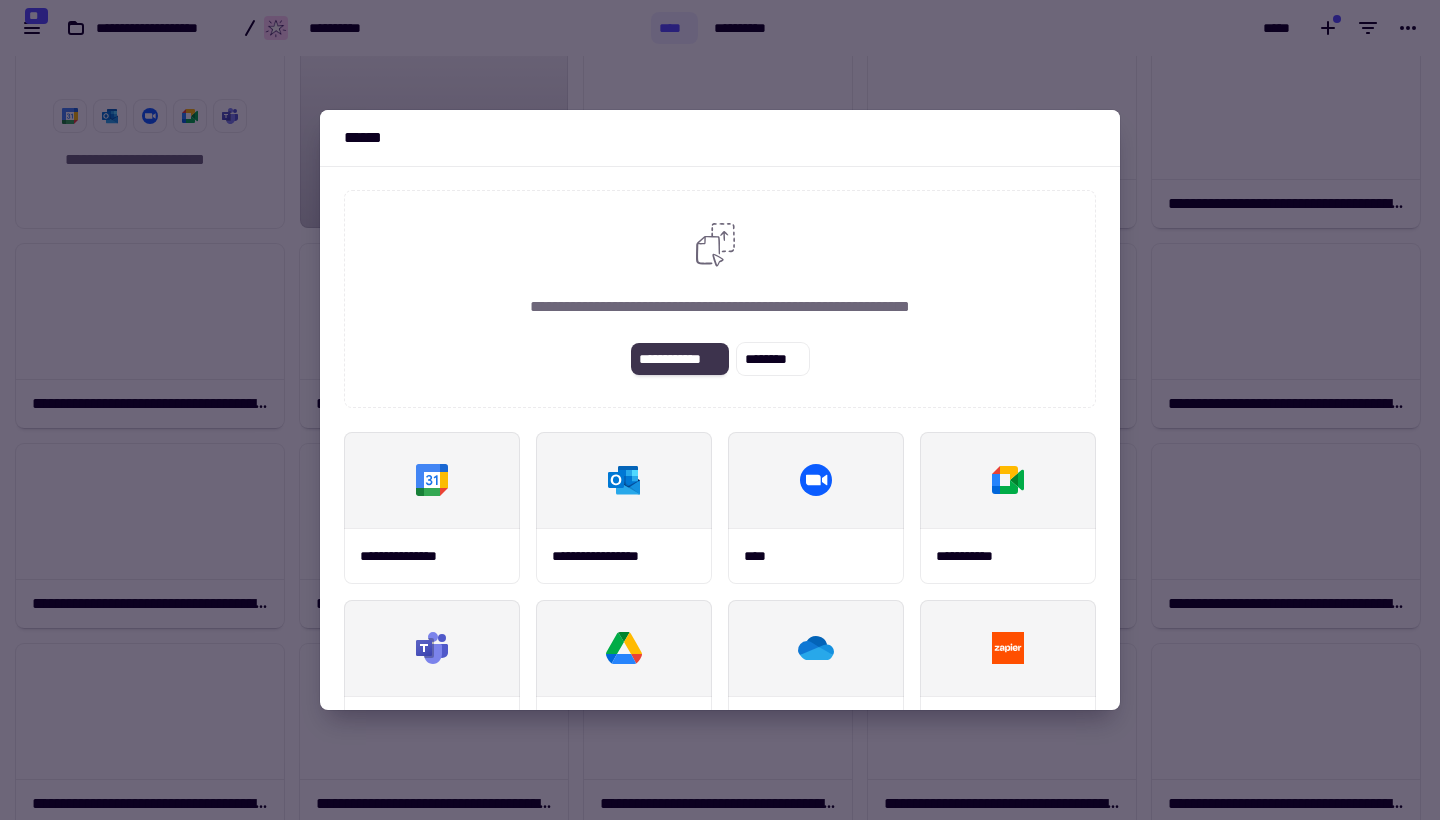 click on "**********" 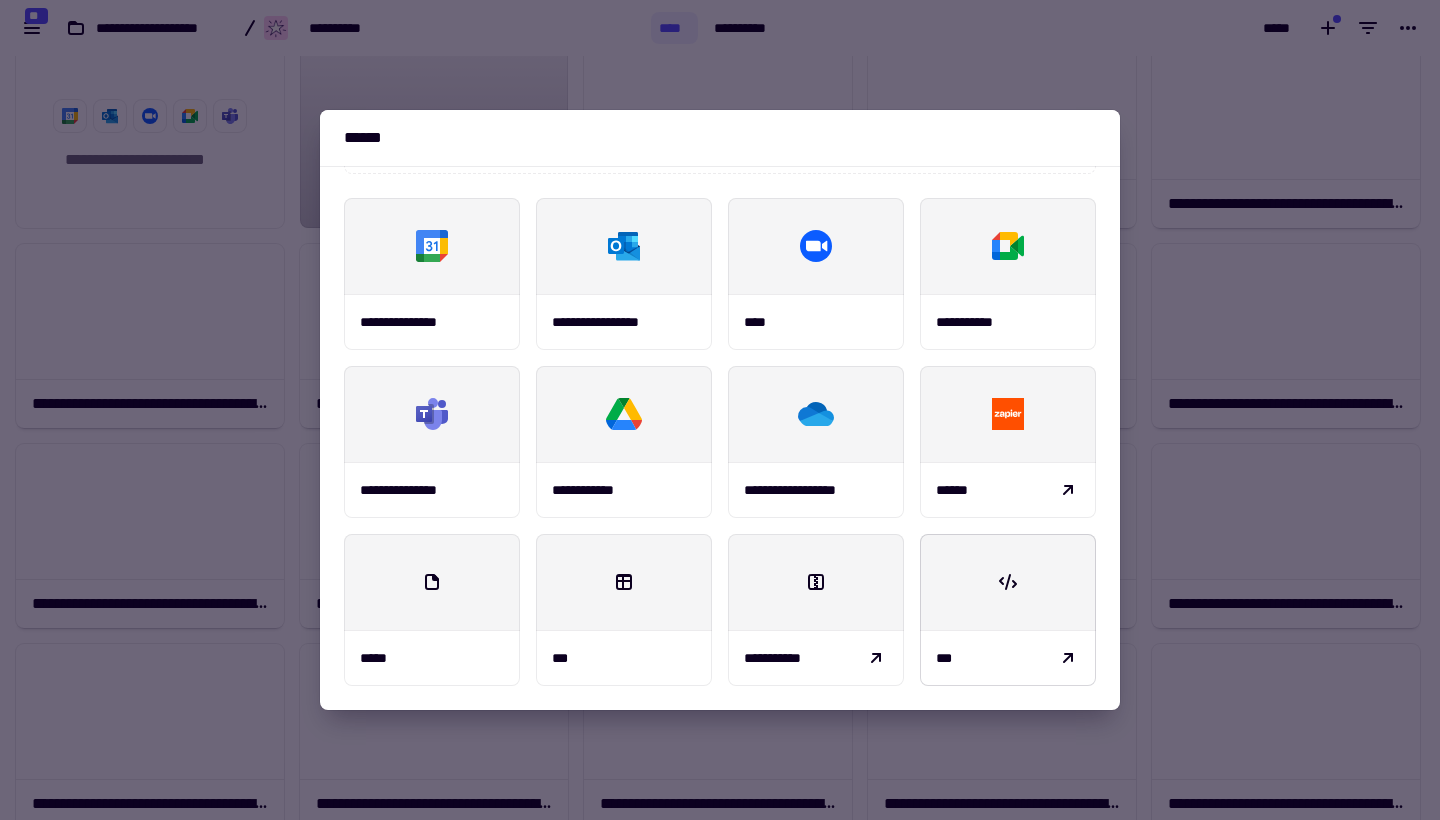 scroll, scrollTop: 234, scrollLeft: 0, axis: vertical 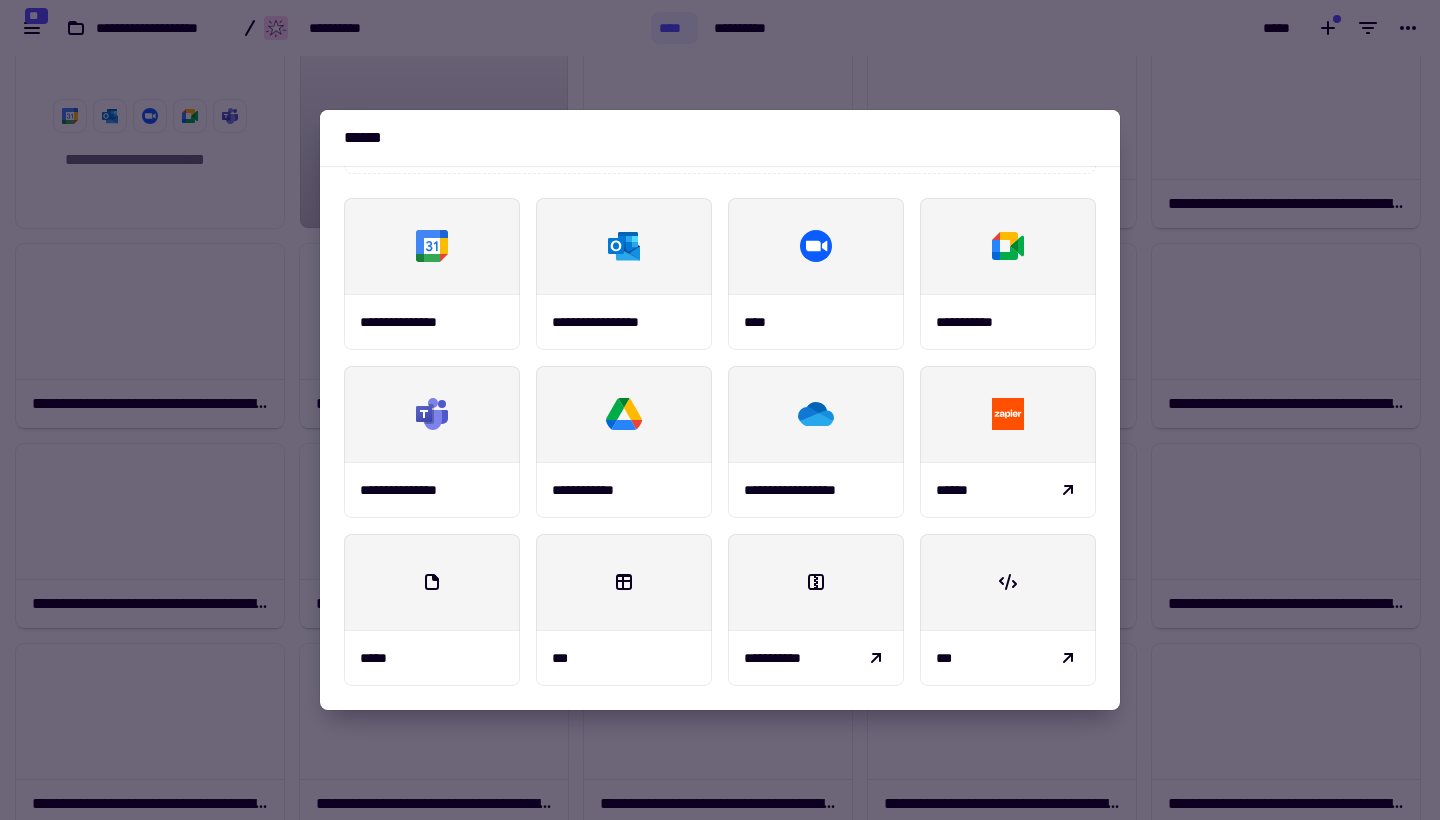 click at bounding box center [720, 410] 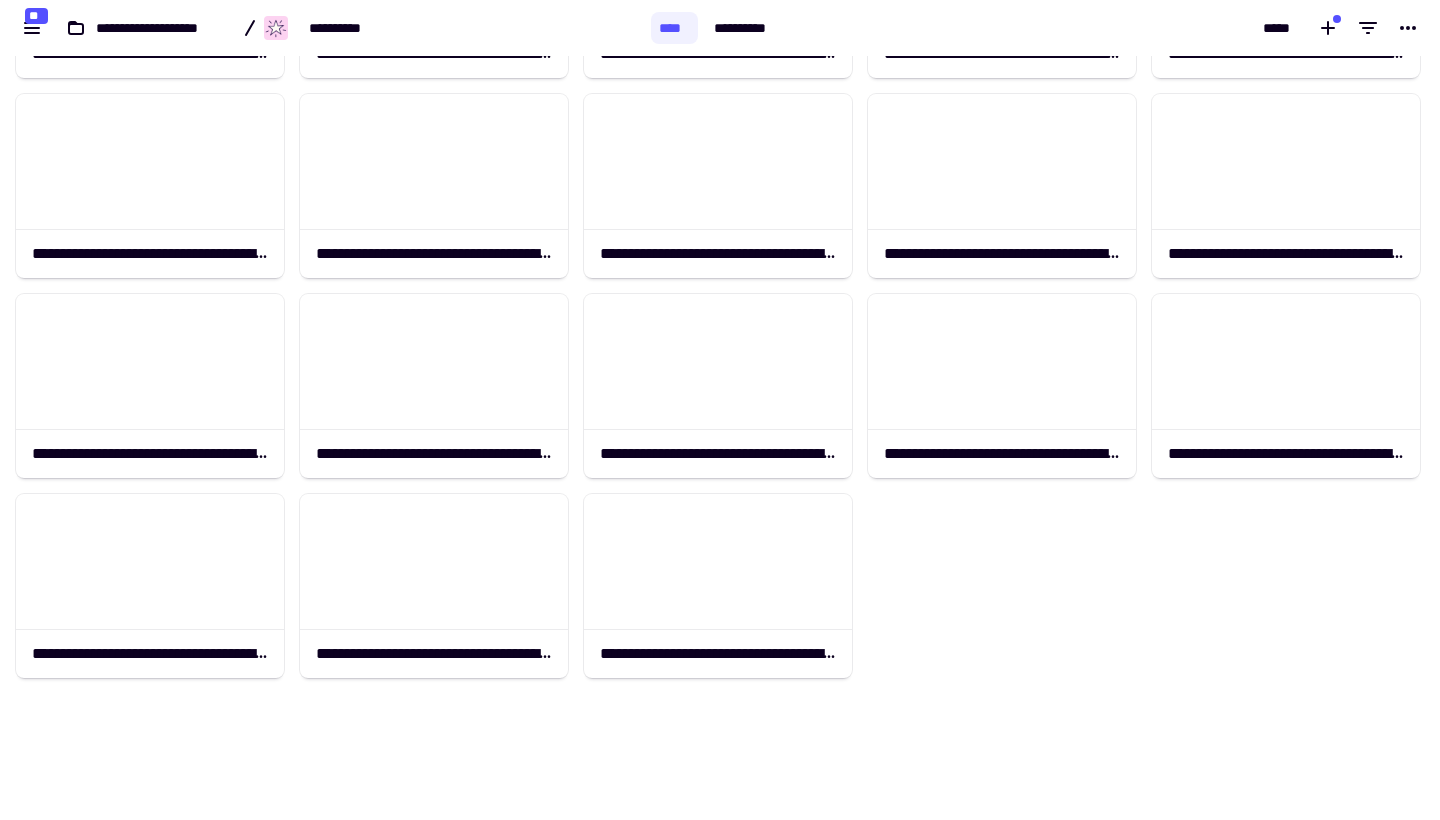 scroll, scrollTop: 570, scrollLeft: 0, axis: vertical 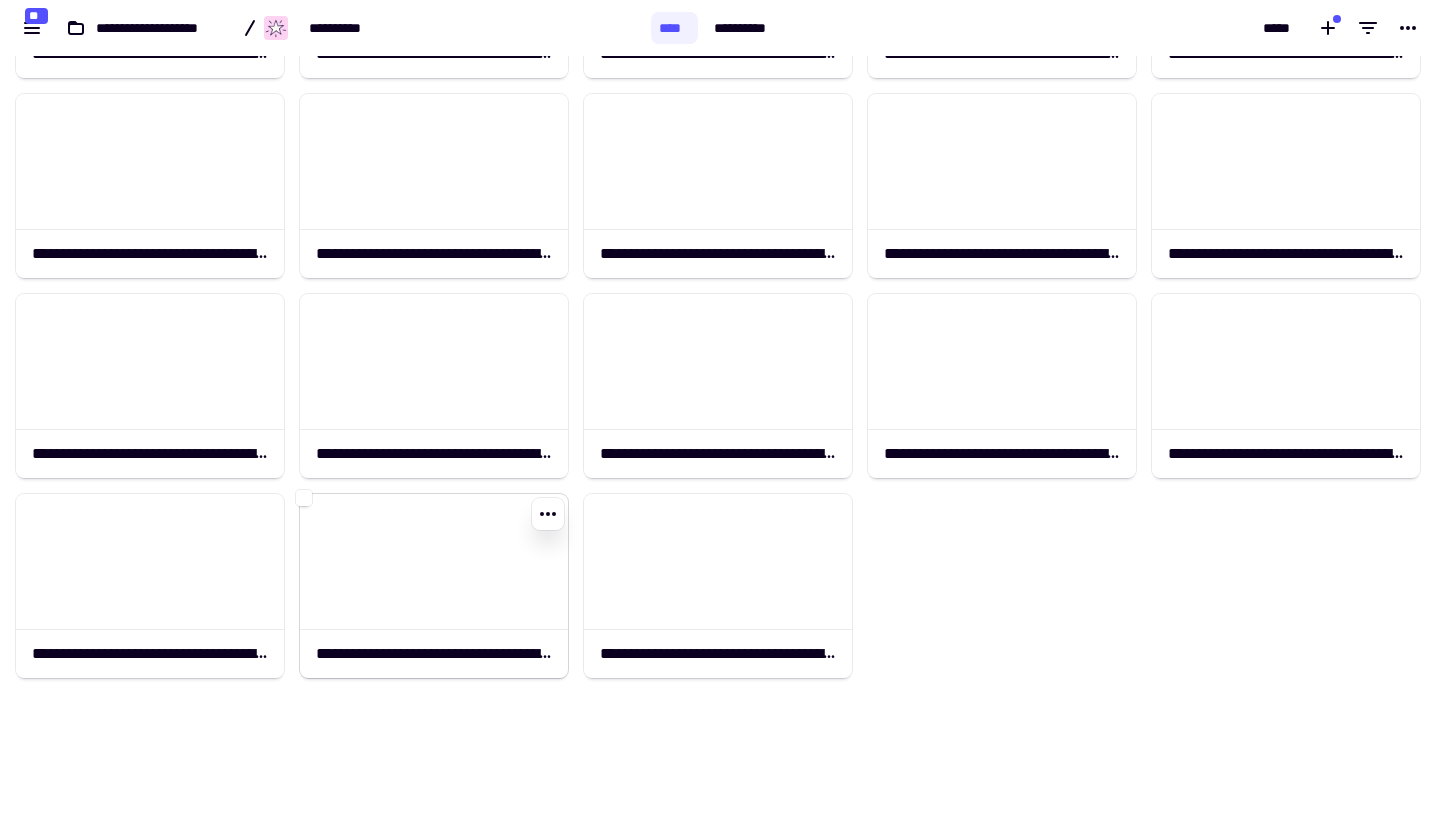 click 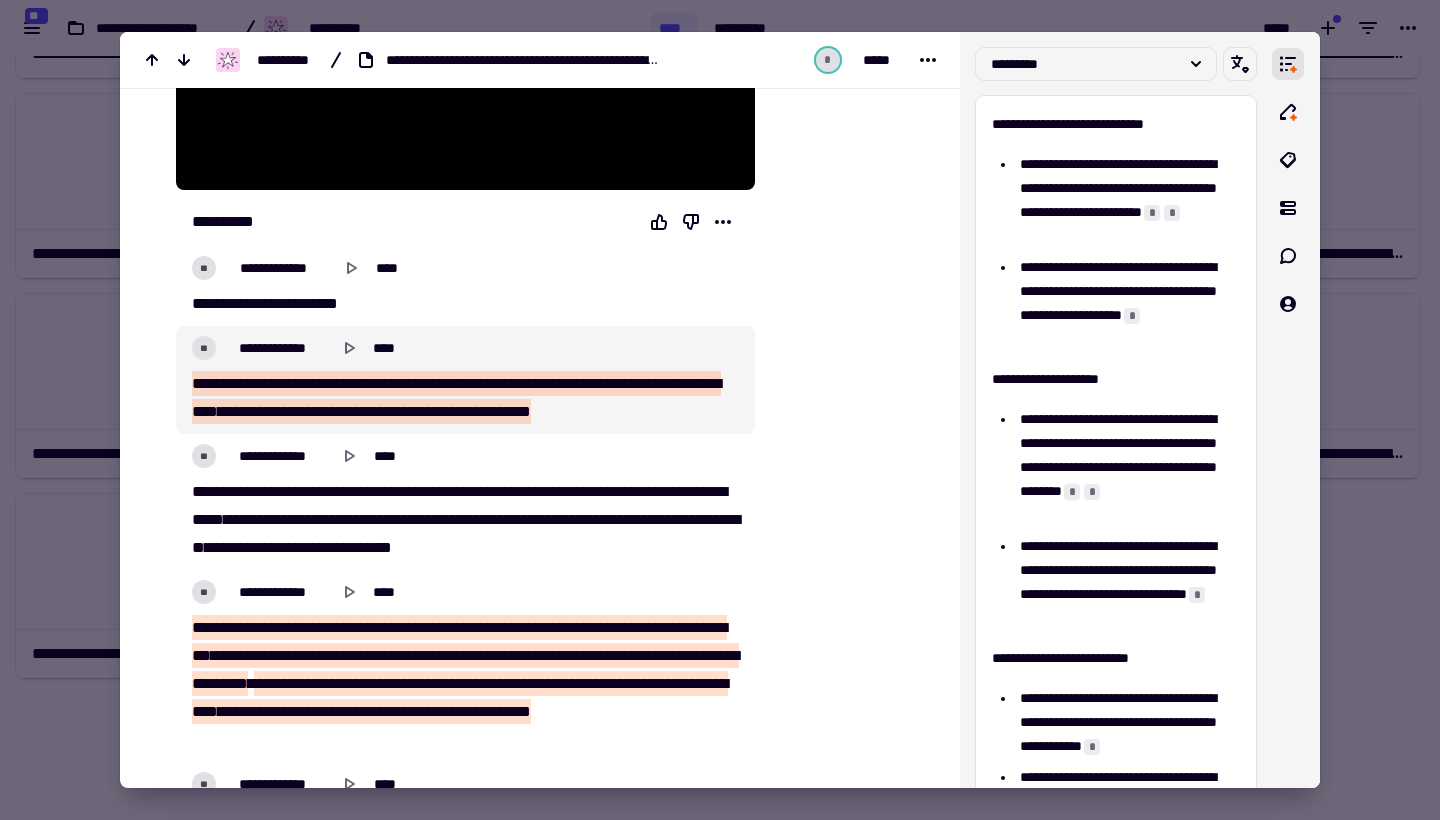 scroll, scrollTop: 587, scrollLeft: 0, axis: vertical 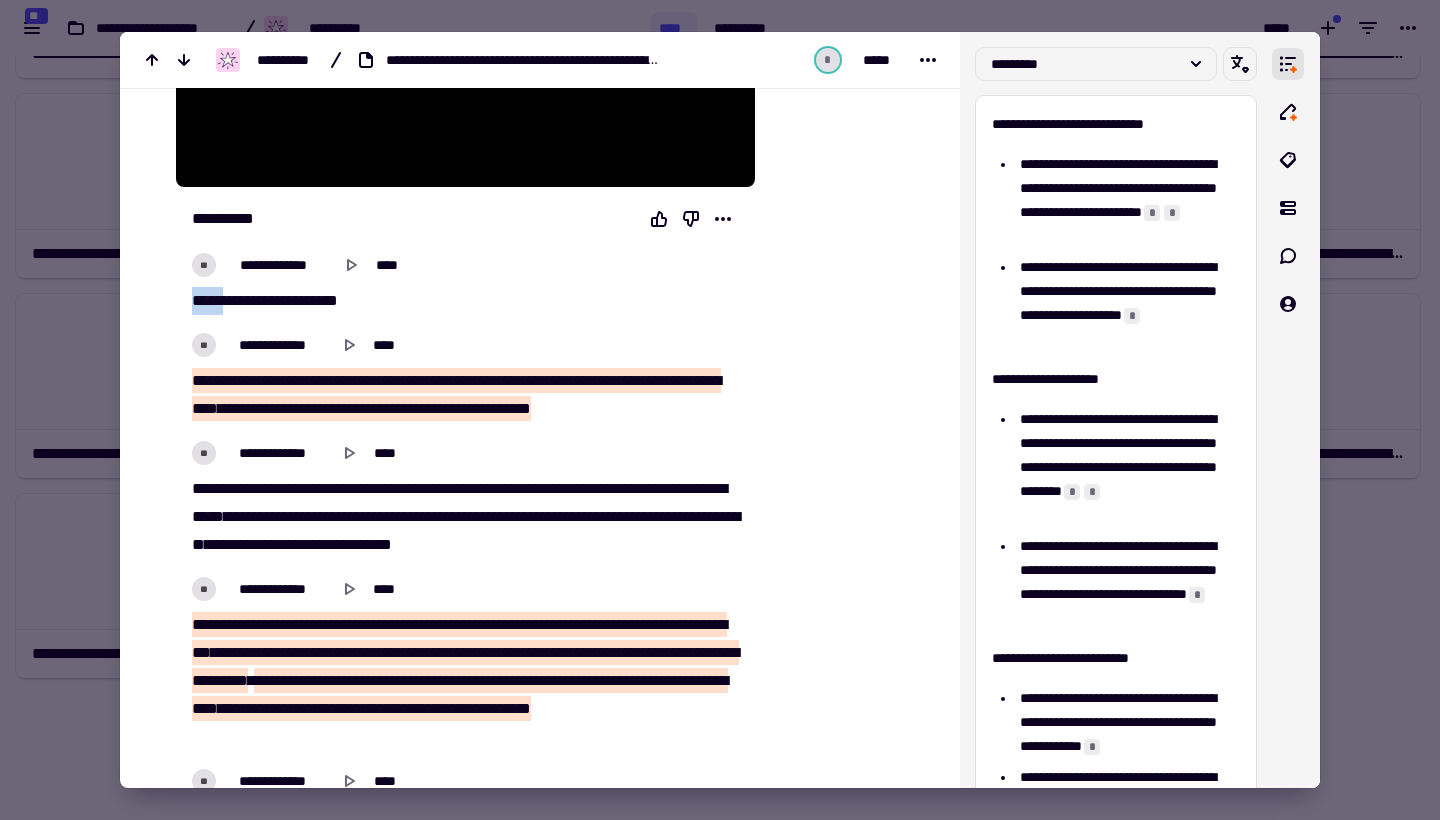 click on "*****" at bounding box center [207, 300] 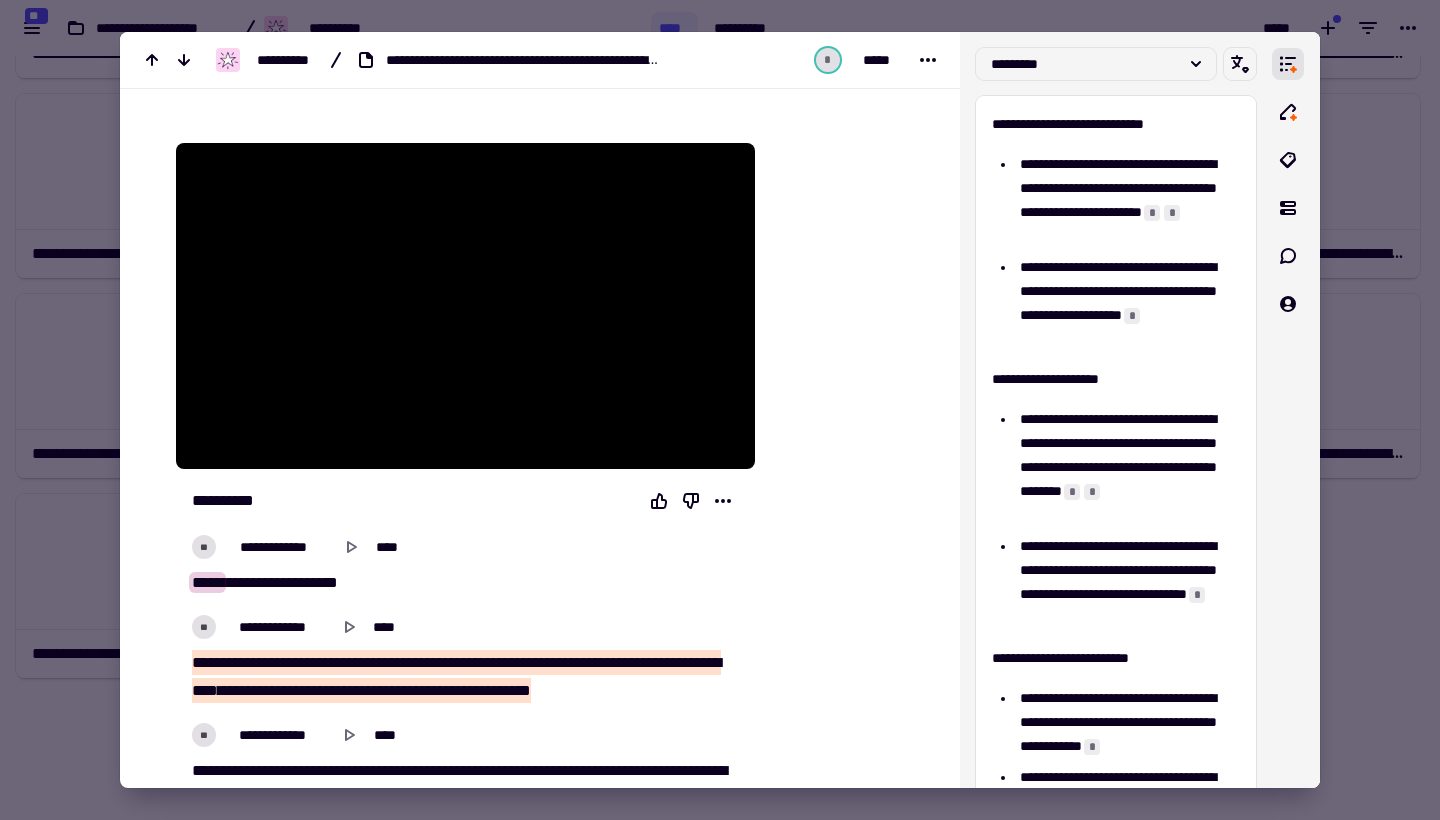 click on "**********" at bounding box center (453, 1073) 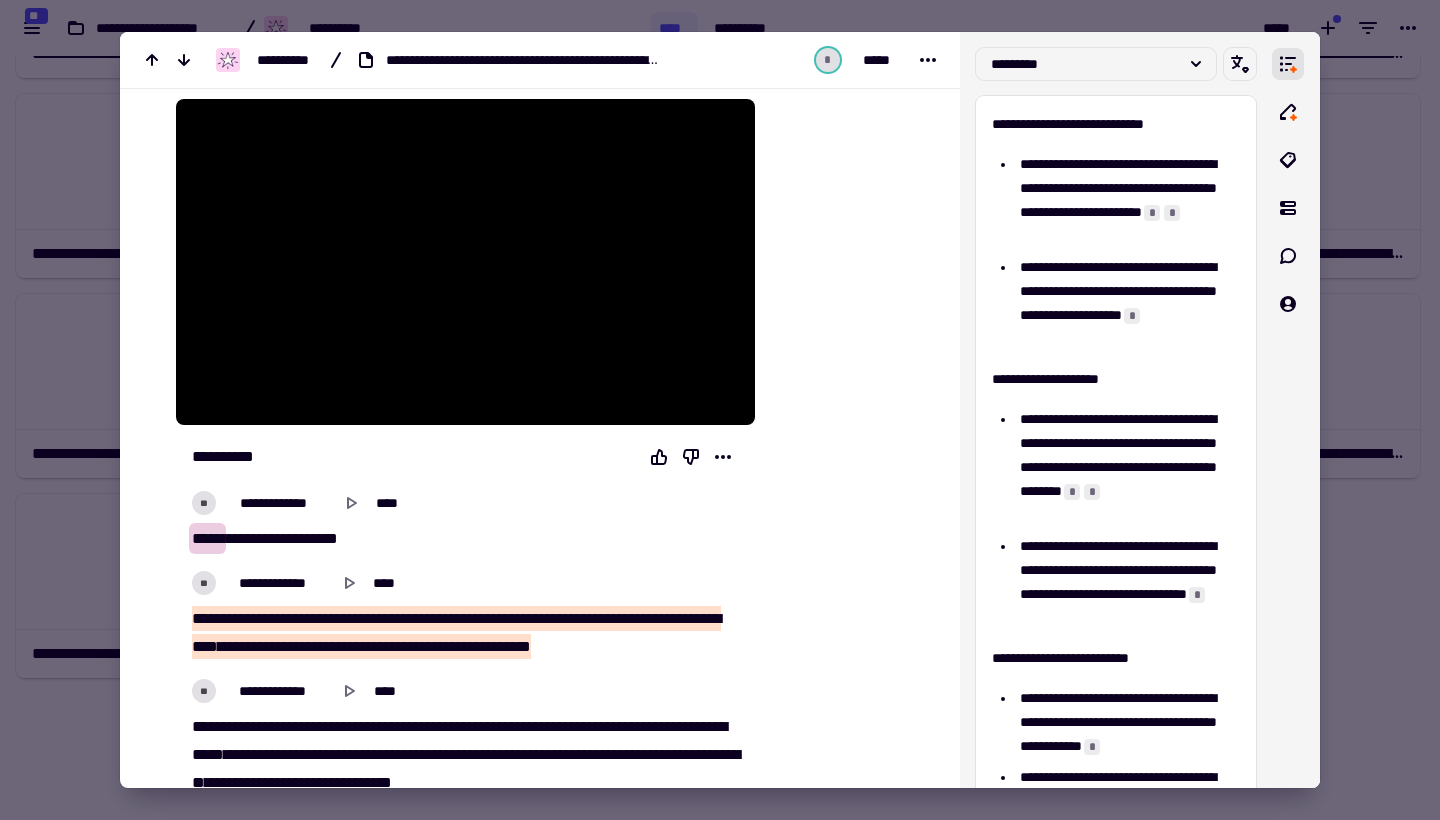 scroll, scrollTop: 305, scrollLeft: 0, axis: vertical 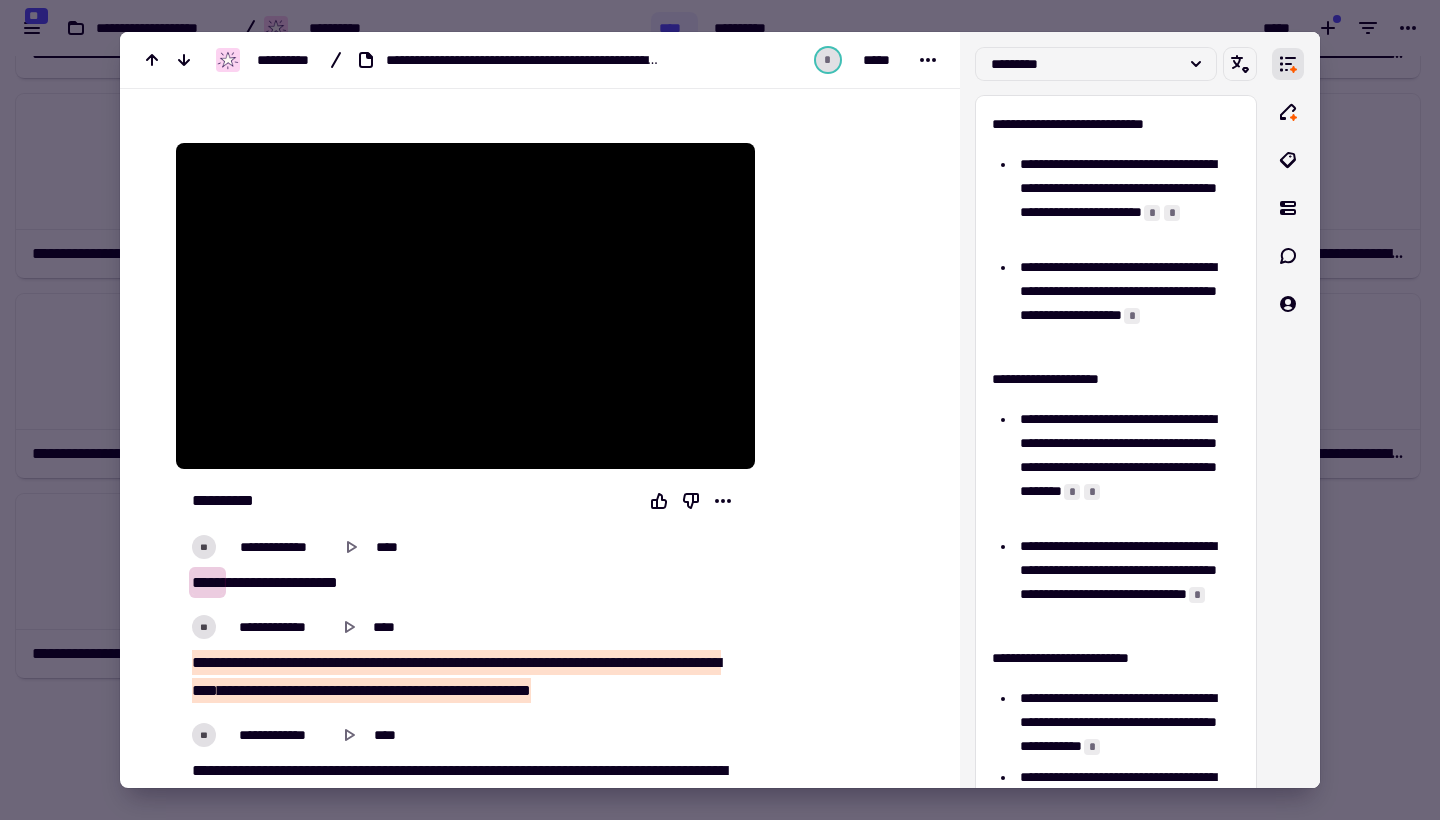 click at bounding box center [843, 1057] 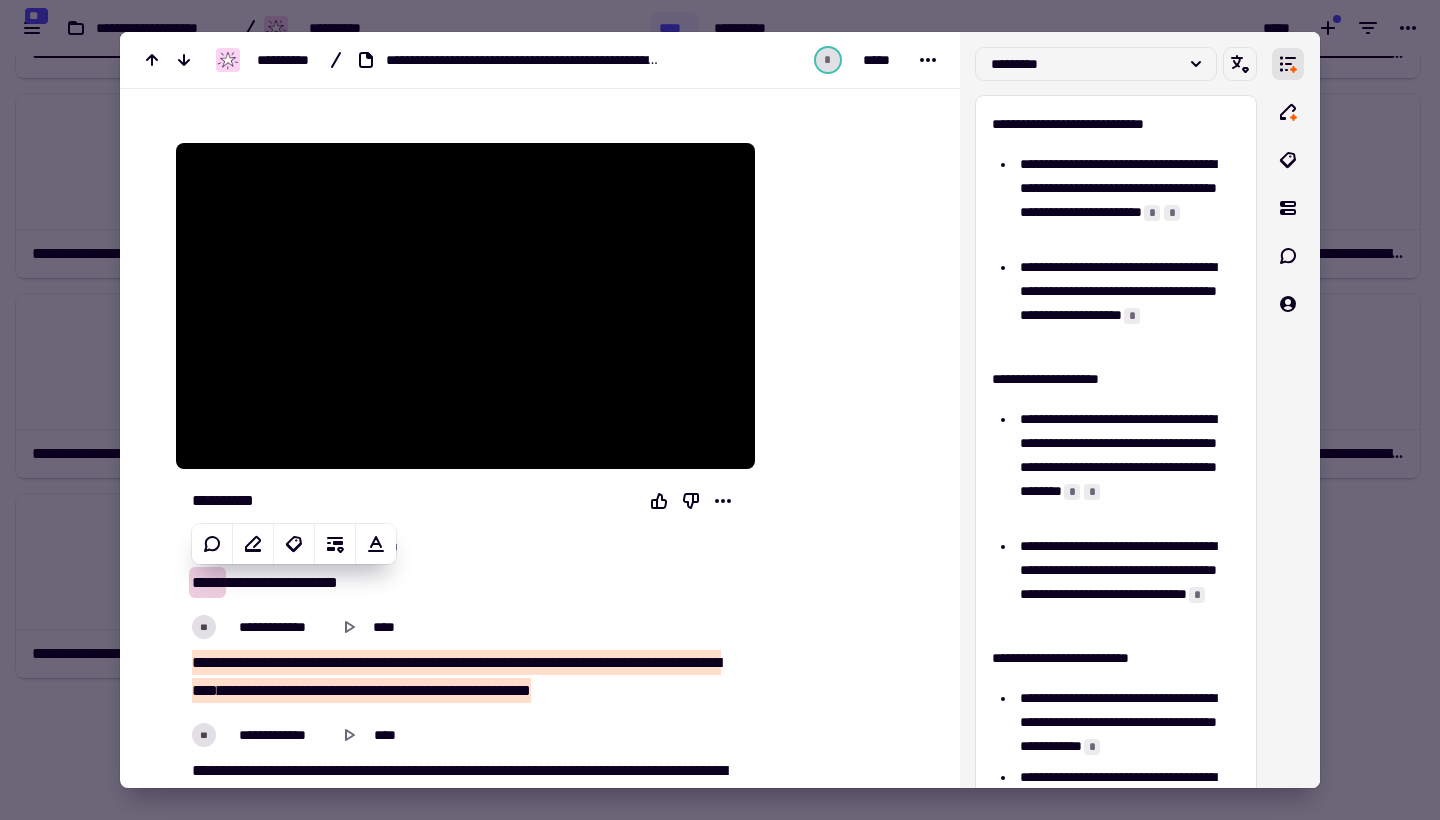 scroll, scrollTop: 367, scrollLeft: 0, axis: vertical 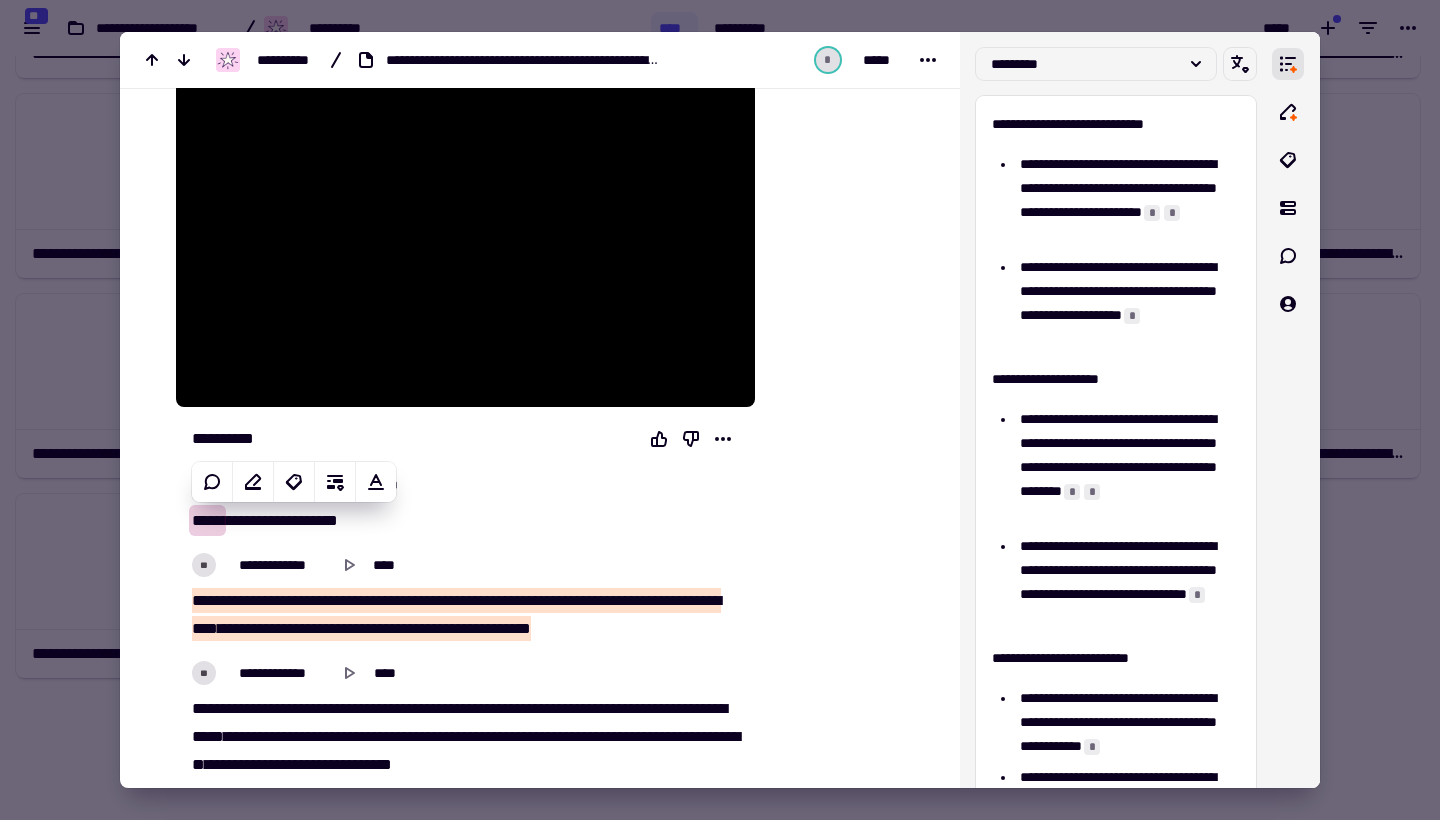 click on "**********" at bounding box center (453, 1011) 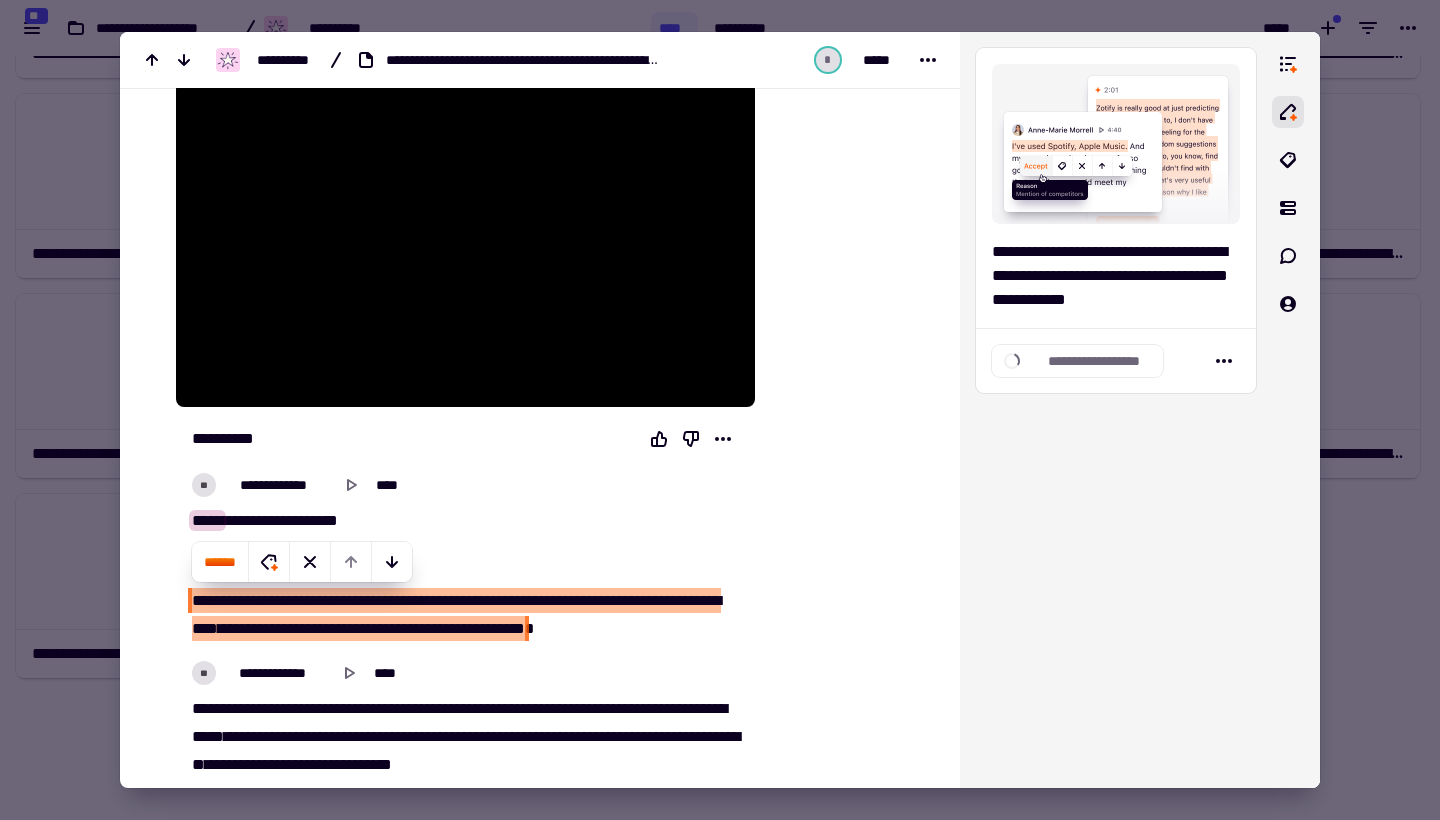type on "****" 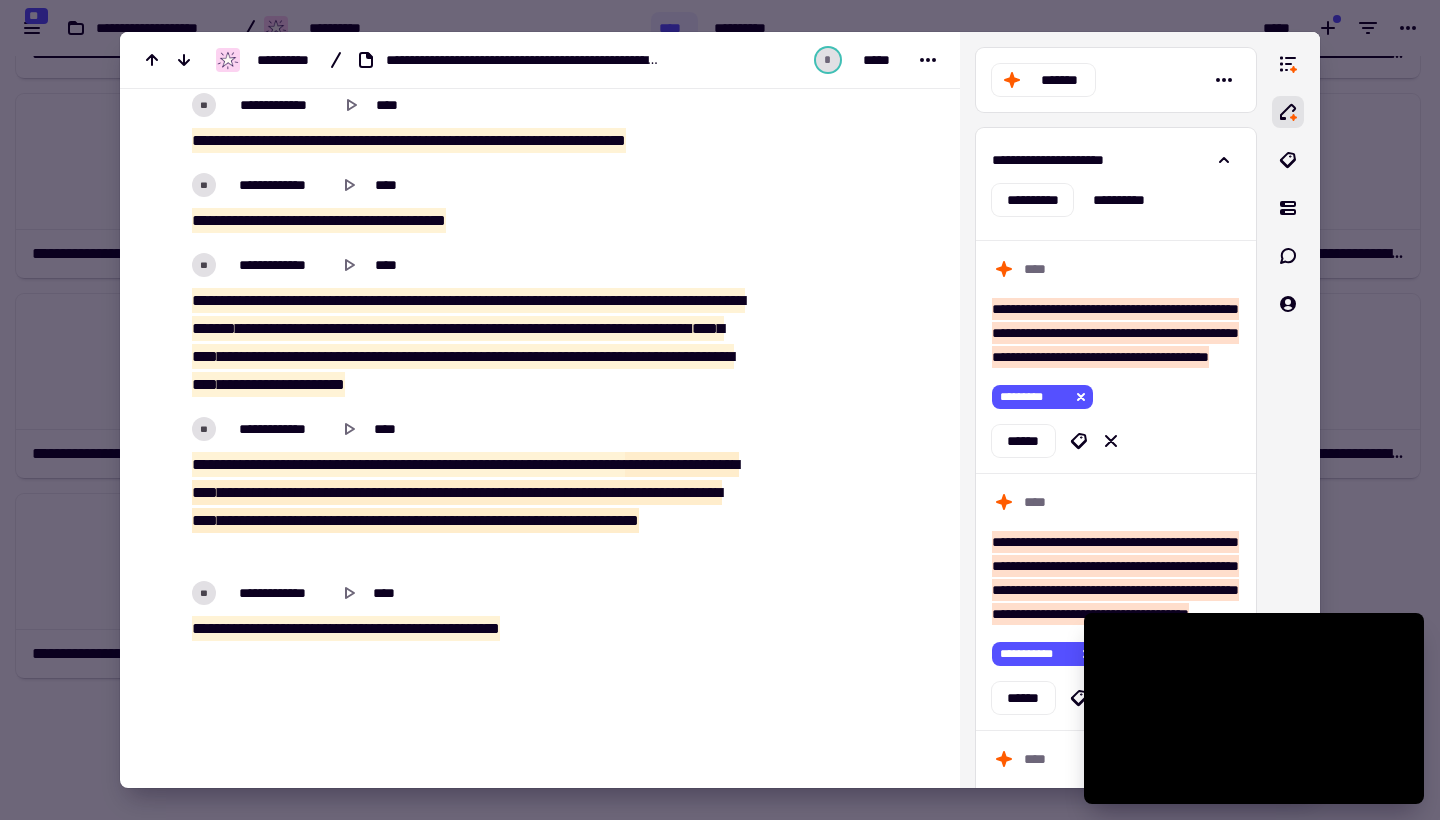 scroll, scrollTop: 1512, scrollLeft: 0, axis: vertical 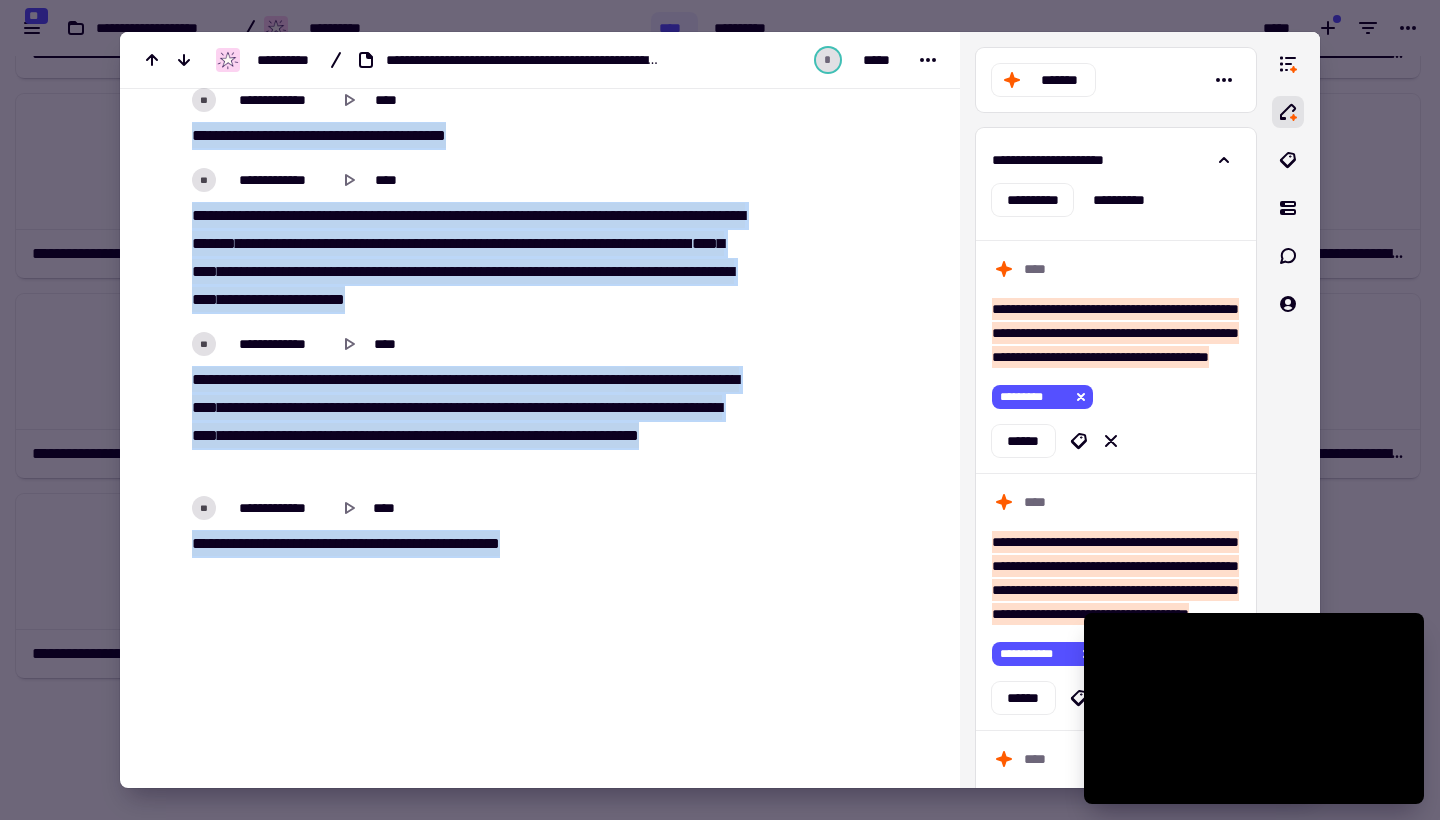 drag, startPoint x: 193, startPoint y: 516, endPoint x: 569, endPoint y: 550, distance: 377.53412 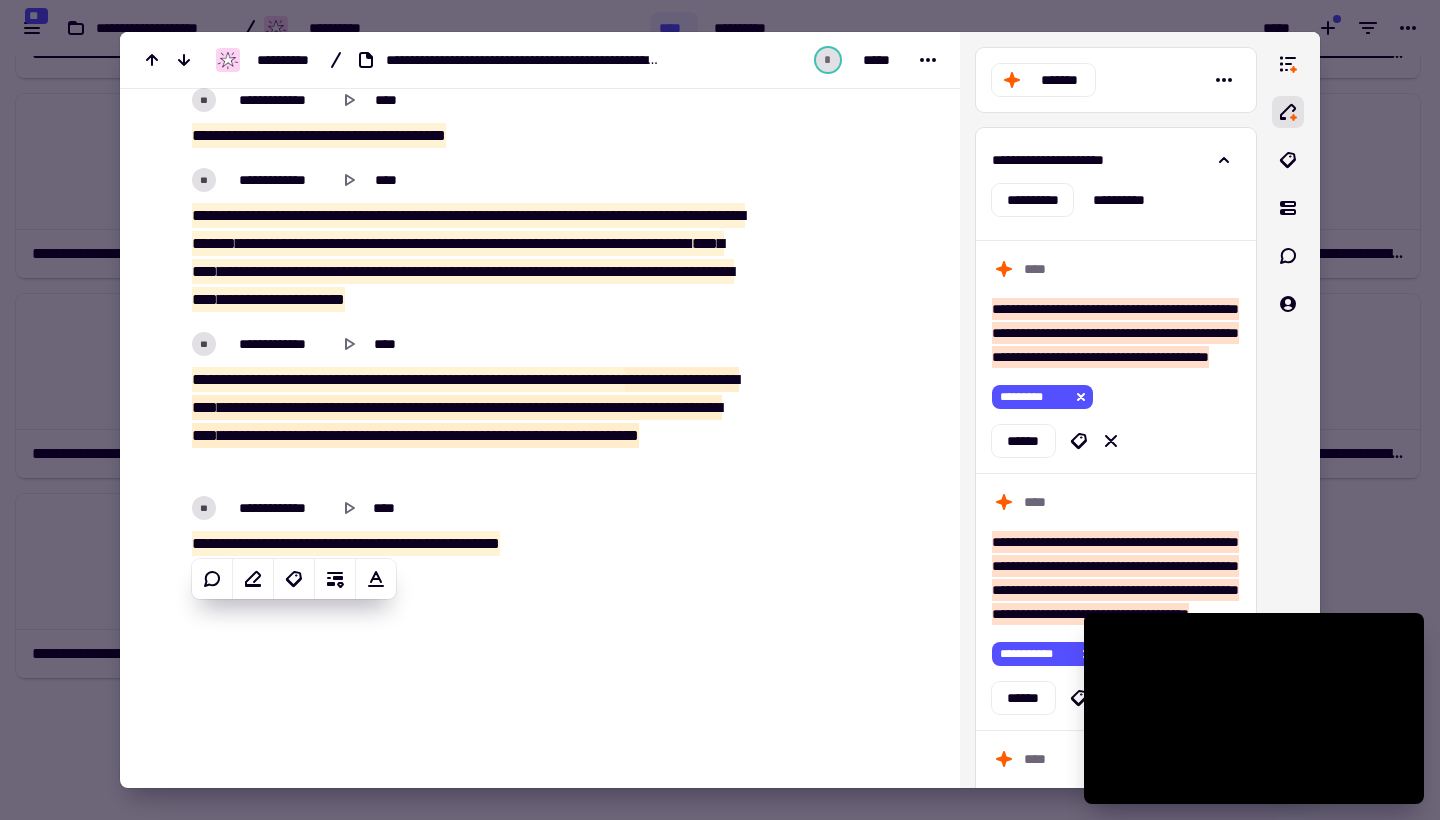 click at bounding box center (720, 410) 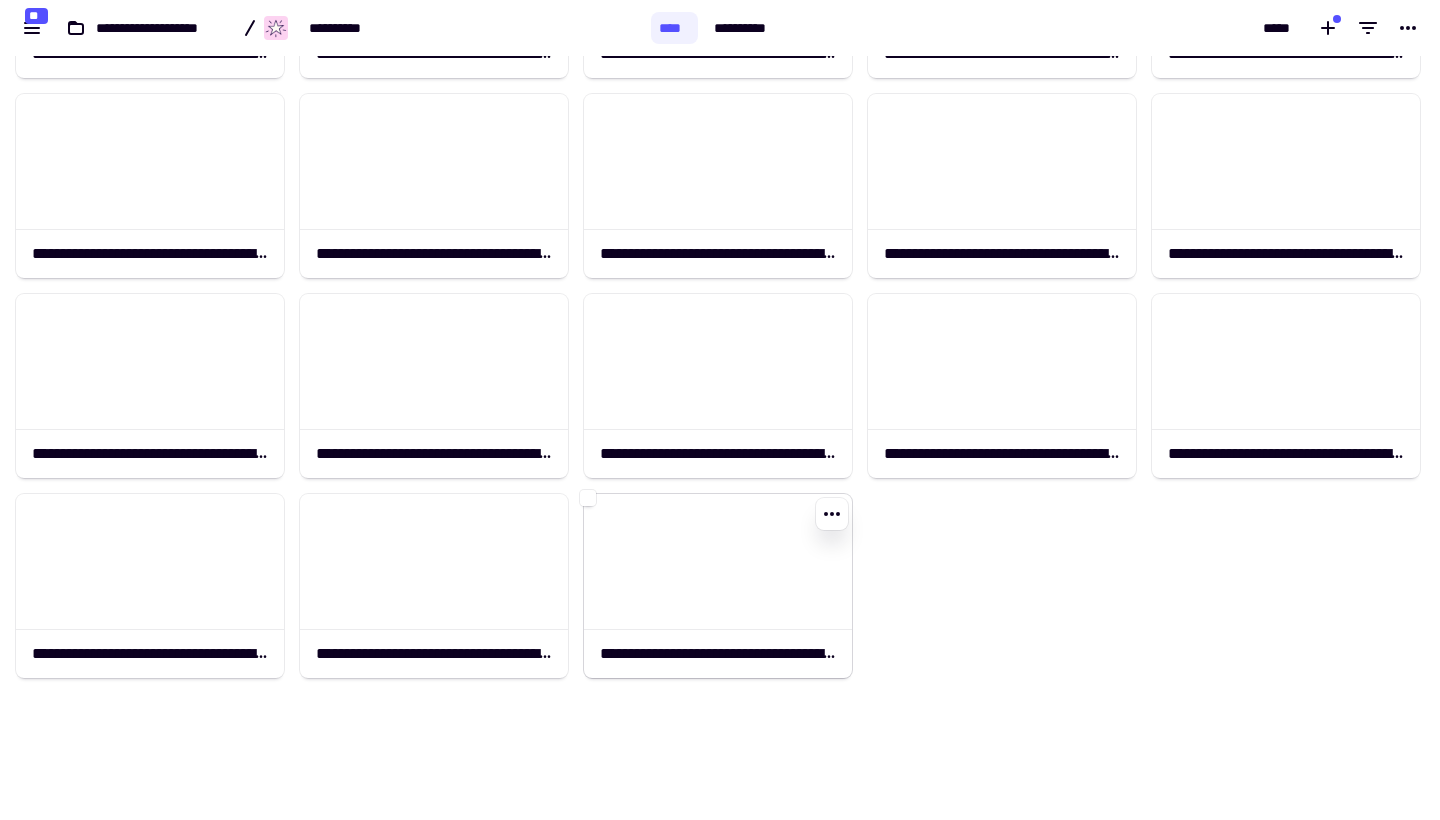 click 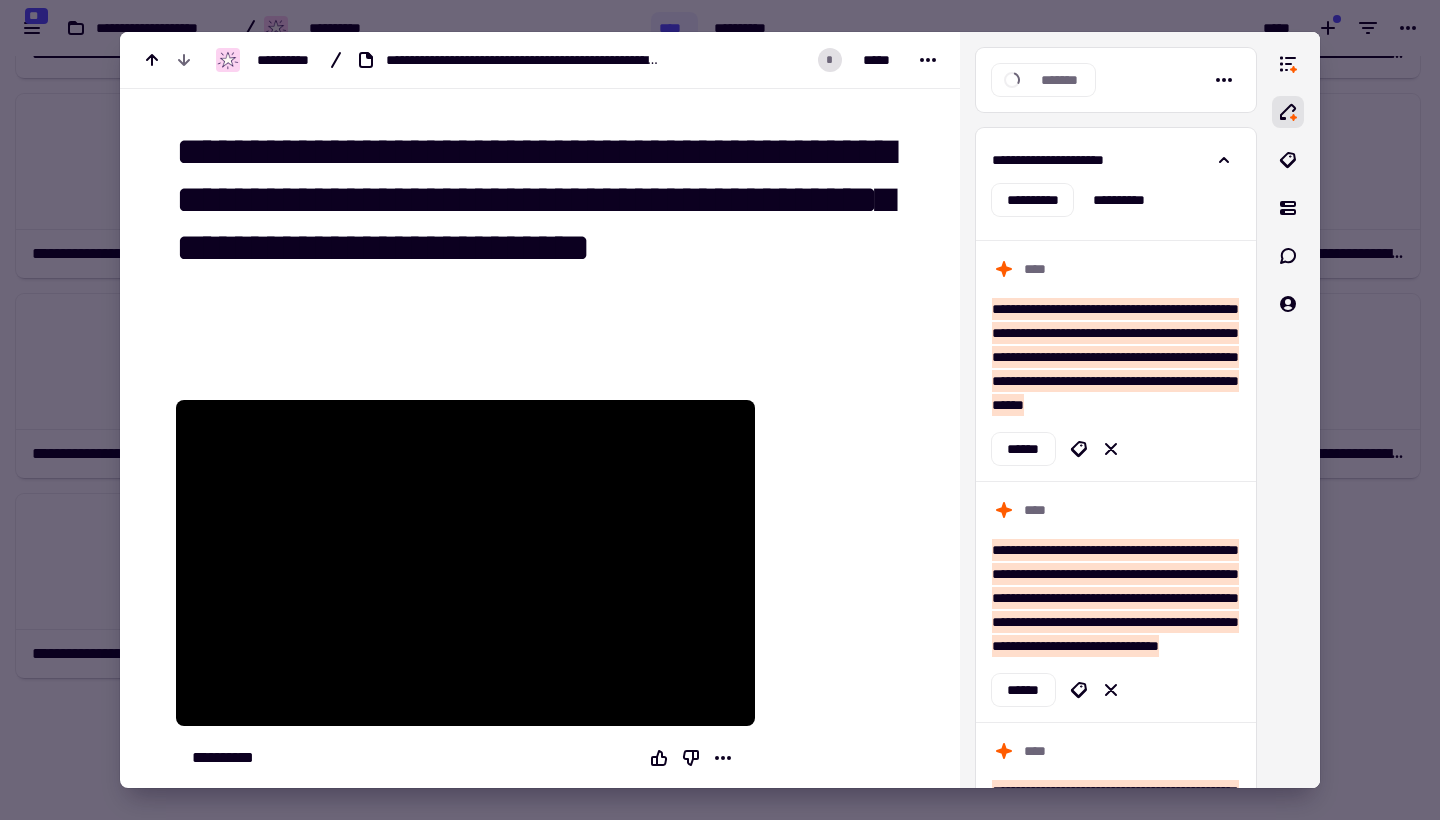 scroll, scrollTop: 582, scrollLeft: 0, axis: vertical 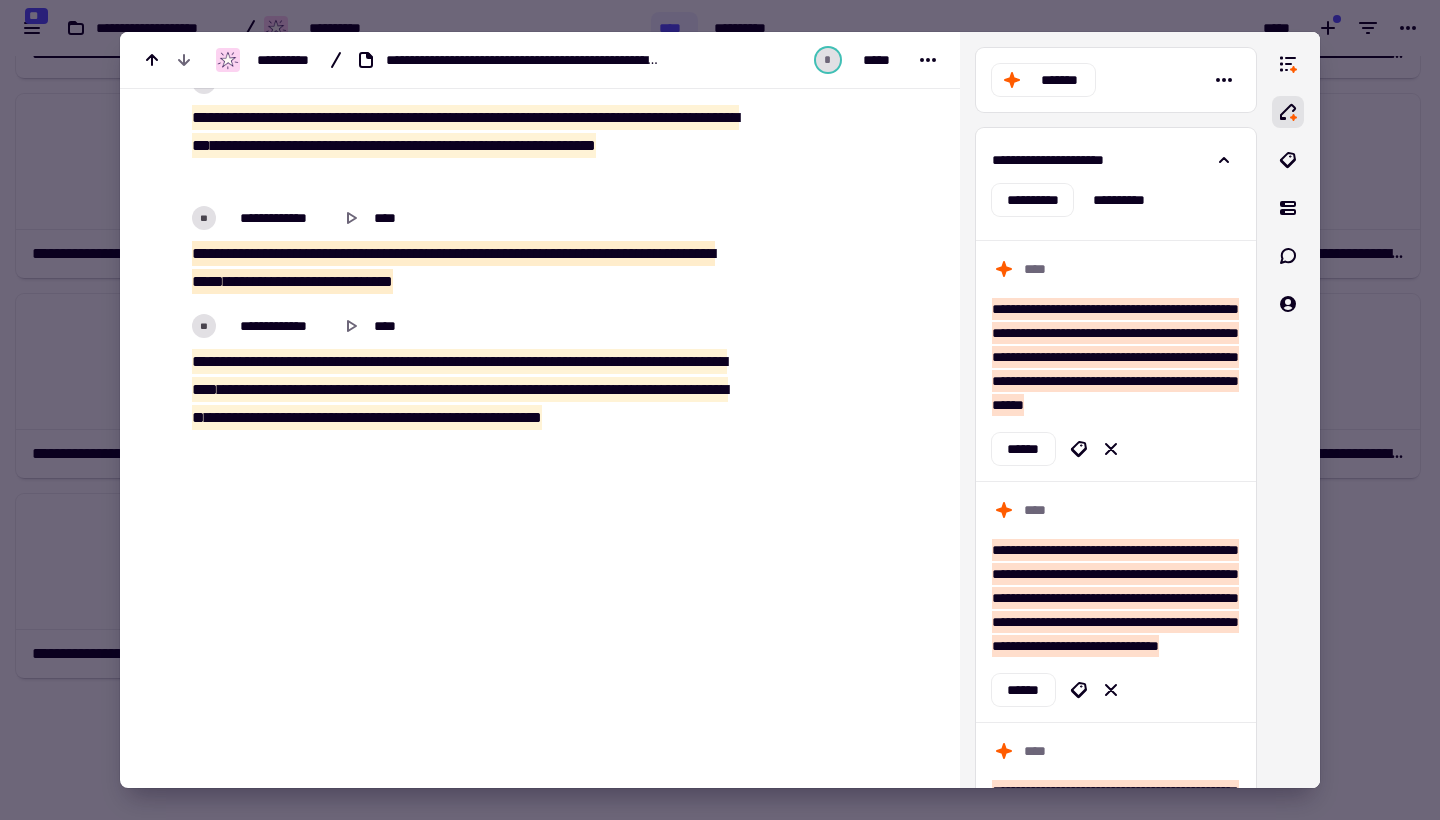 drag, startPoint x: 193, startPoint y: 257, endPoint x: 756, endPoint y: 409, distance: 583.1578 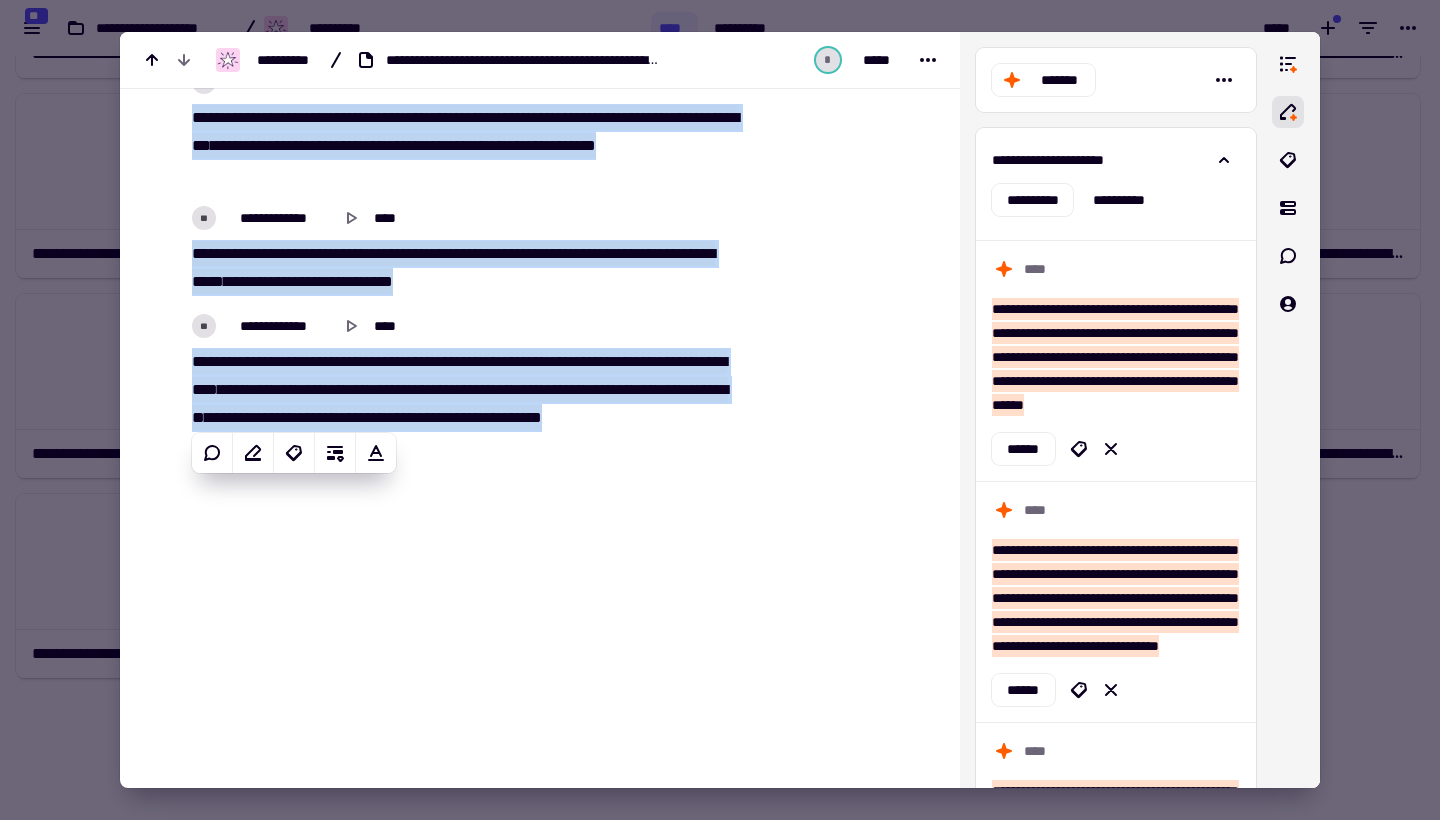 copy on "**********" 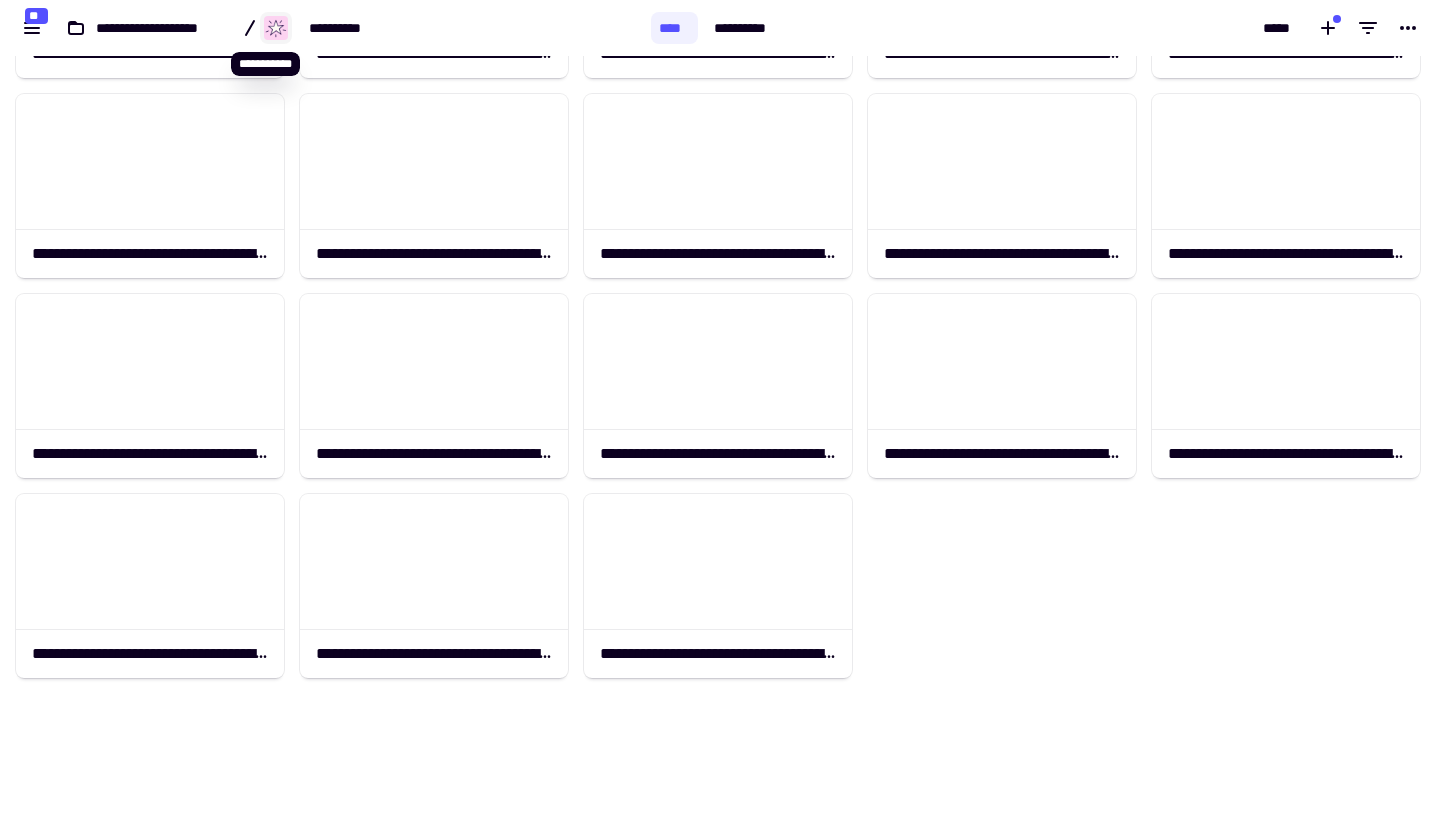 click 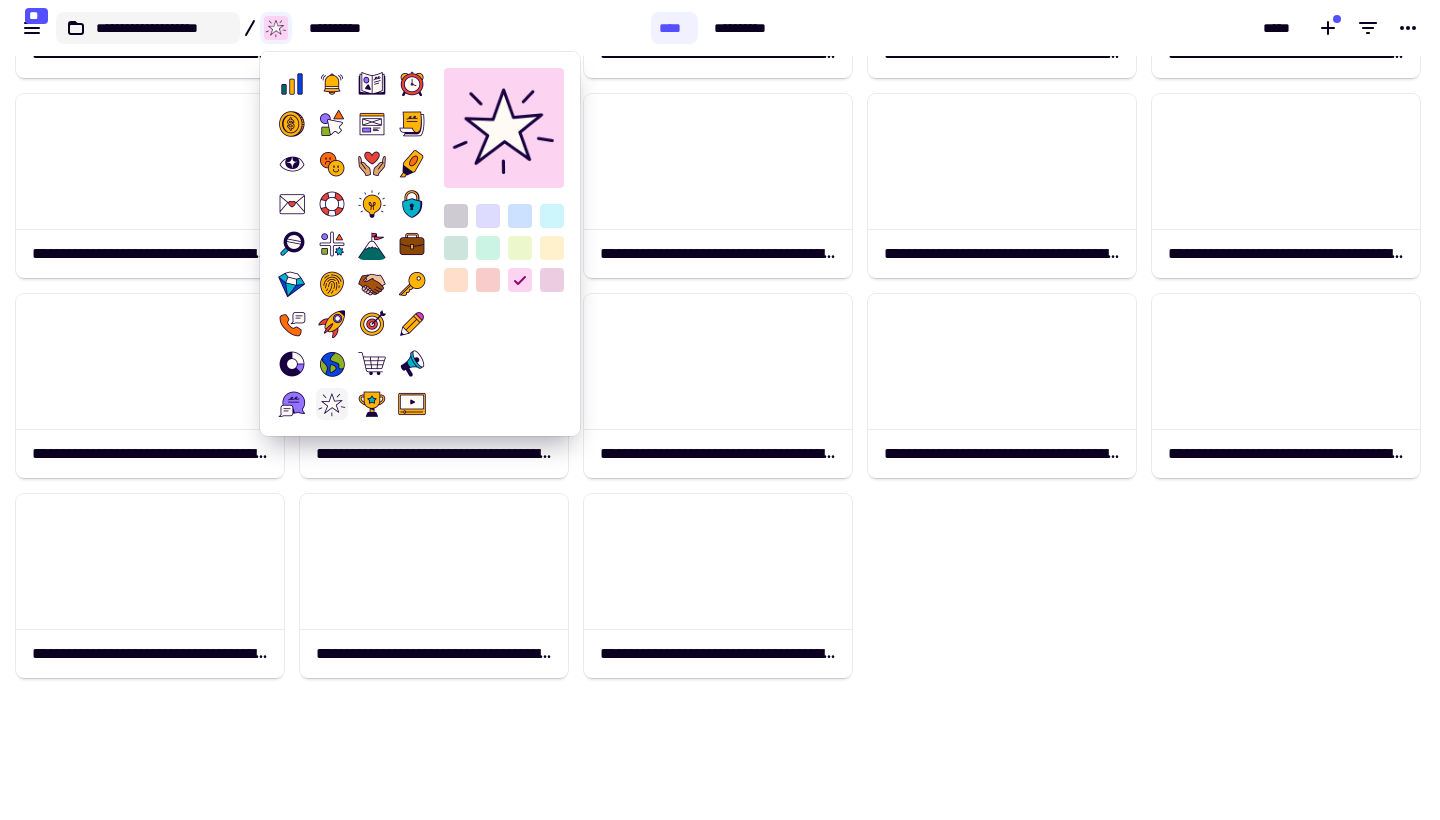 click on "**********" 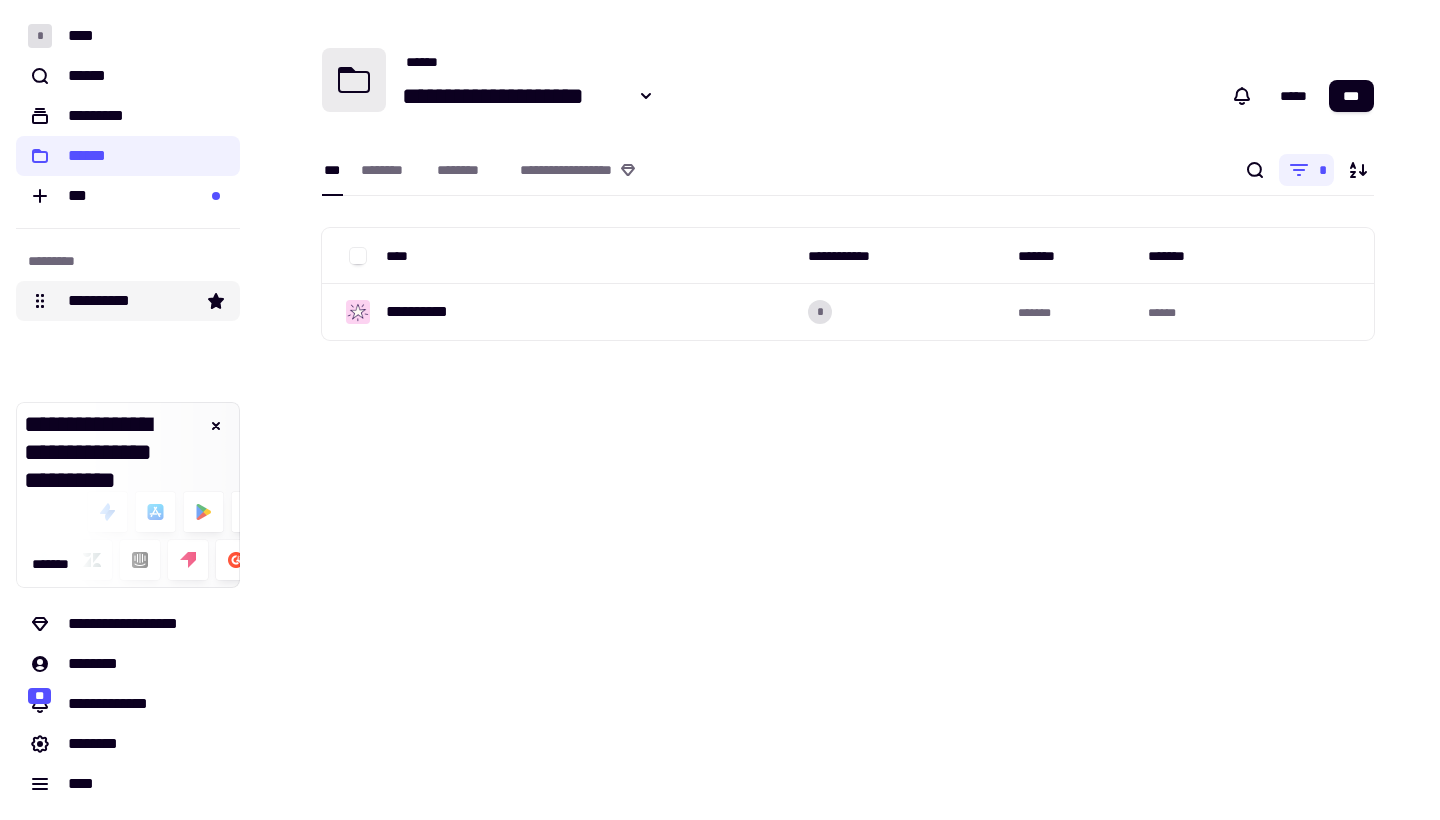 click on "**********" 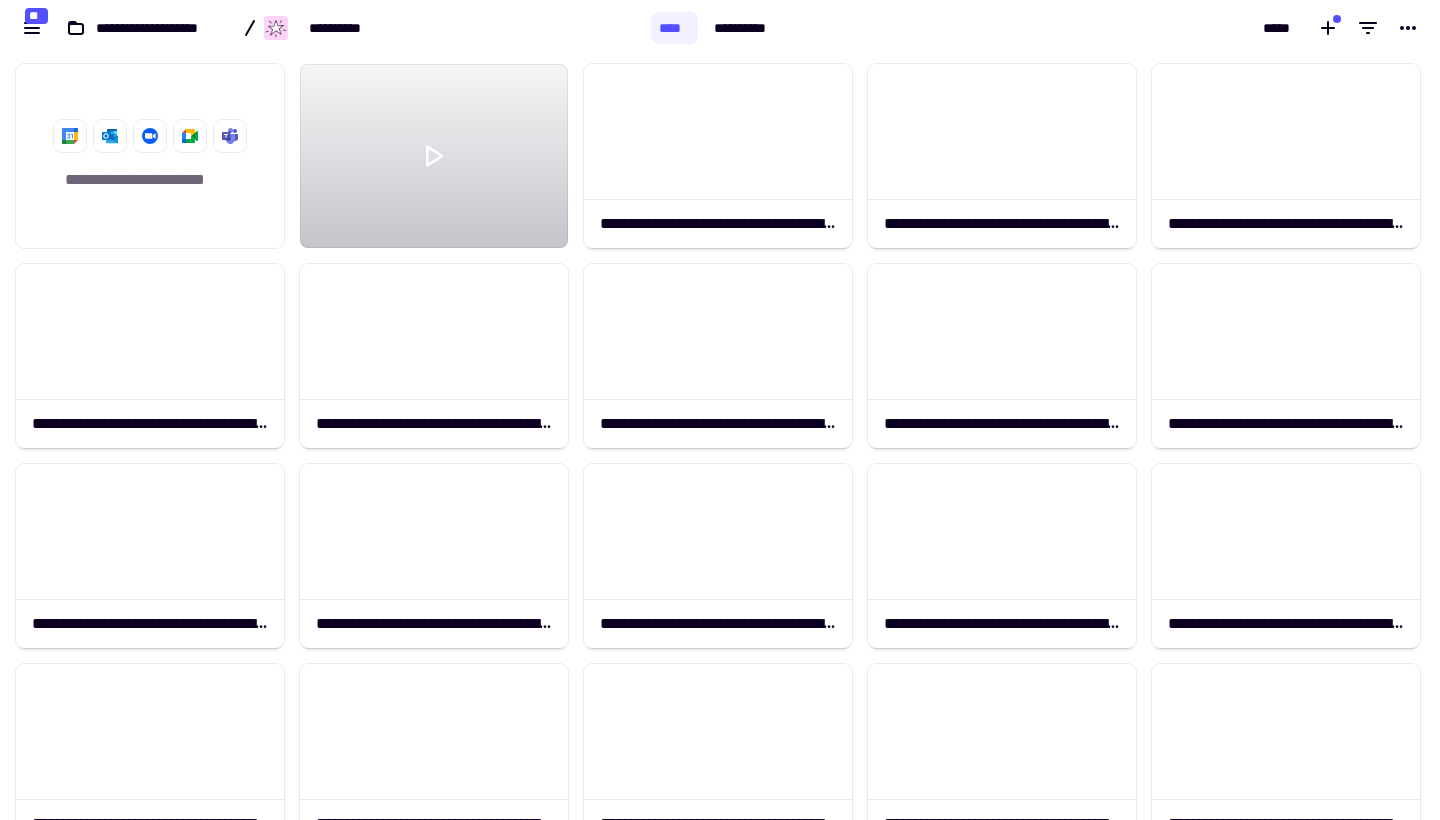 scroll, scrollTop: 1, scrollLeft: 1, axis: both 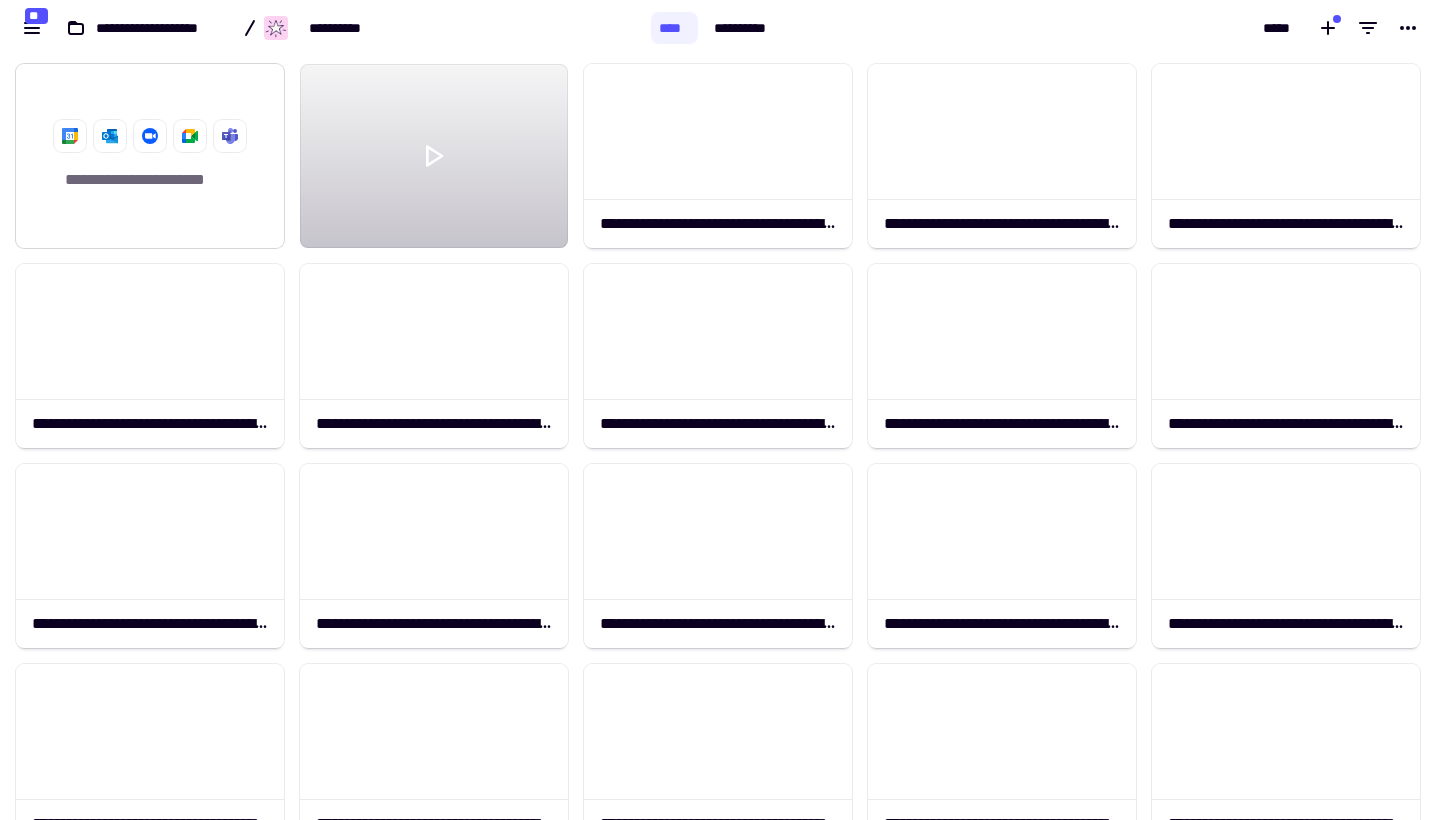 click on "**********" 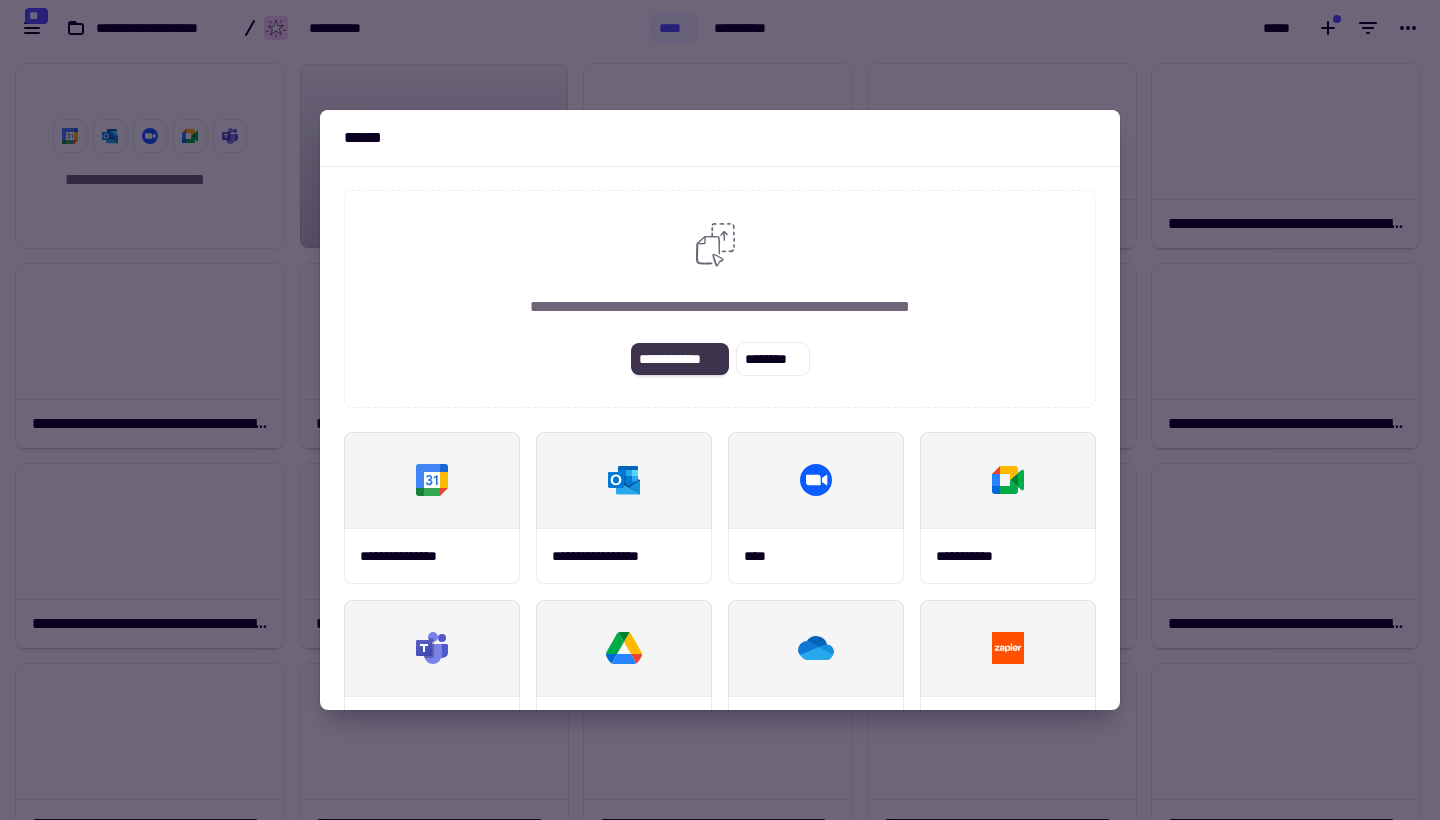 click on "**********" 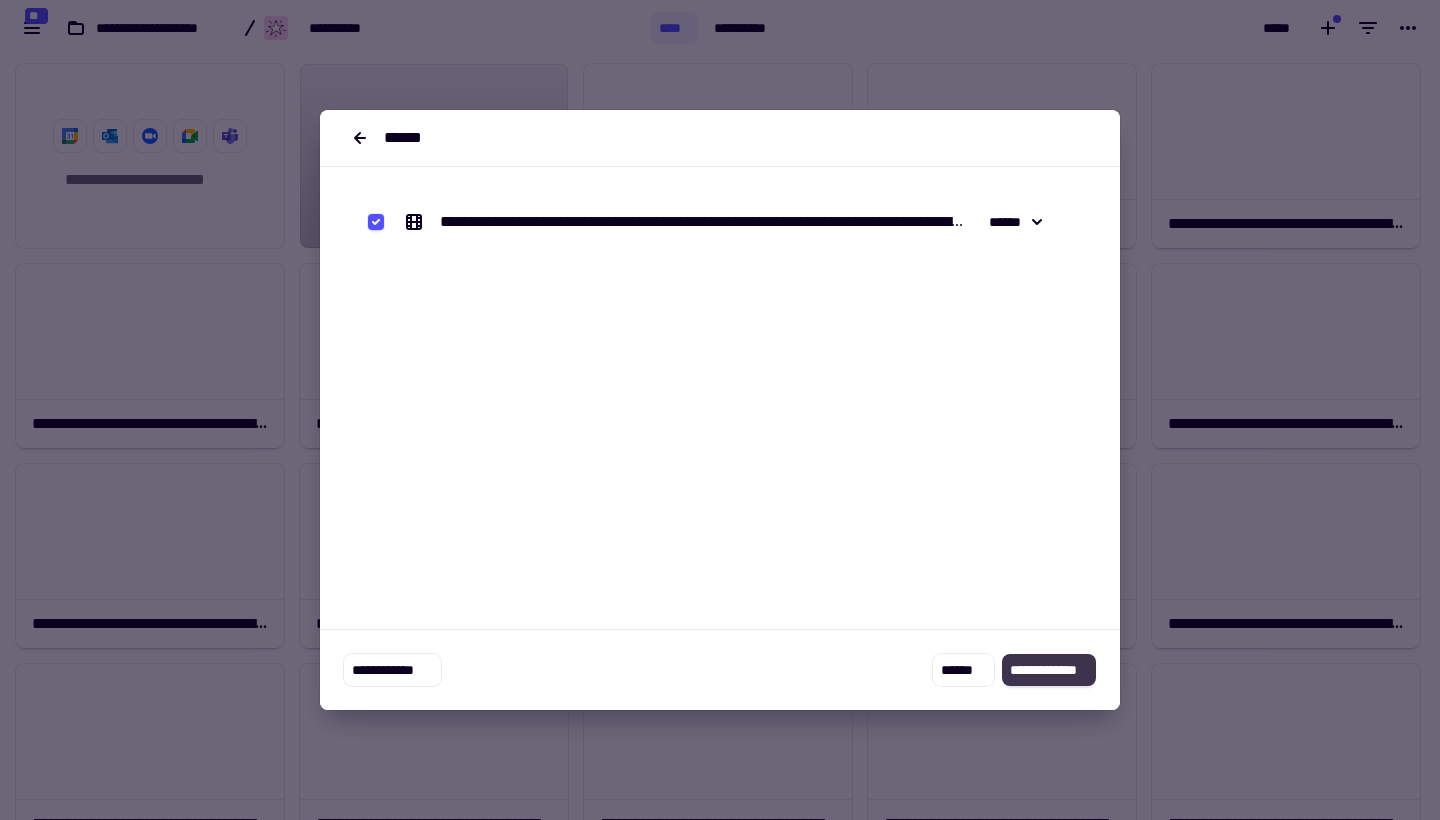 click on "**********" 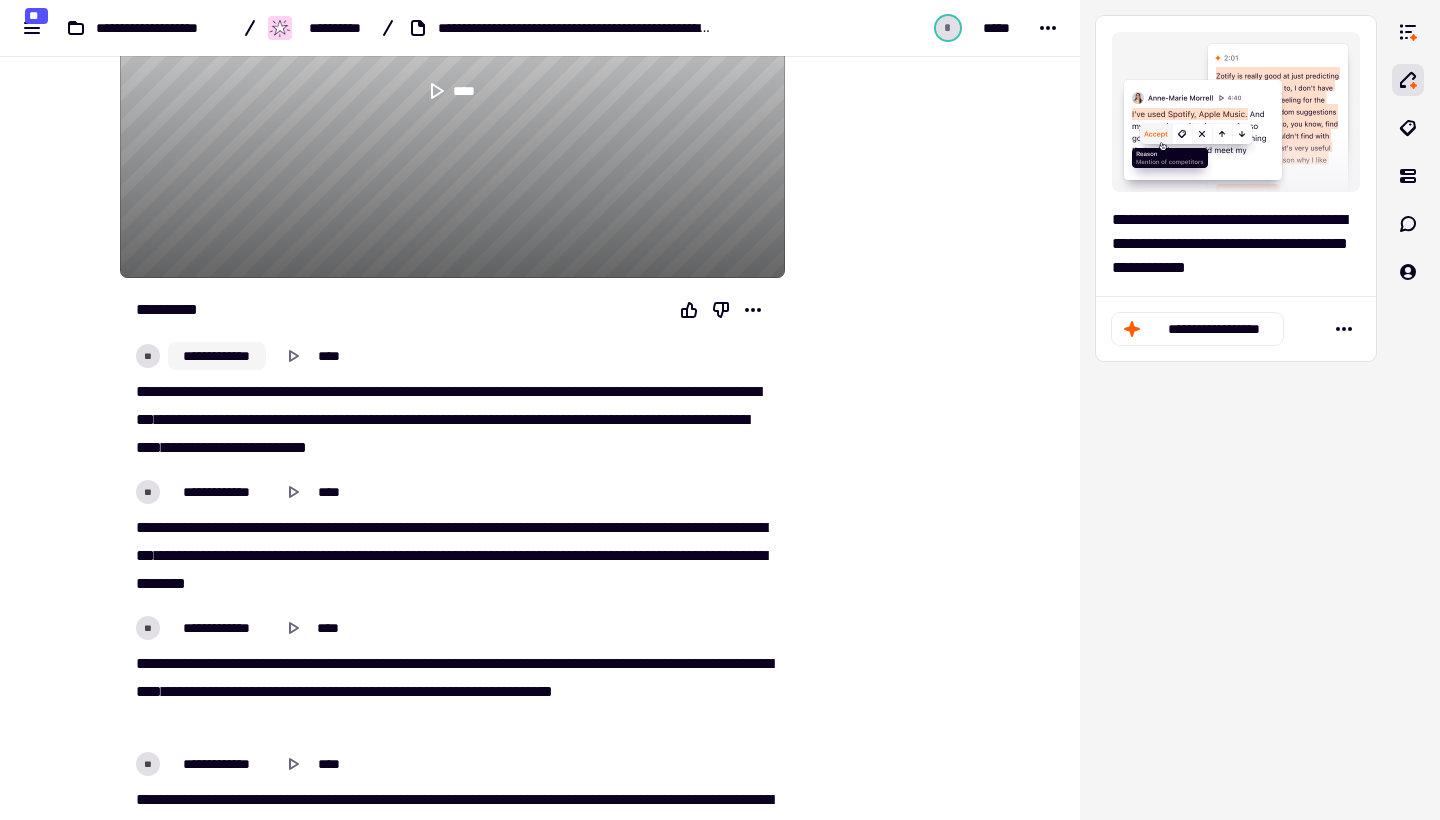 scroll, scrollTop: 464, scrollLeft: 0, axis: vertical 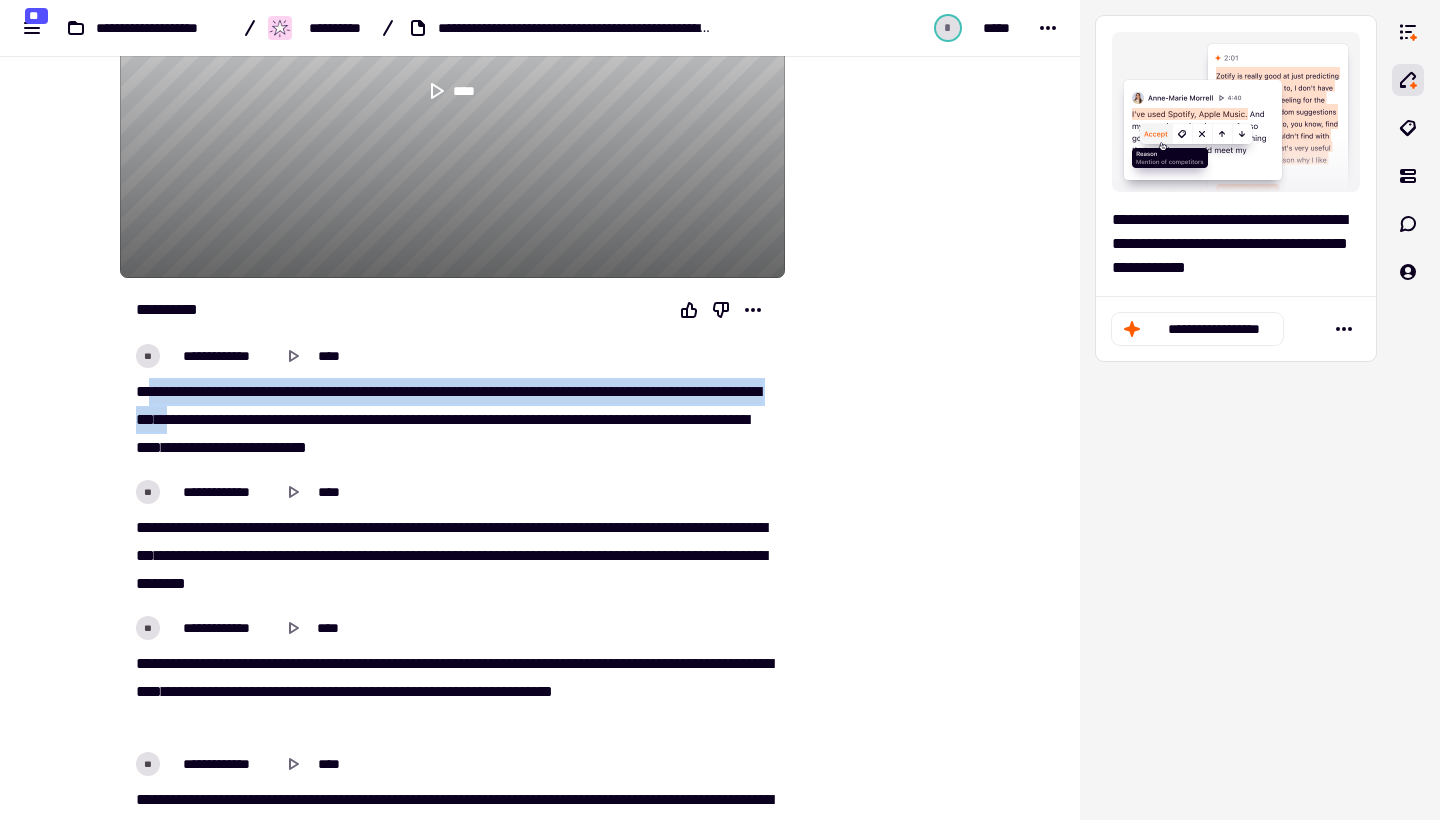 drag, startPoint x: 150, startPoint y: 391, endPoint x: 192, endPoint y: 415, distance: 48.373547 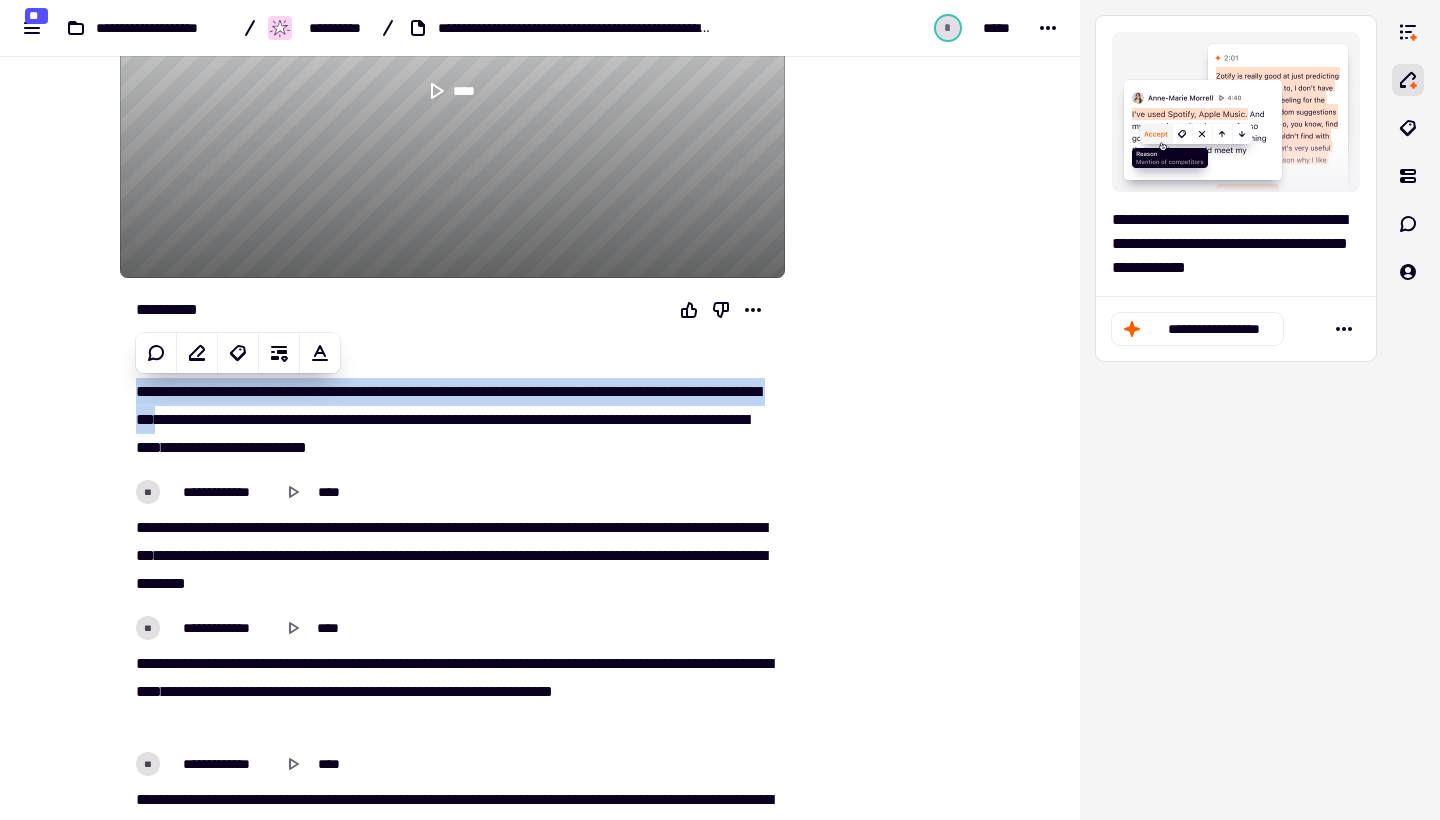 click on "****" at bounding box center [148, 391] 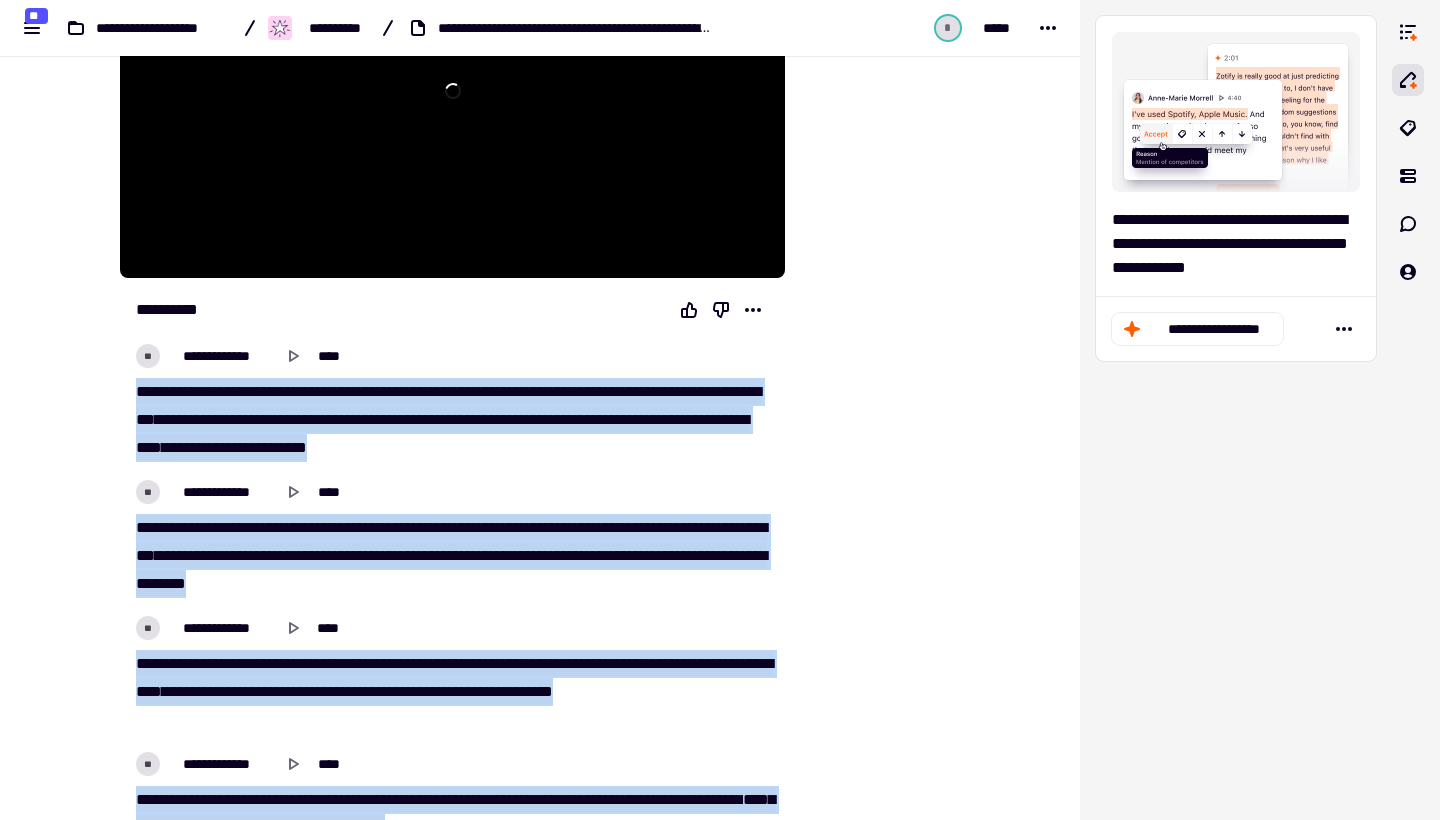 type on "****" 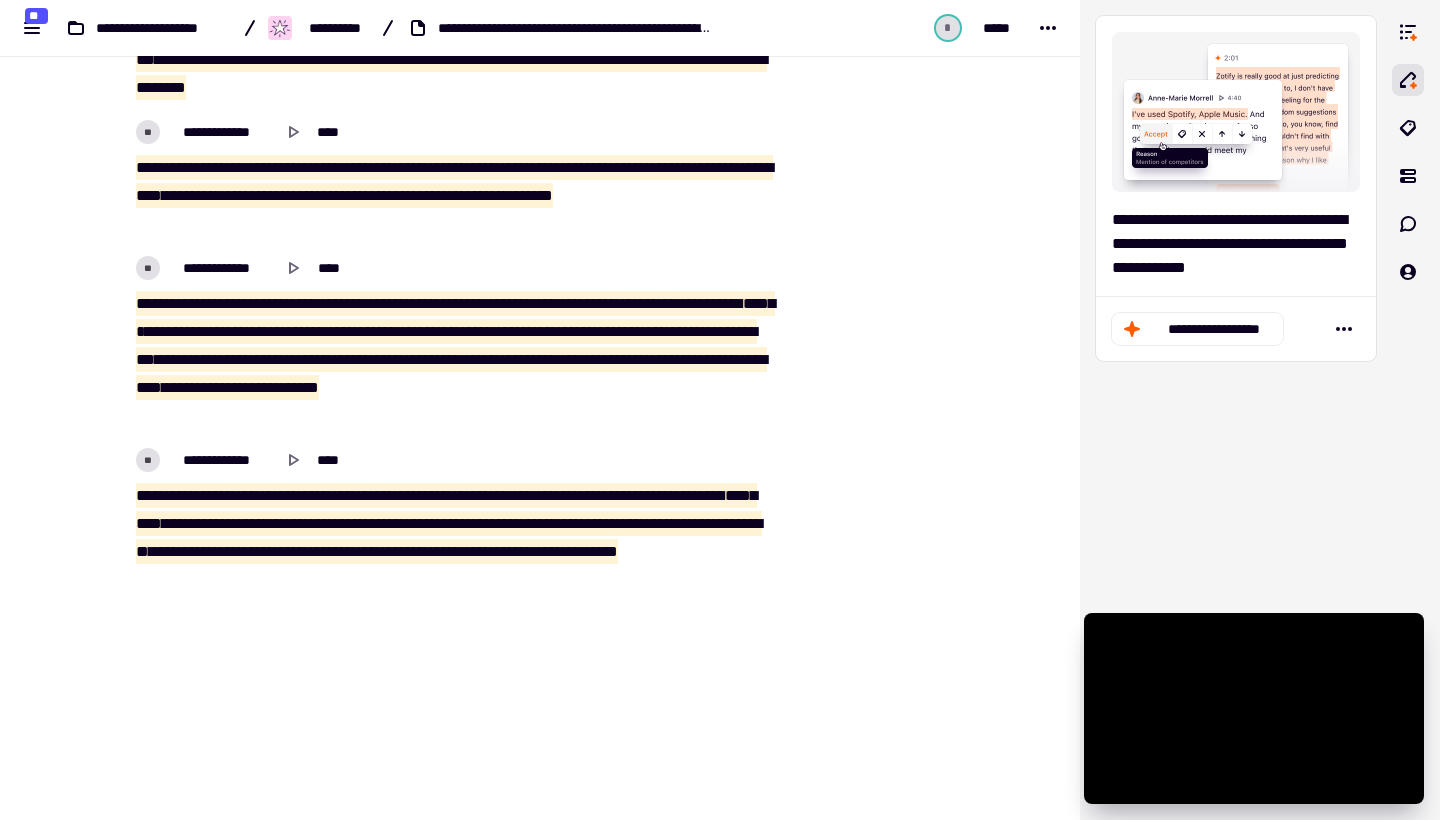 scroll, scrollTop: 1017, scrollLeft: 0, axis: vertical 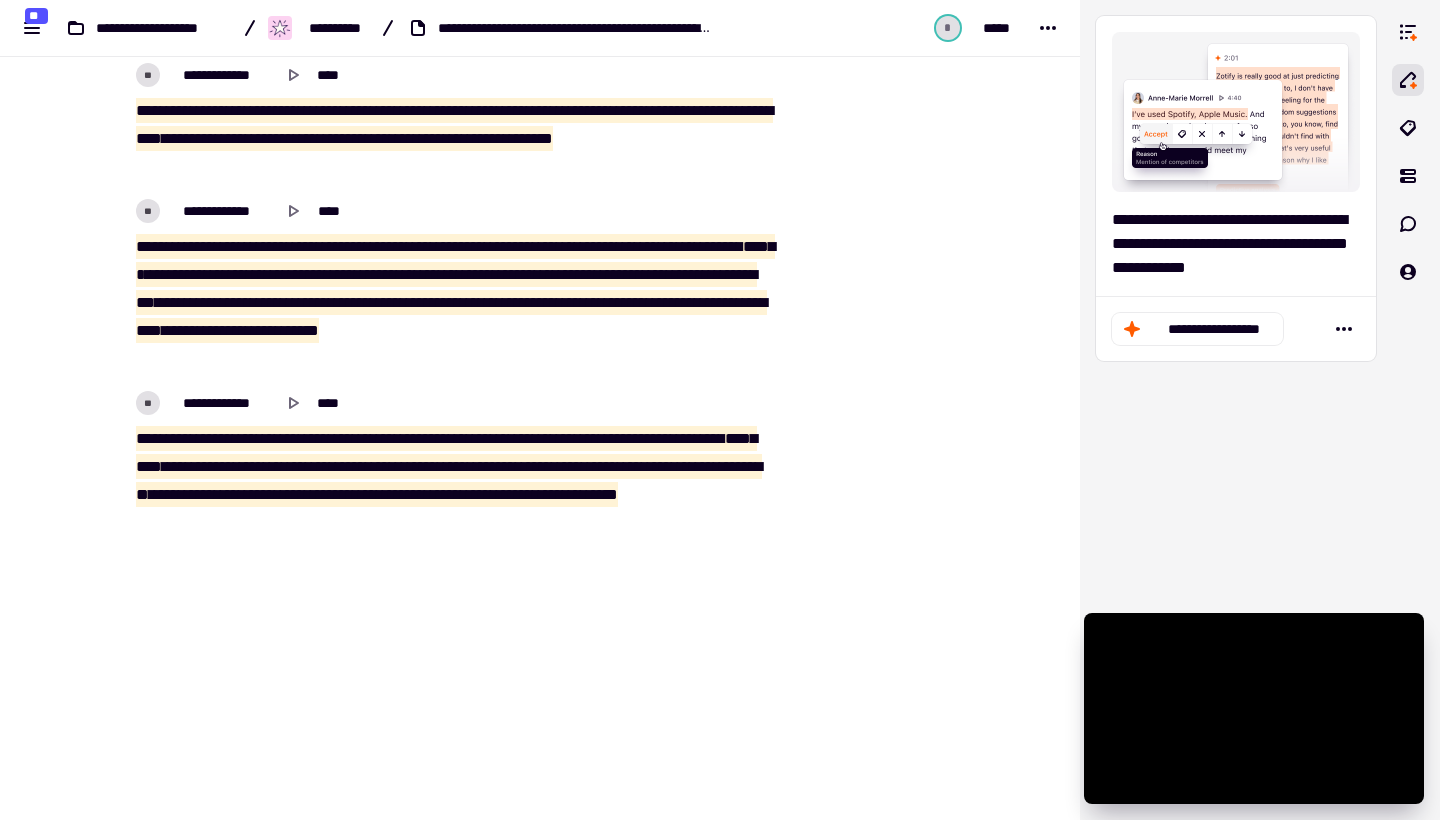 drag, startPoint x: 139, startPoint y: 391, endPoint x: 638, endPoint y: 819, distance: 657.4078 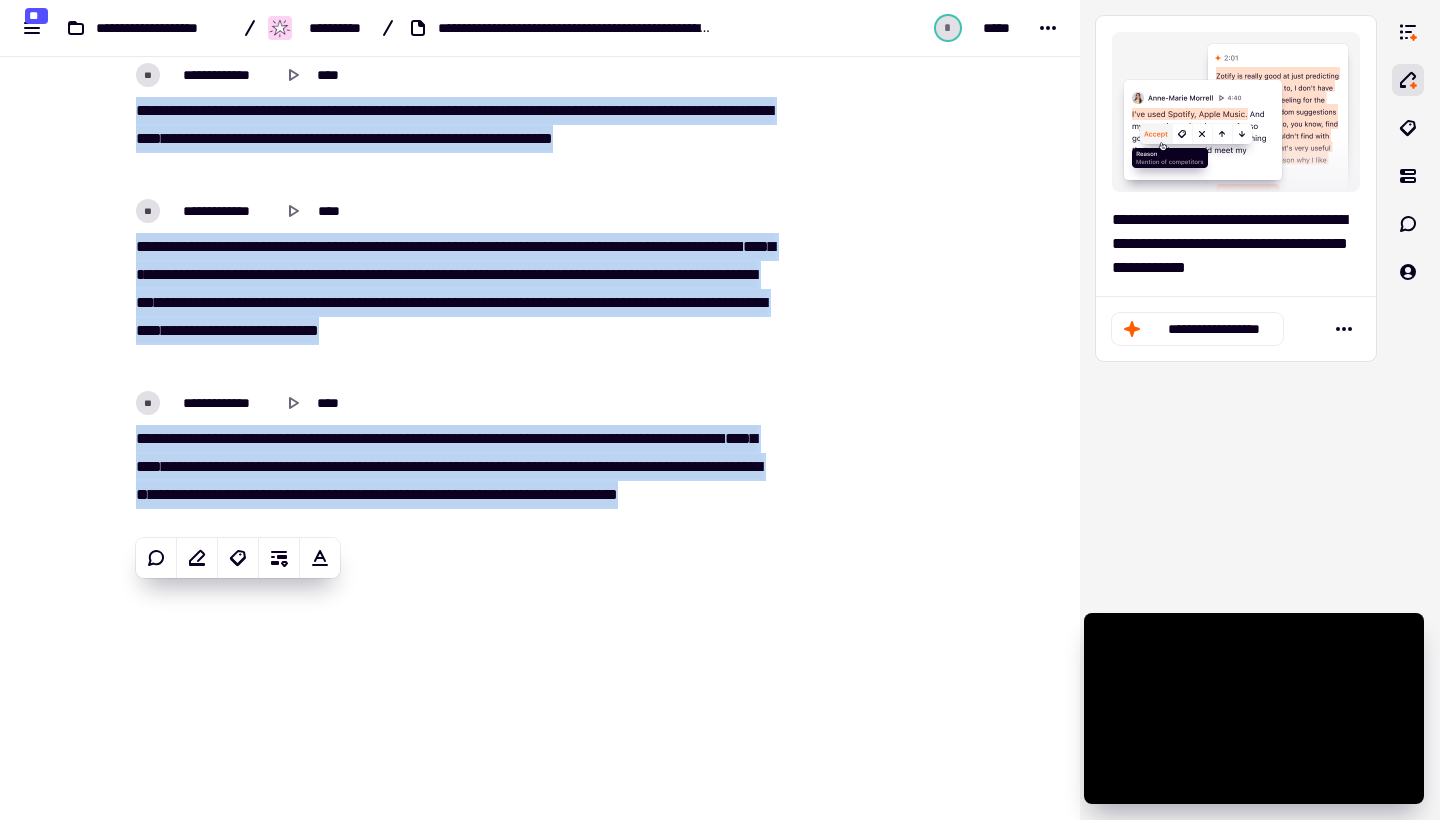 copy on "**********" 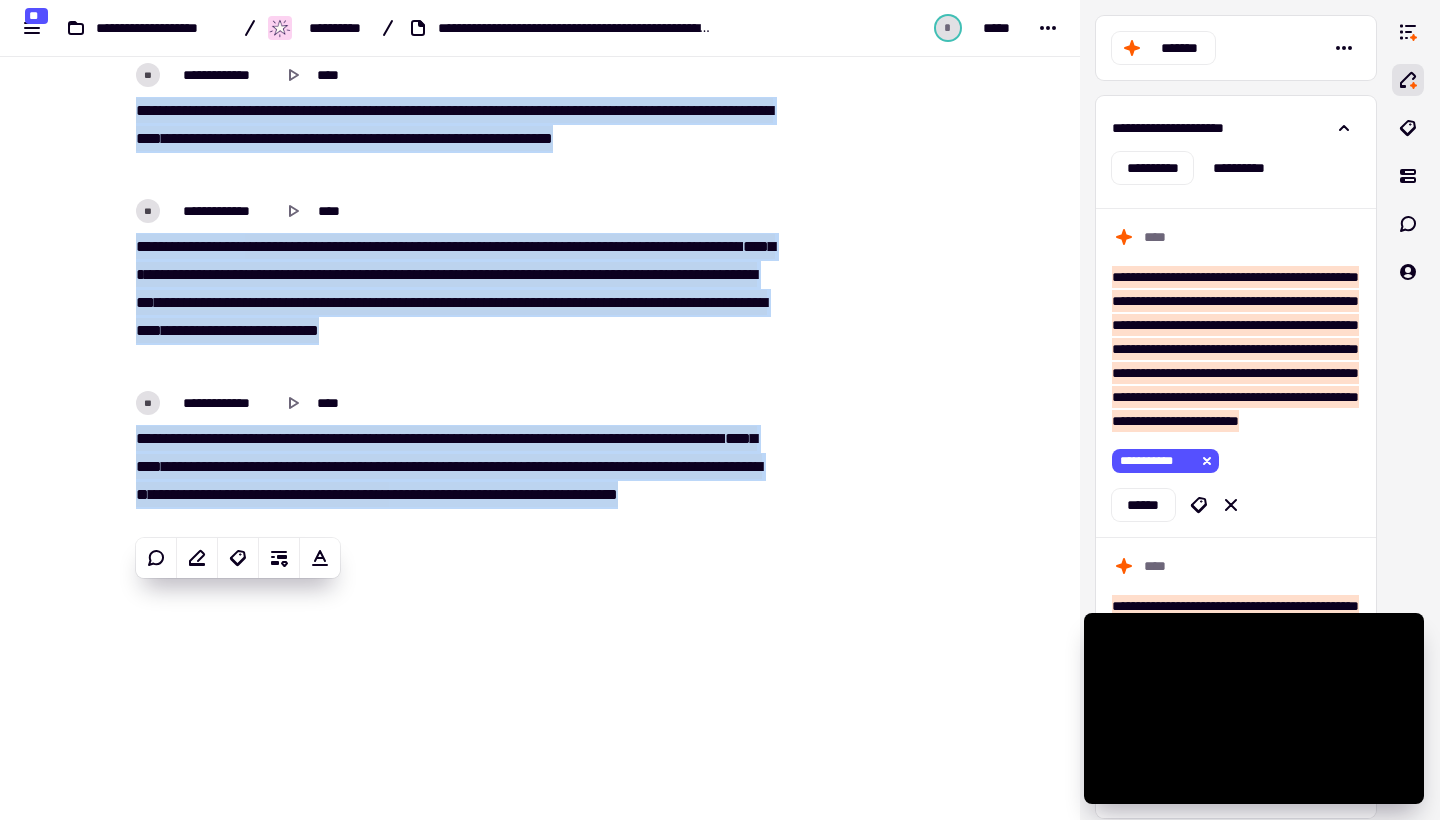 copy on "**********" 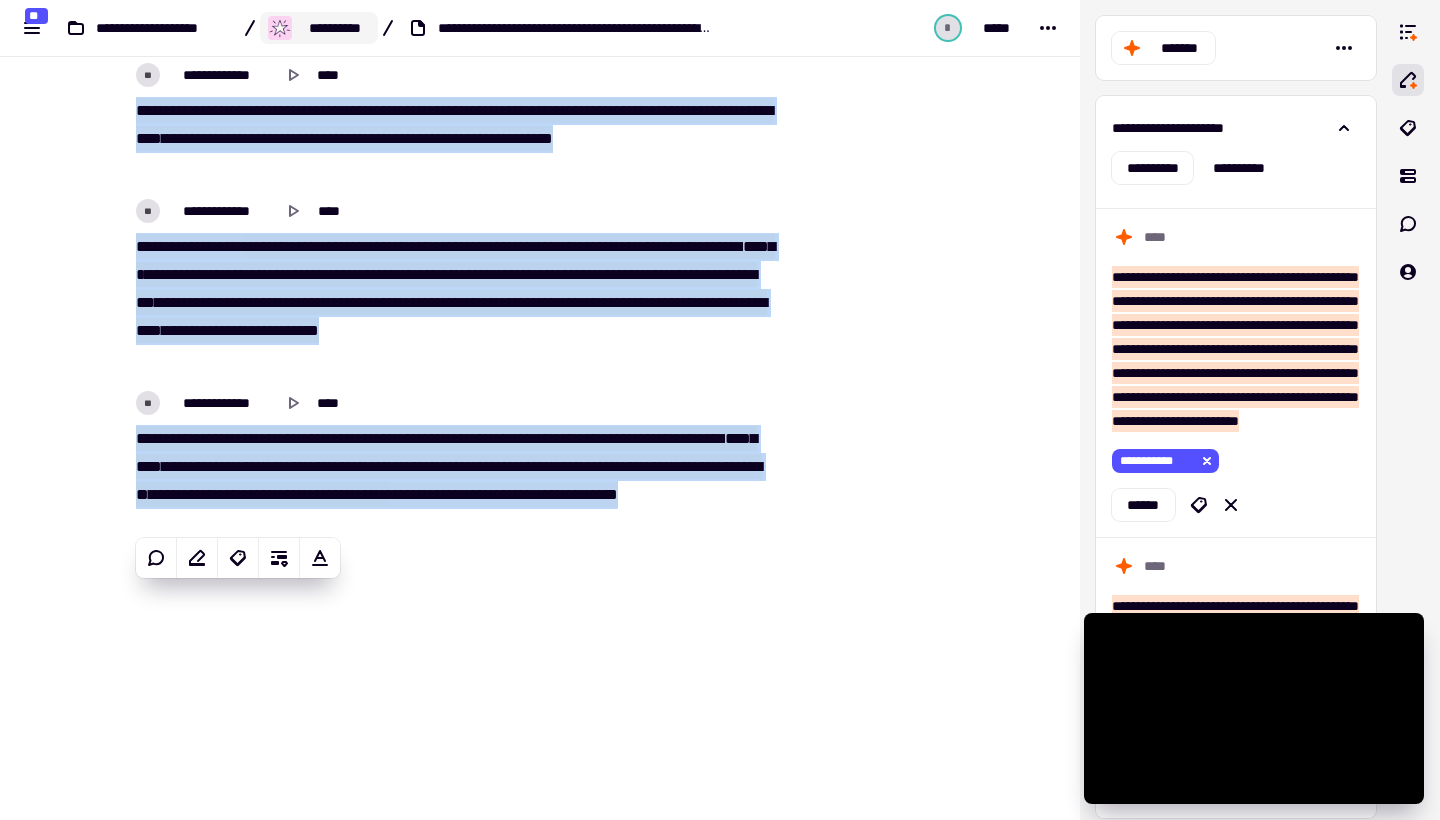 click on "**********" 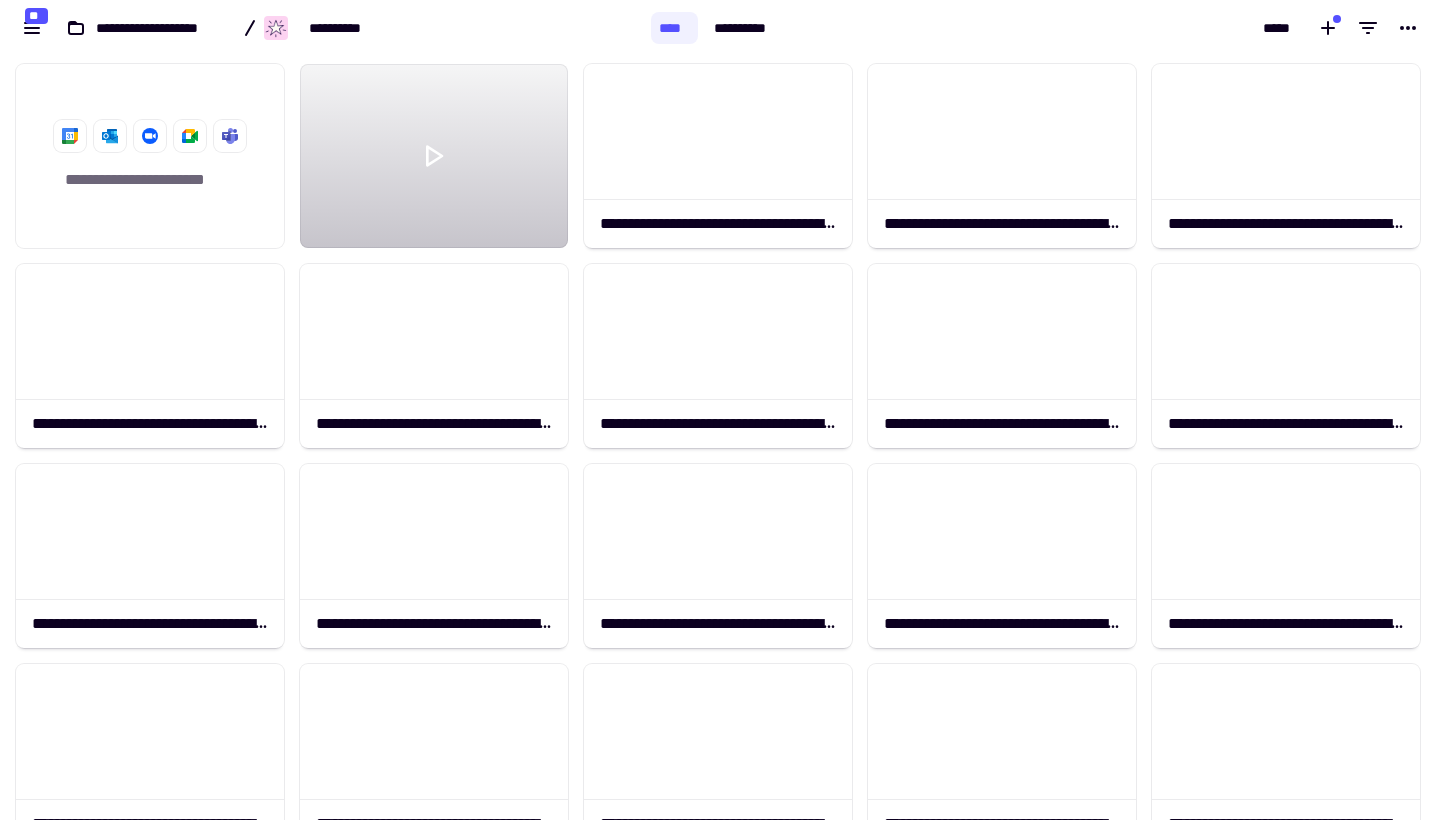 scroll, scrollTop: 1, scrollLeft: 1, axis: both 